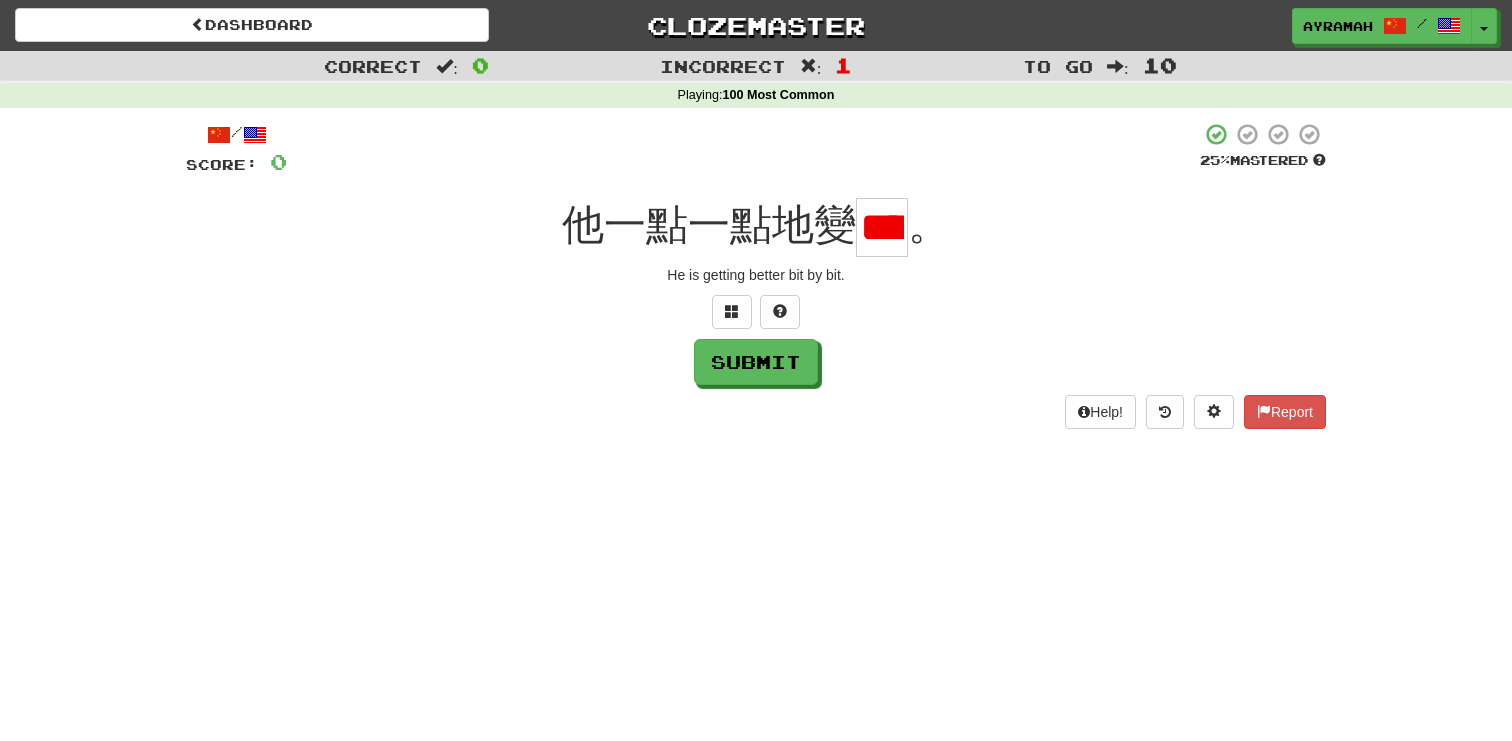 scroll, scrollTop: 2, scrollLeft: 0, axis: vertical 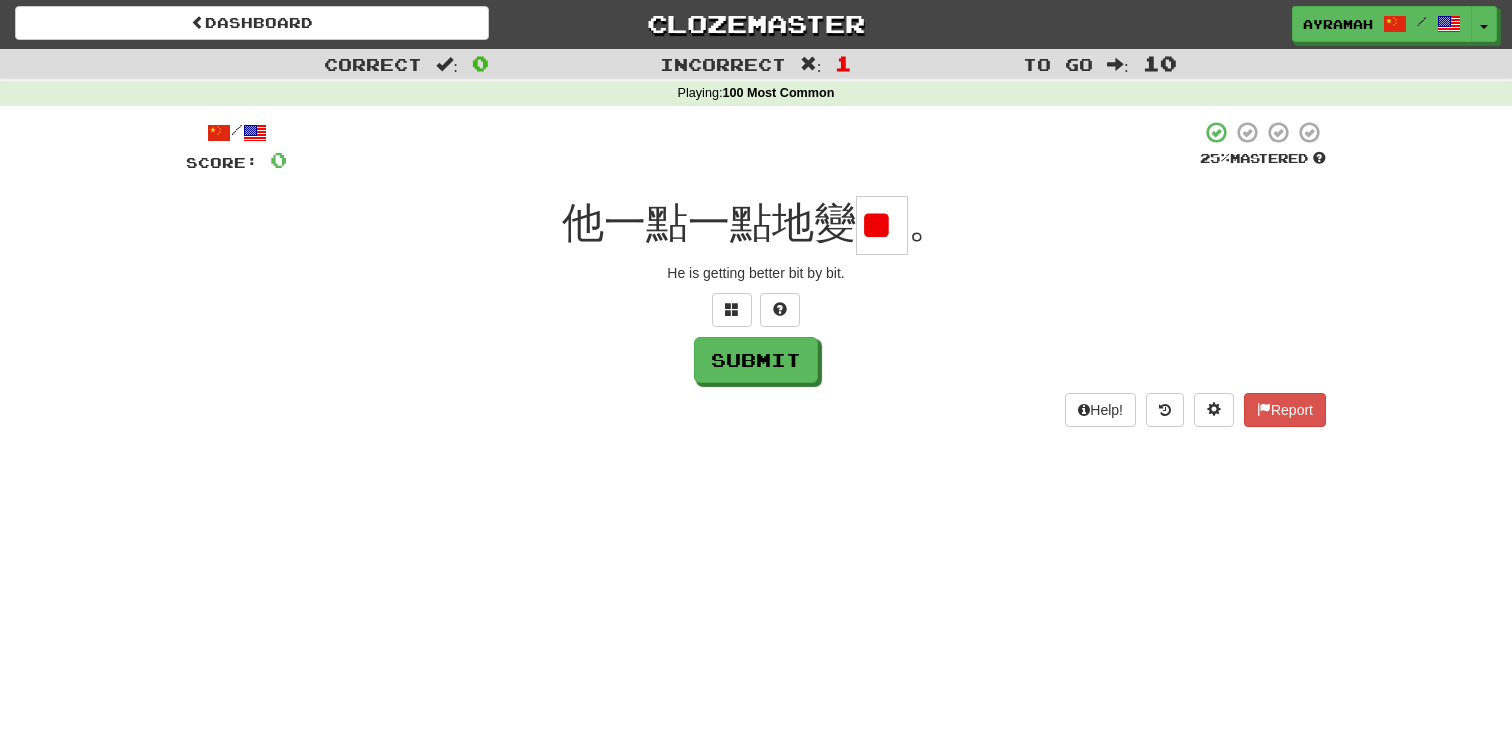 type on "*" 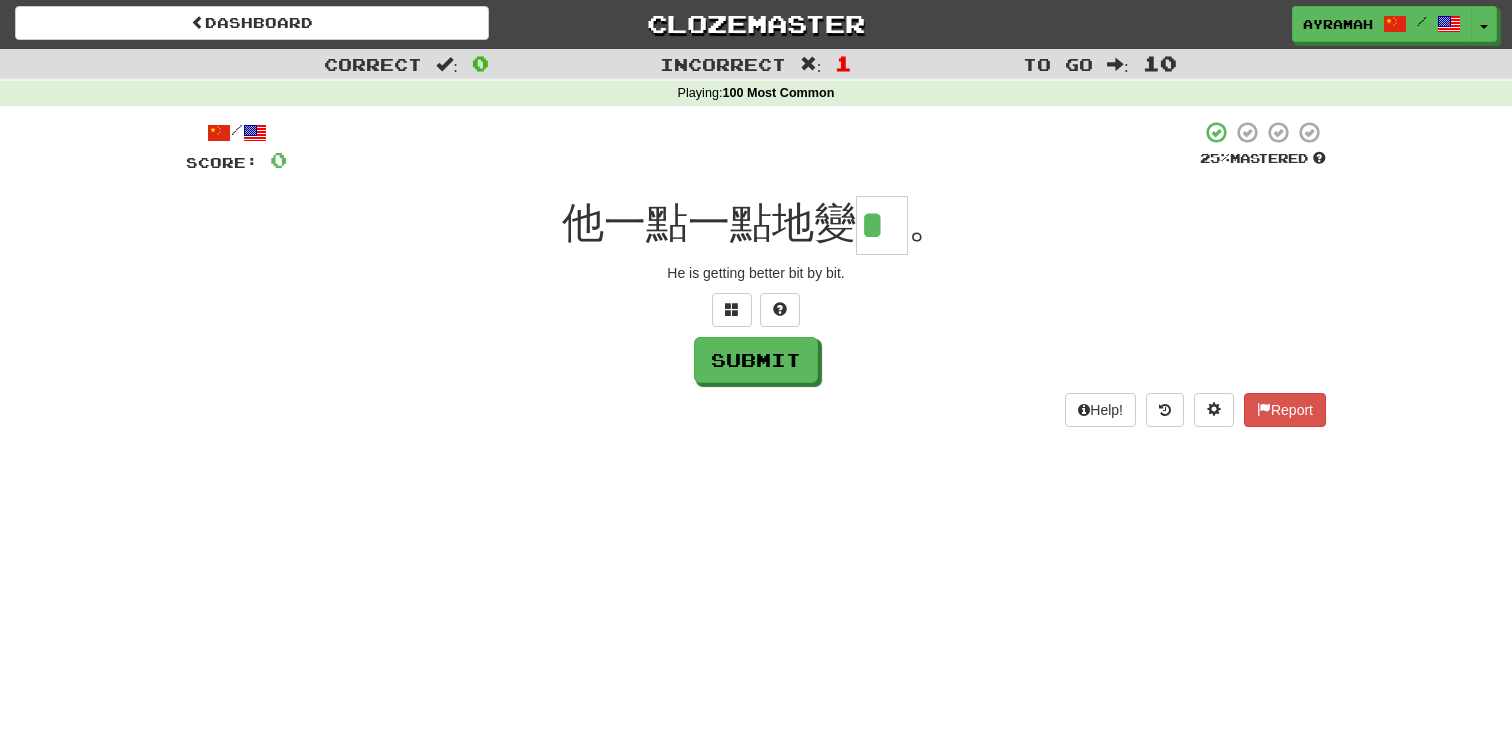 scroll, scrollTop: 0, scrollLeft: 0, axis: both 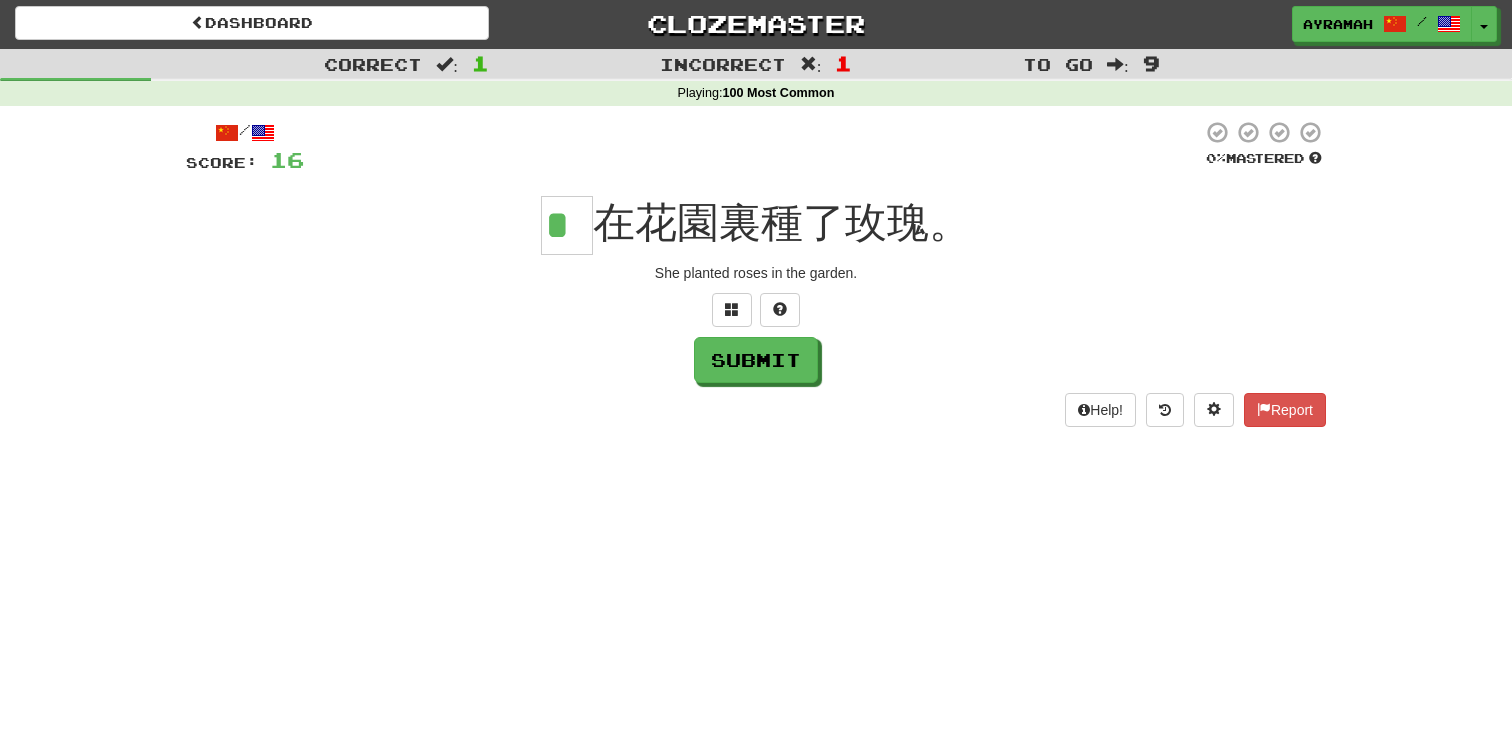 type on "*" 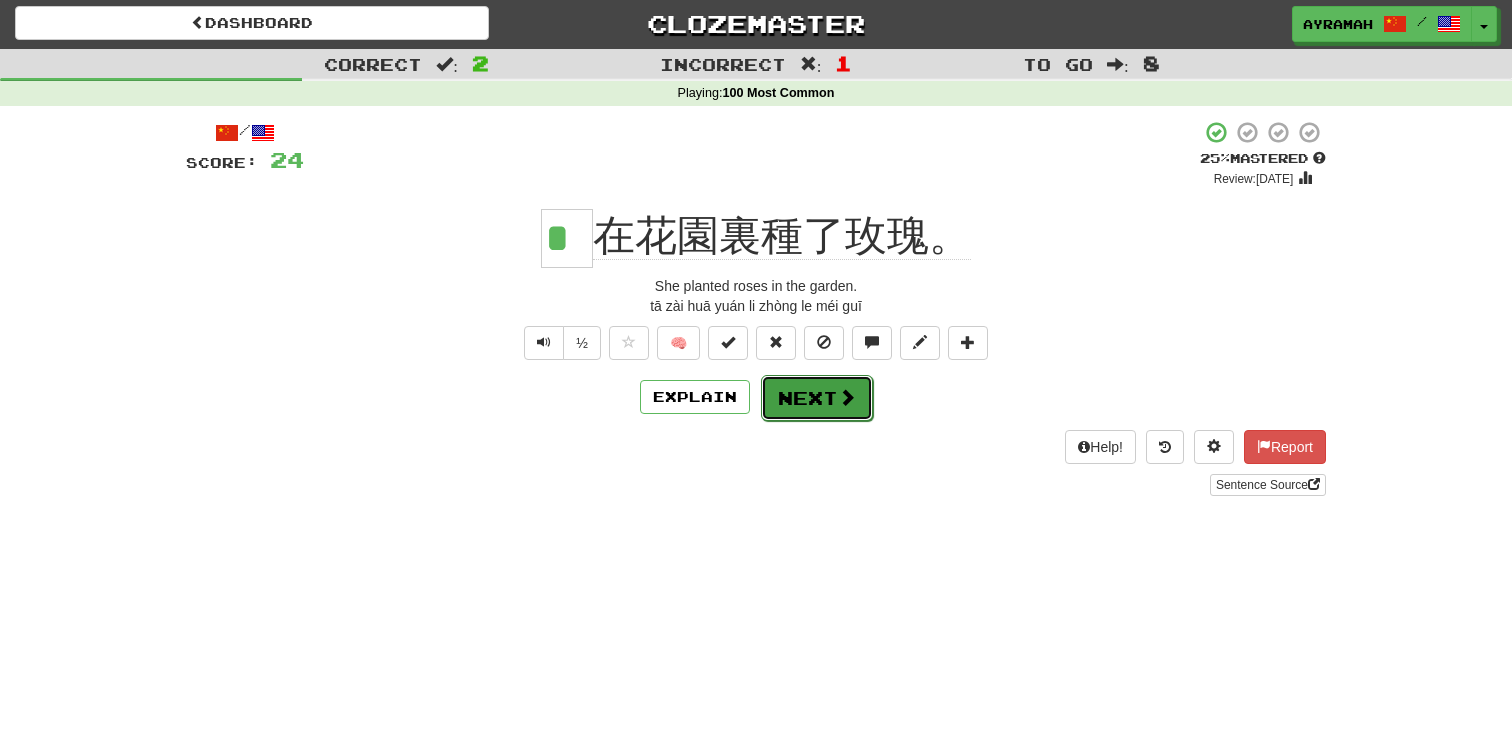 click on "Next" at bounding box center [817, 398] 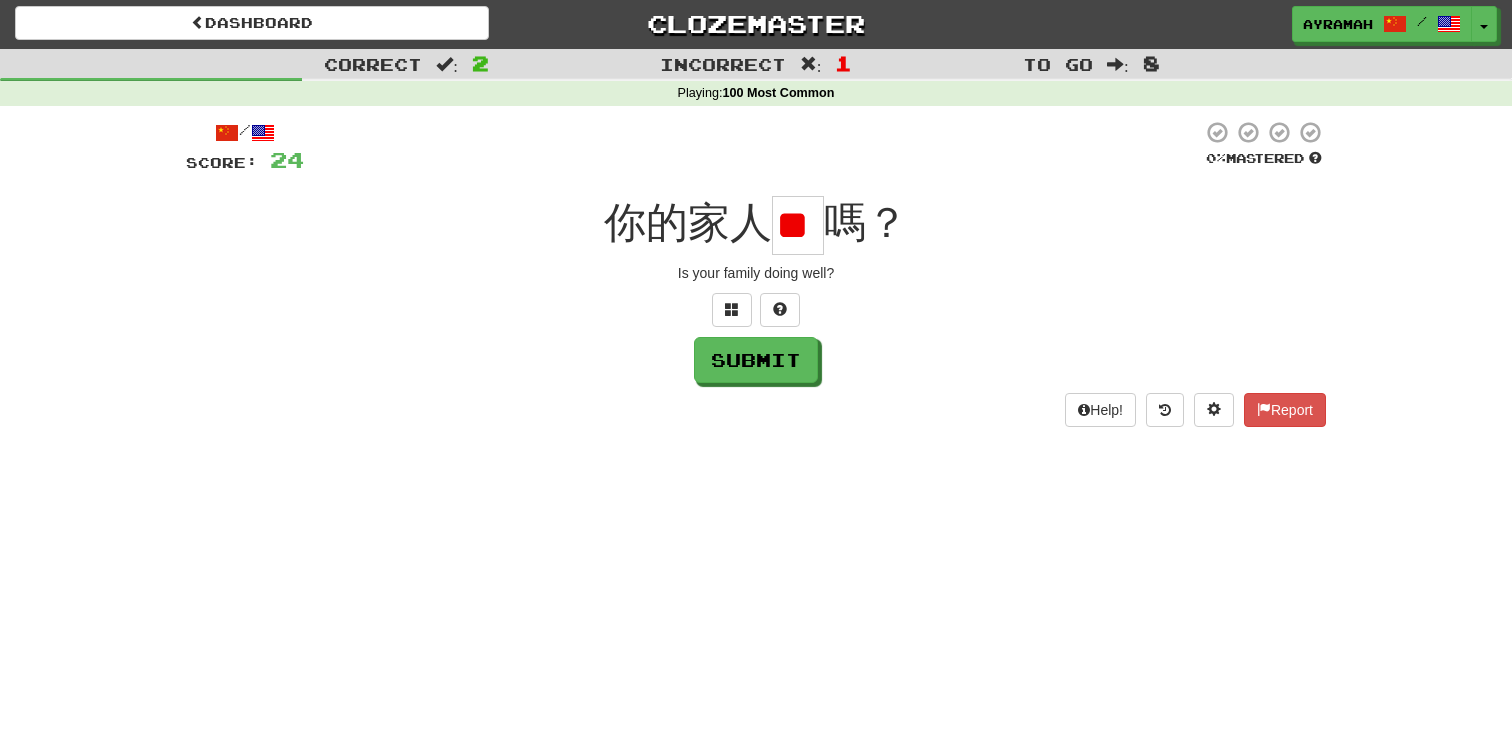 scroll, scrollTop: 0, scrollLeft: 2, axis: horizontal 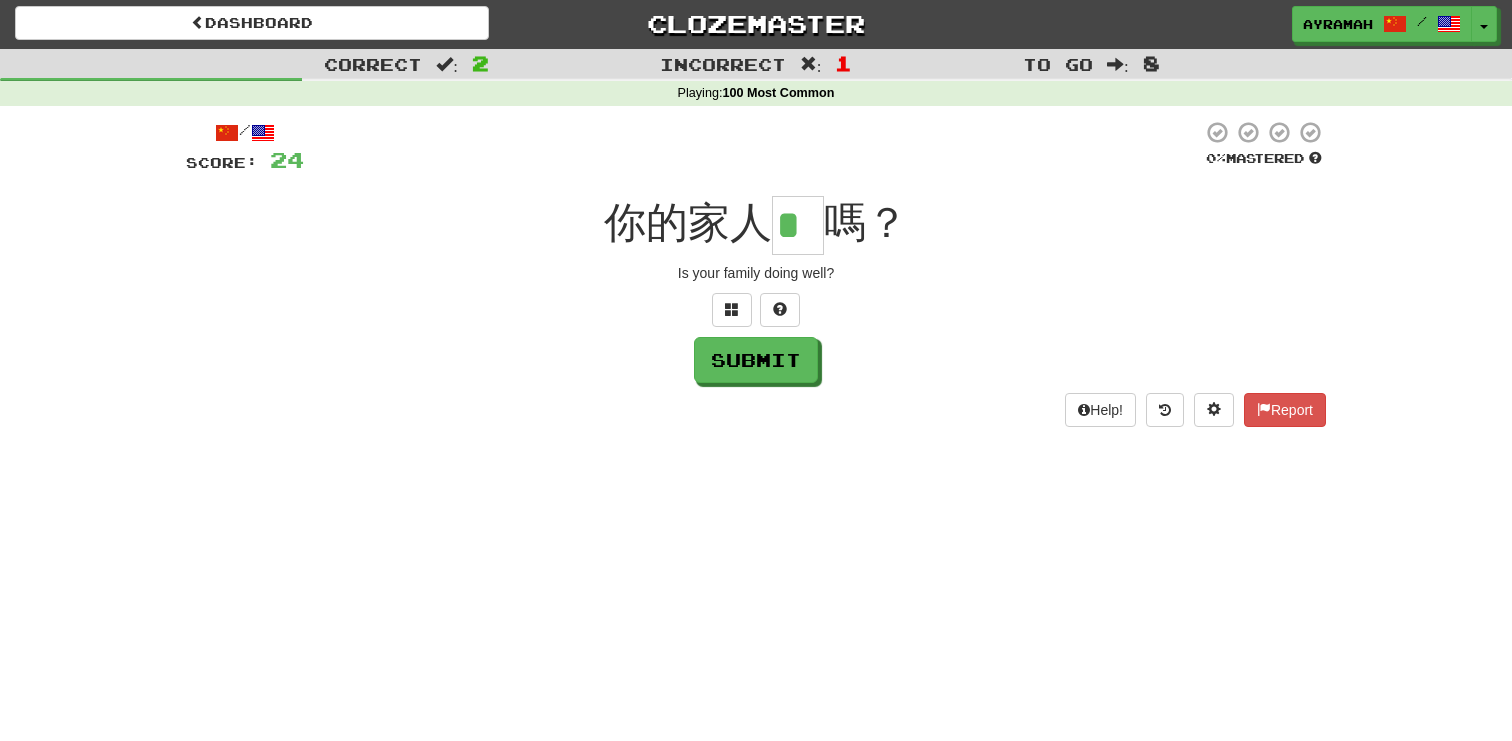 type on "*" 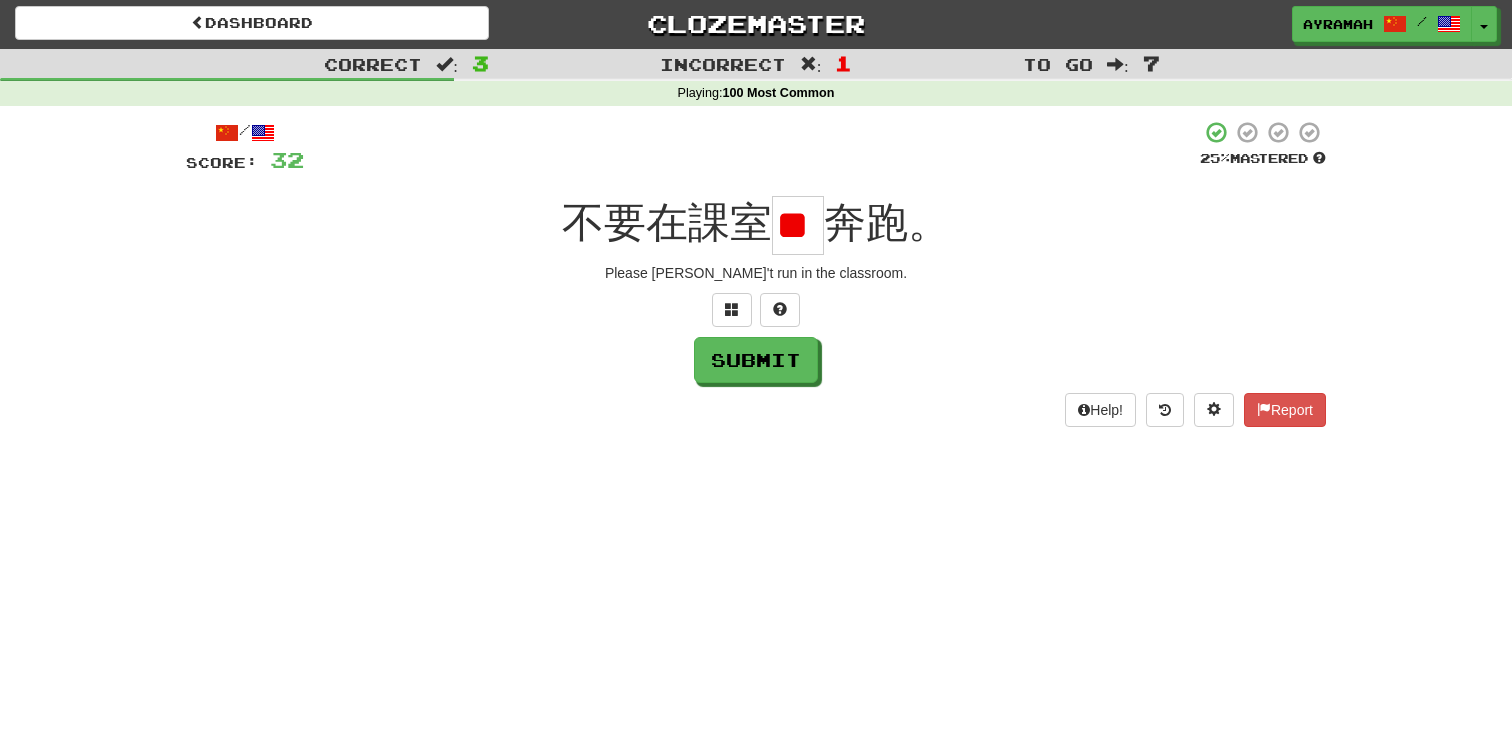 scroll, scrollTop: 0, scrollLeft: 3, axis: horizontal 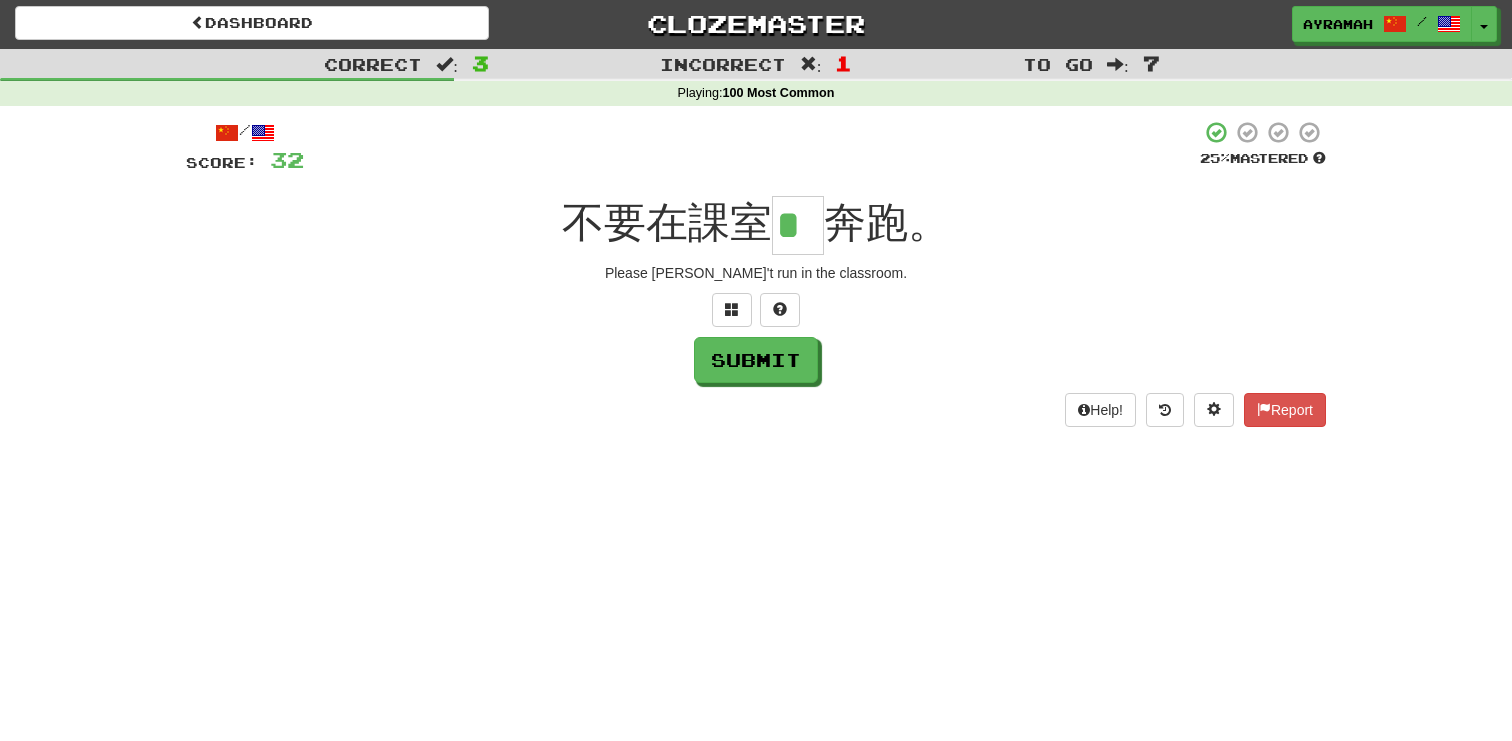 type on "*" 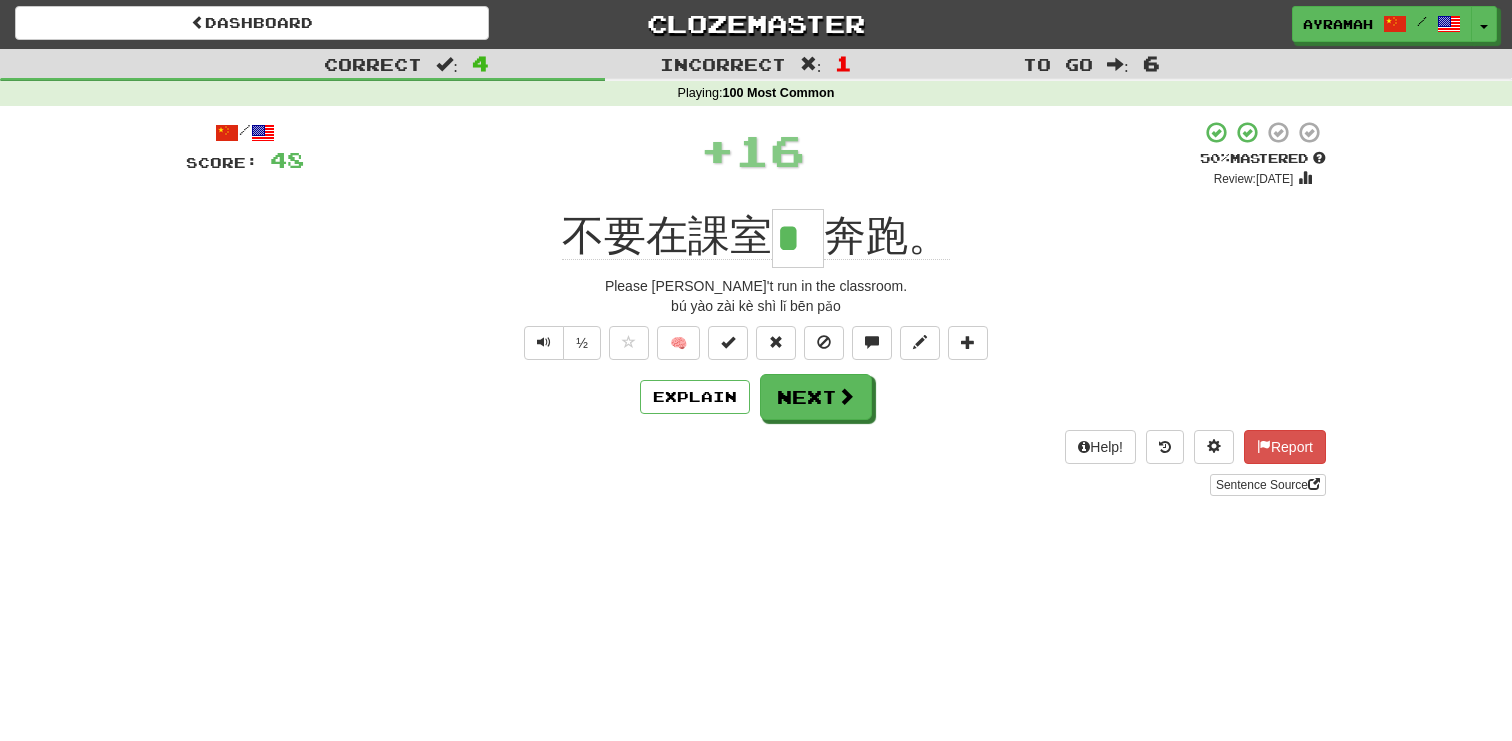 scroll, scrollTop: 3, scrollLeft: 0, axis: vertical 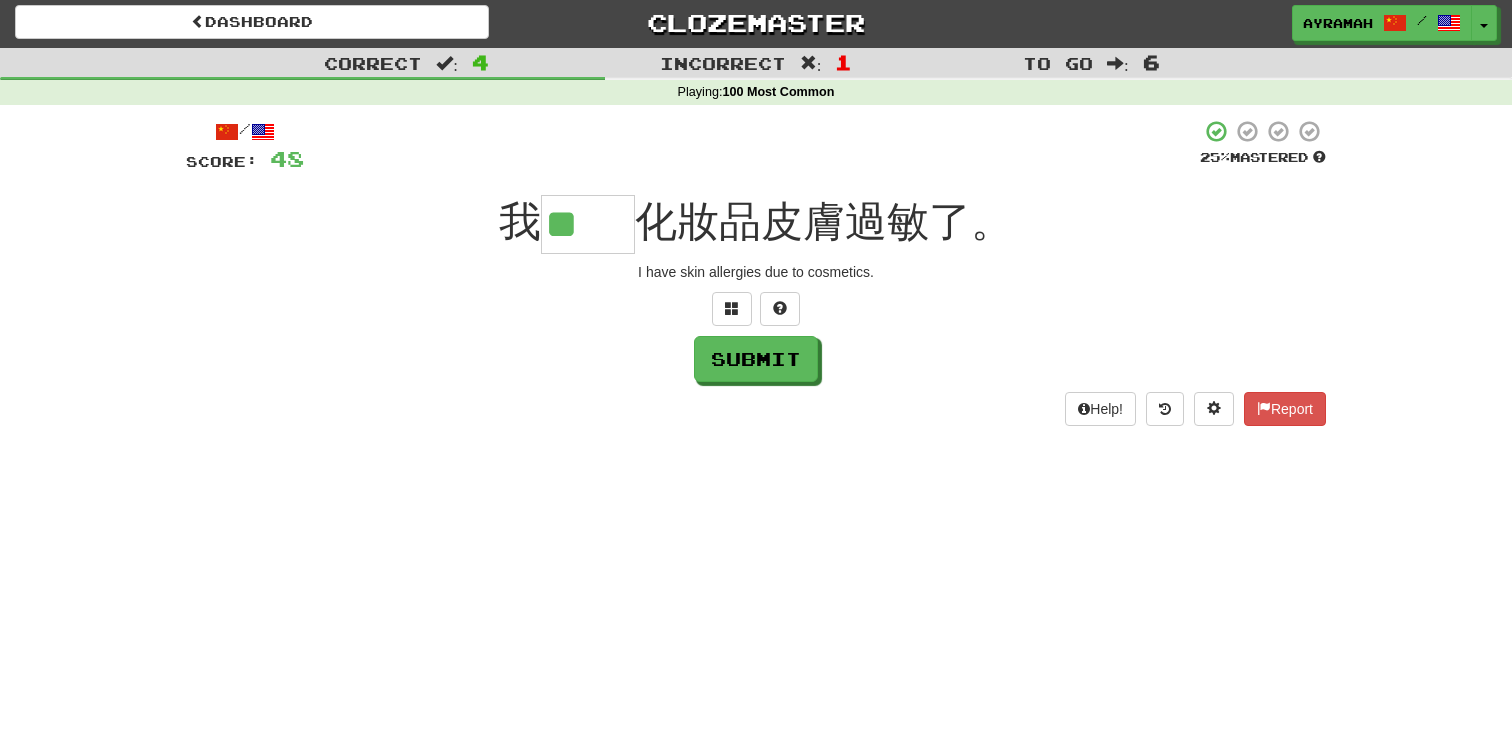 type on "**" 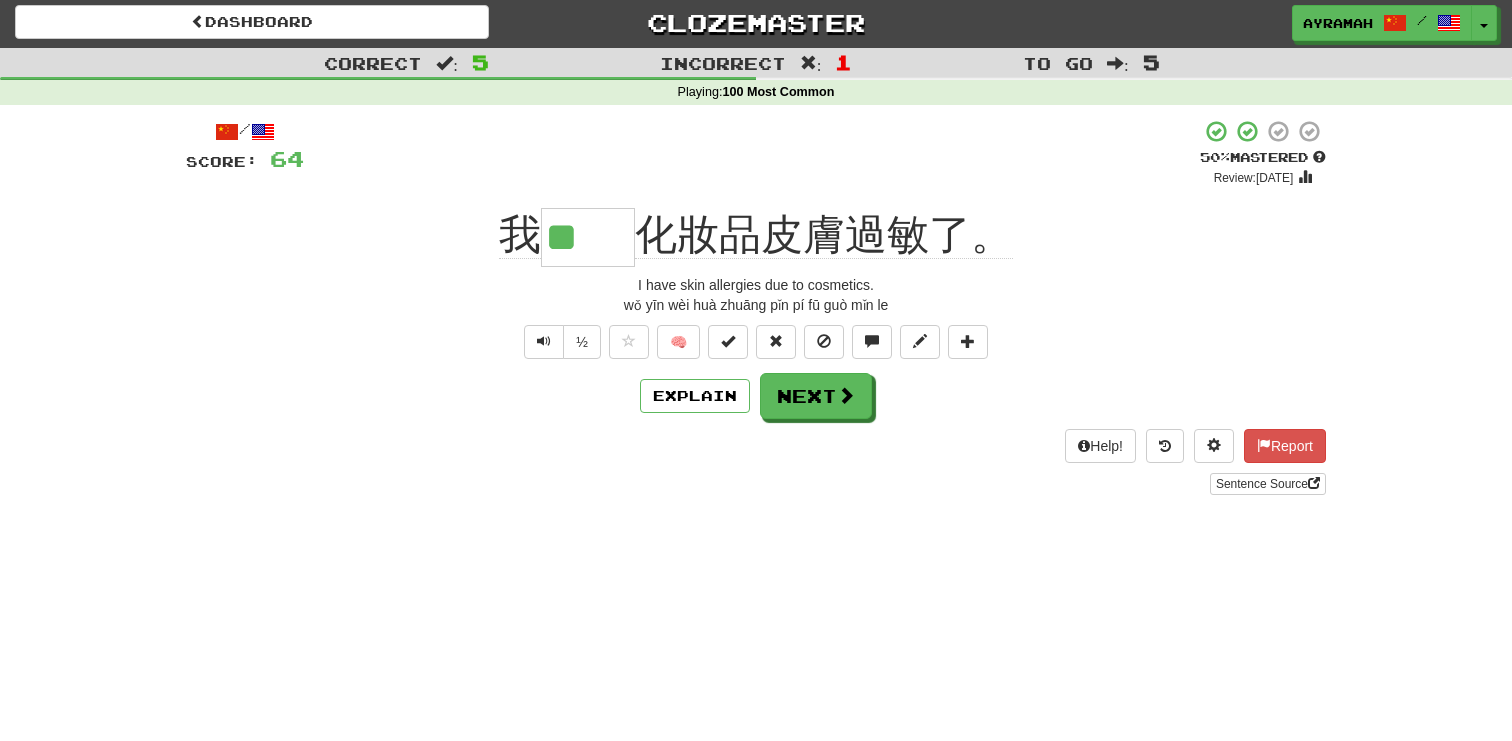 scroll, scrollTop: 4, scrollLeft: 0, axis: vertical 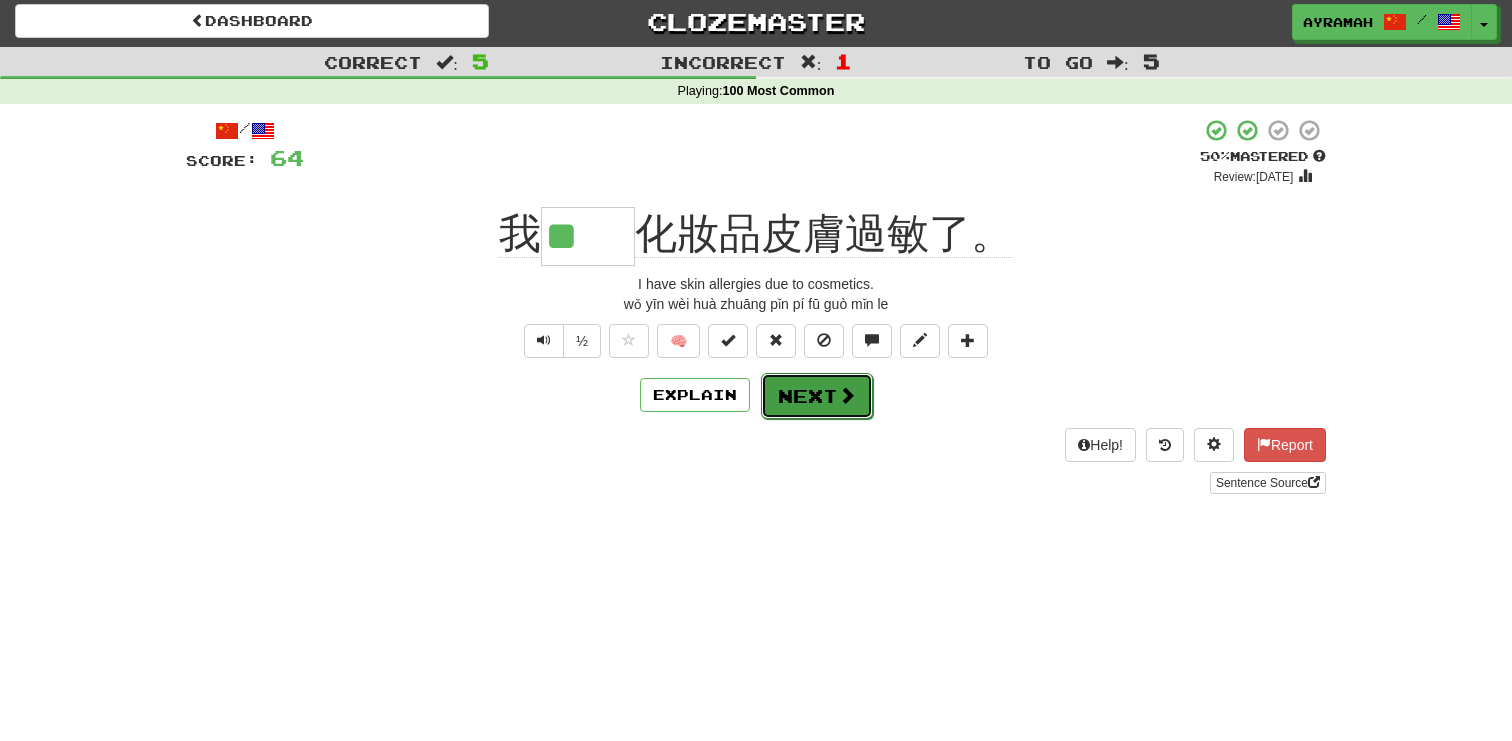 click on "Next" at bounding box center (817, 396) 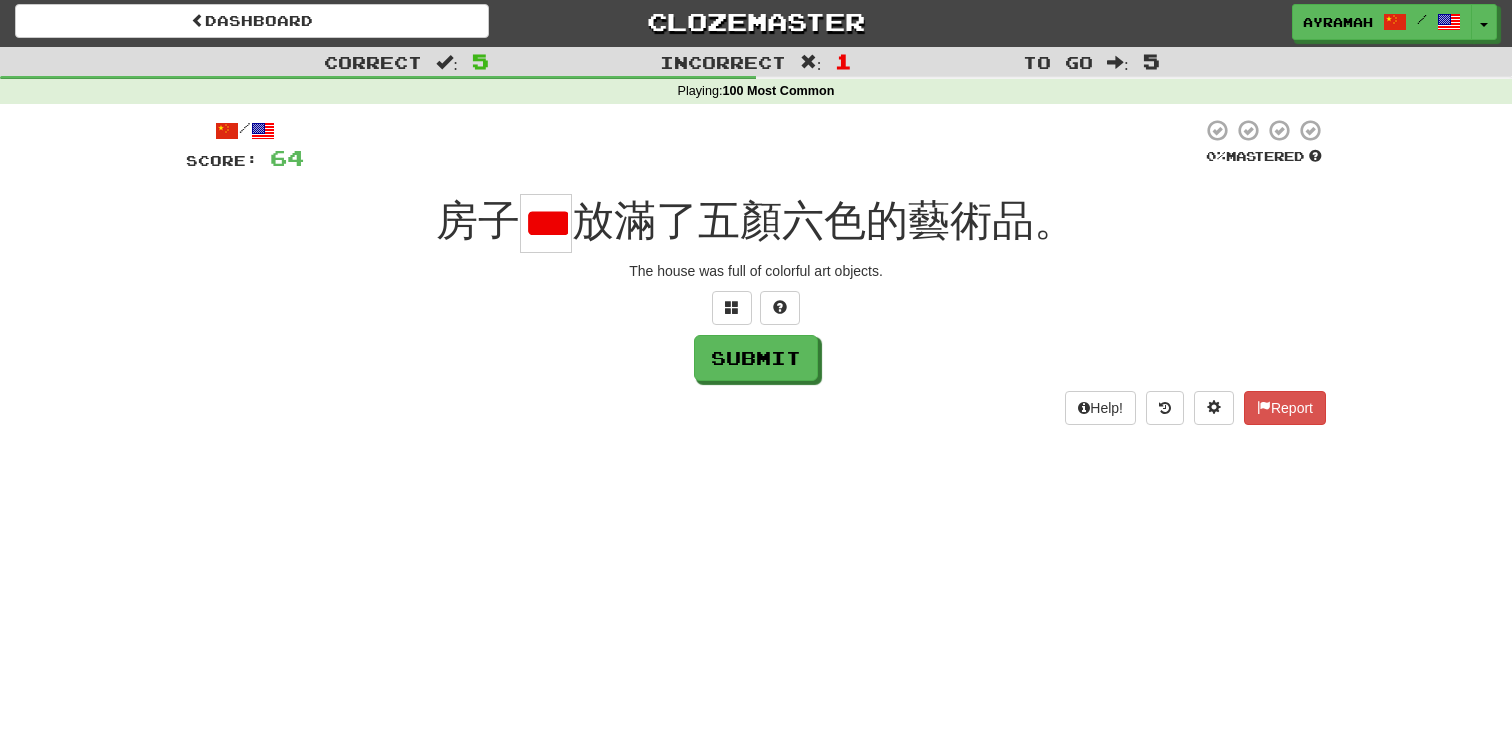 type on "*" 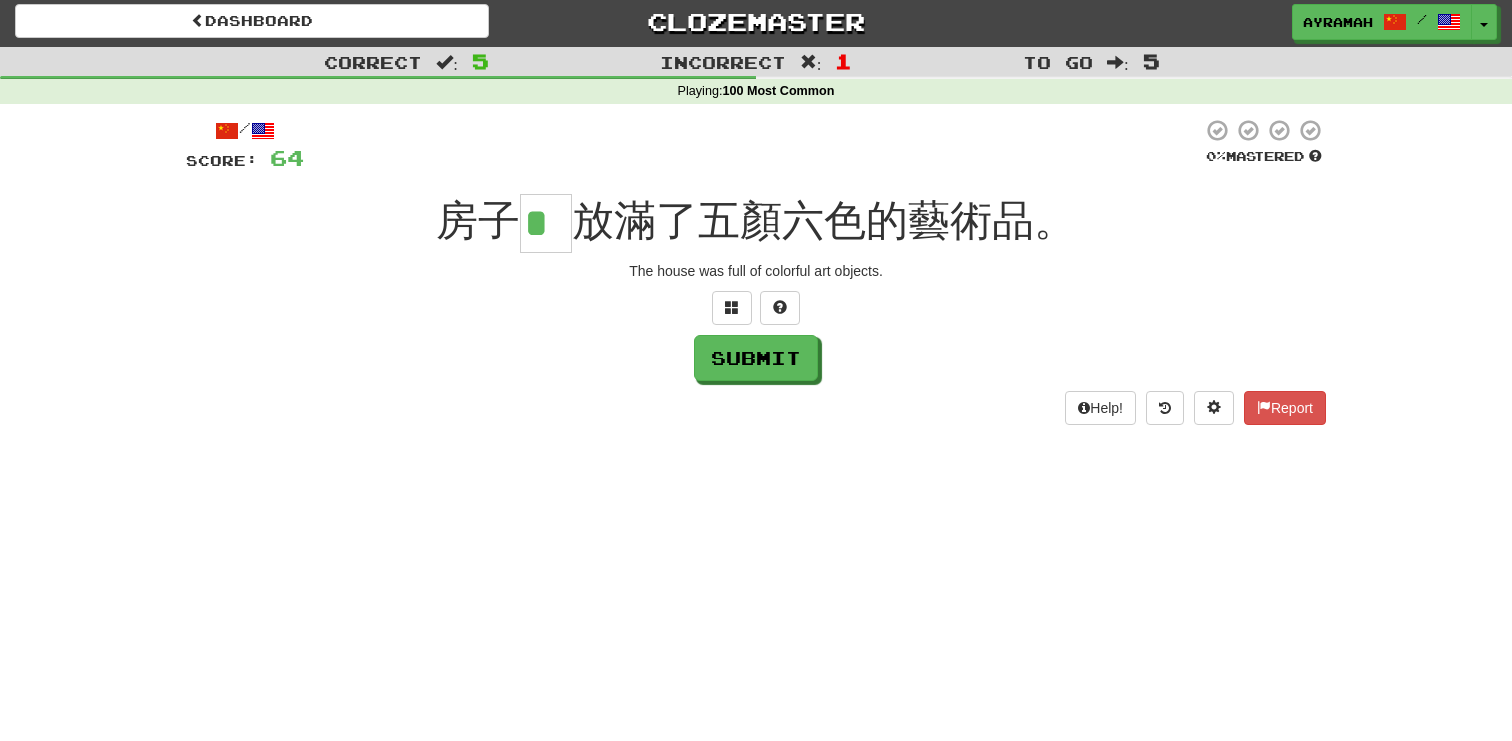 type on "*" 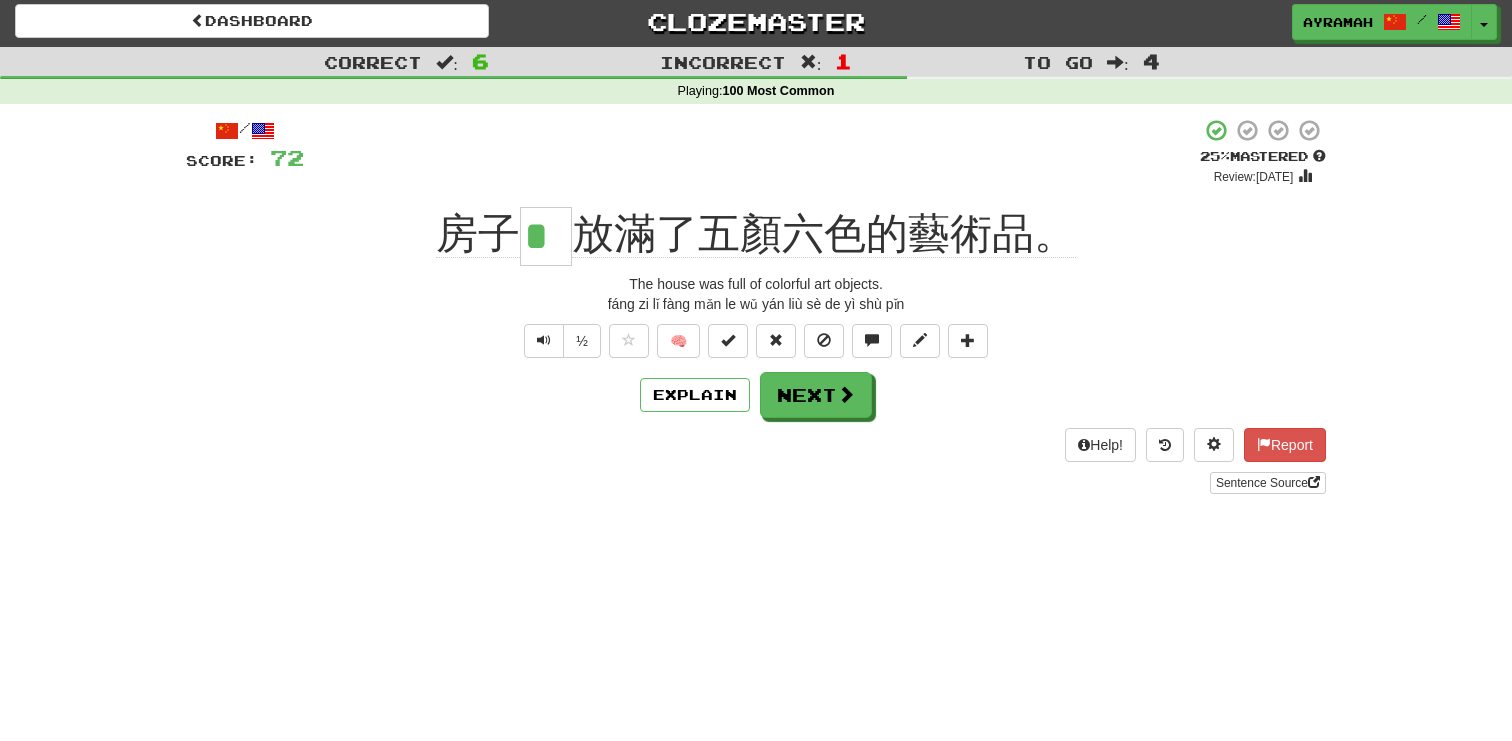 click on "放滿了五顏六色的藝術品。" 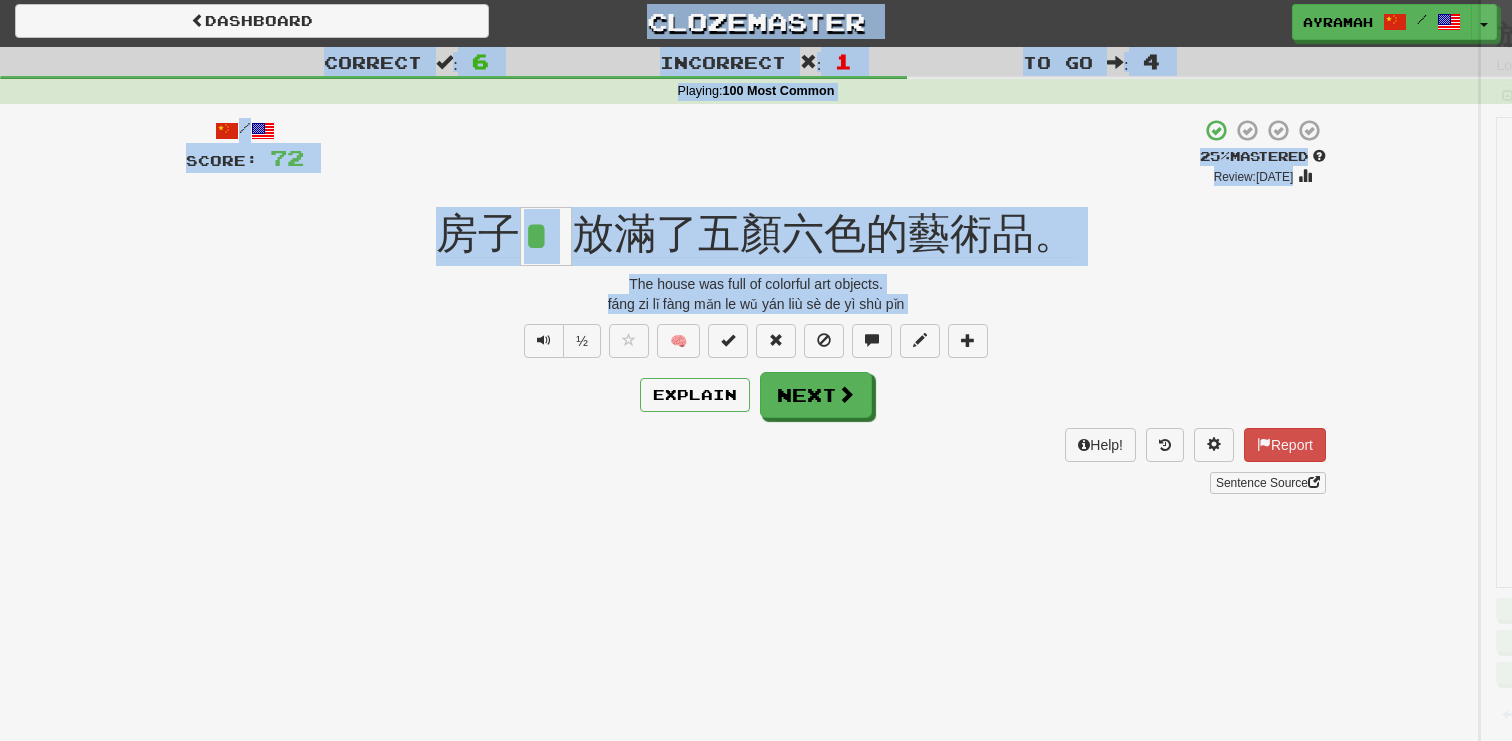 click at bounding box center [756, 370] 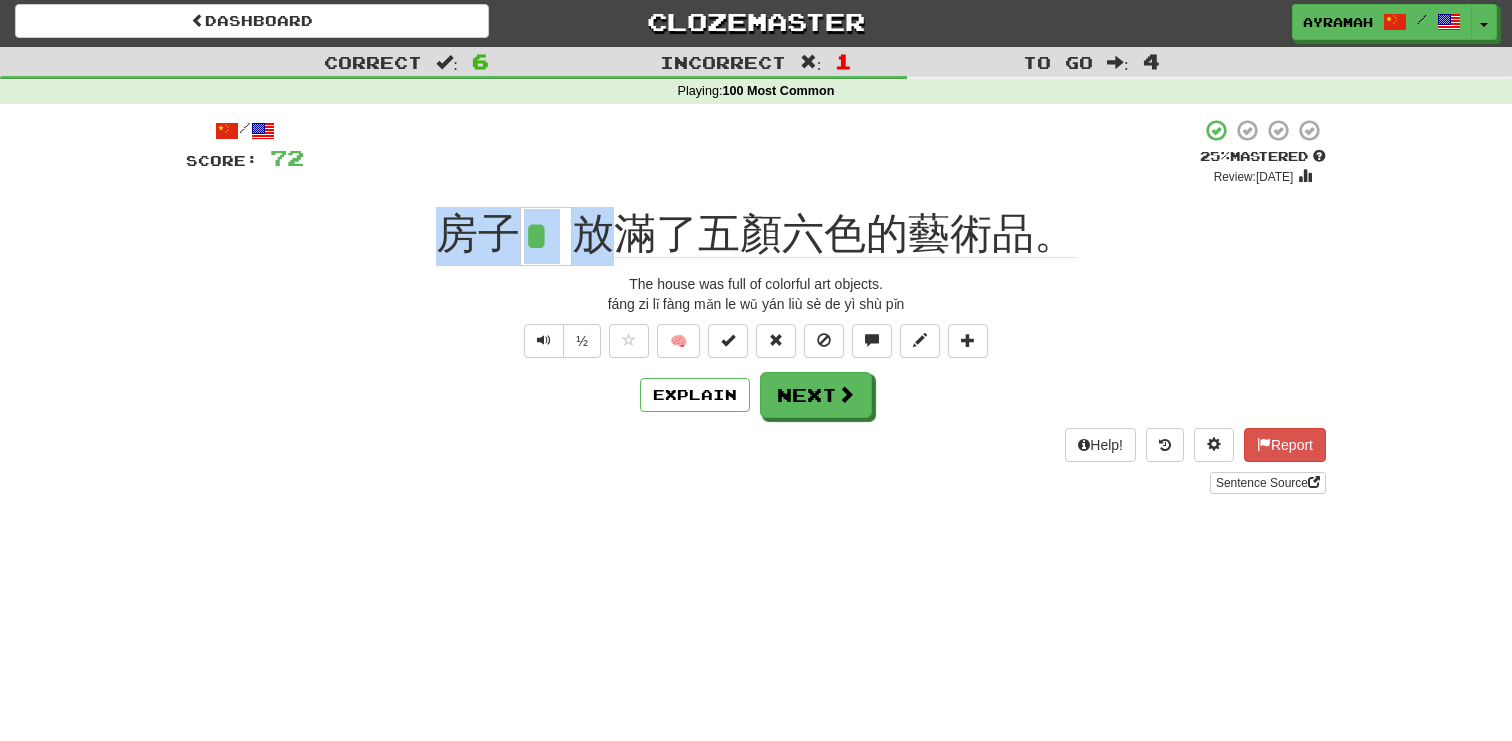 drag, startPoint x: 578, startPoint y: 205, endPoint x: 640, endPoint y: 233, distance: 68.0294 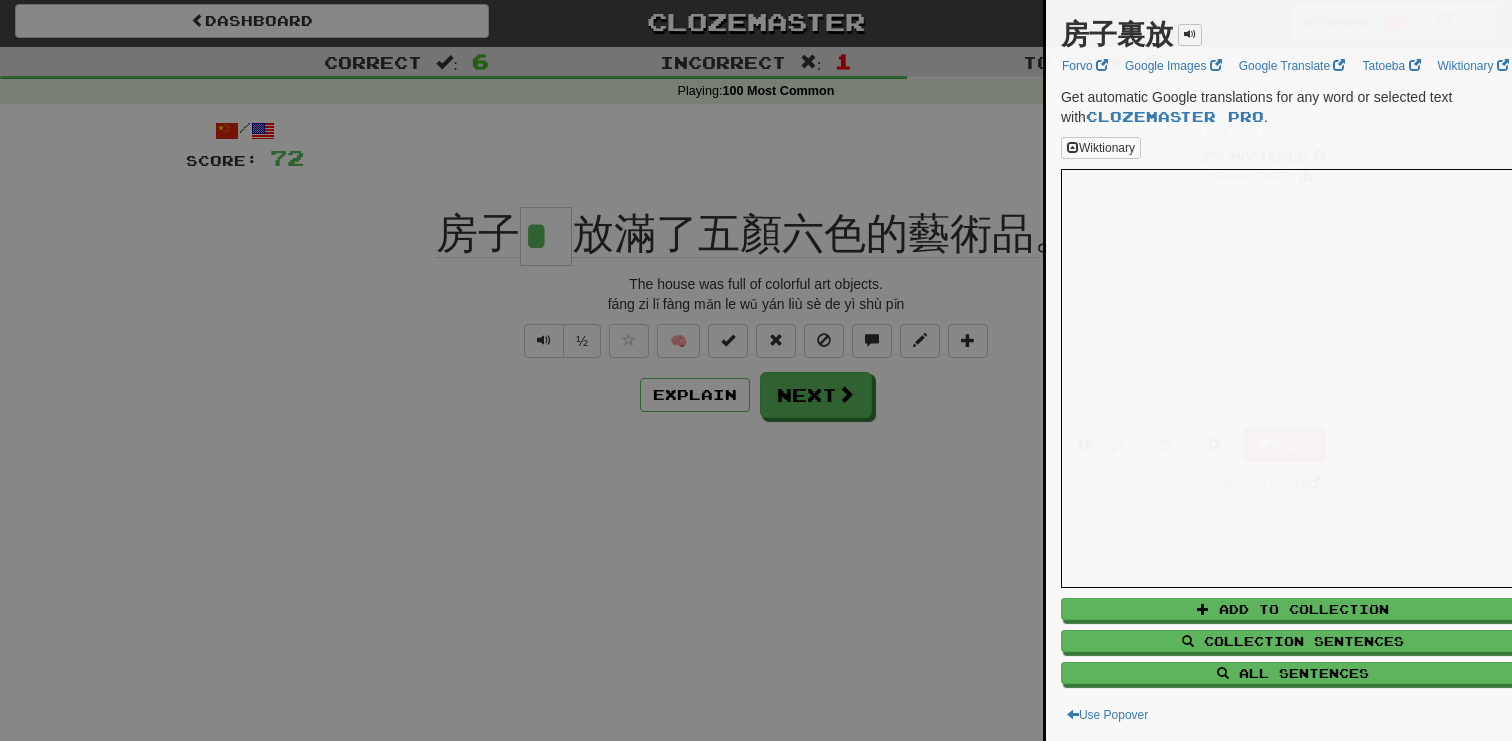 click at bounding box center [756, 370] 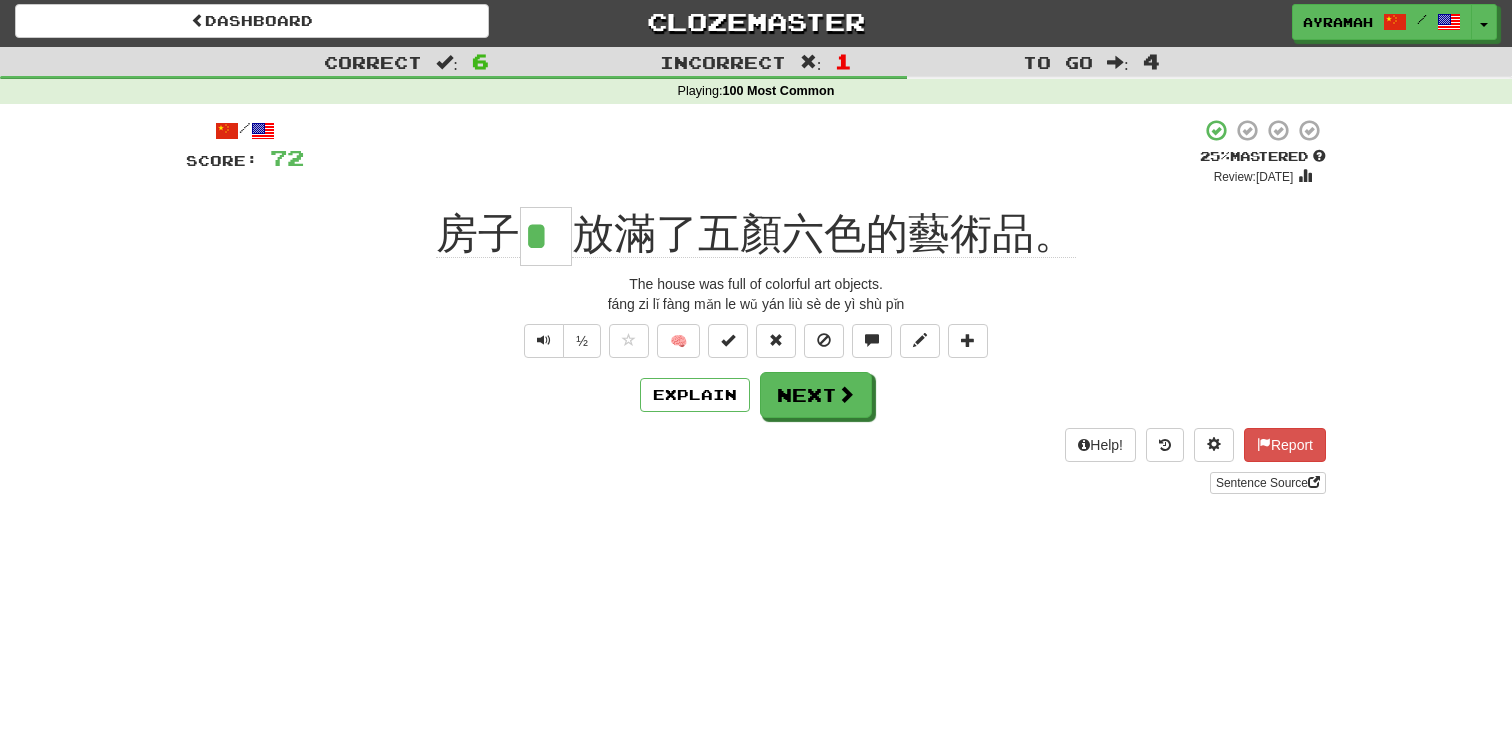 click on "放滿了五顏六色的藝術品。" 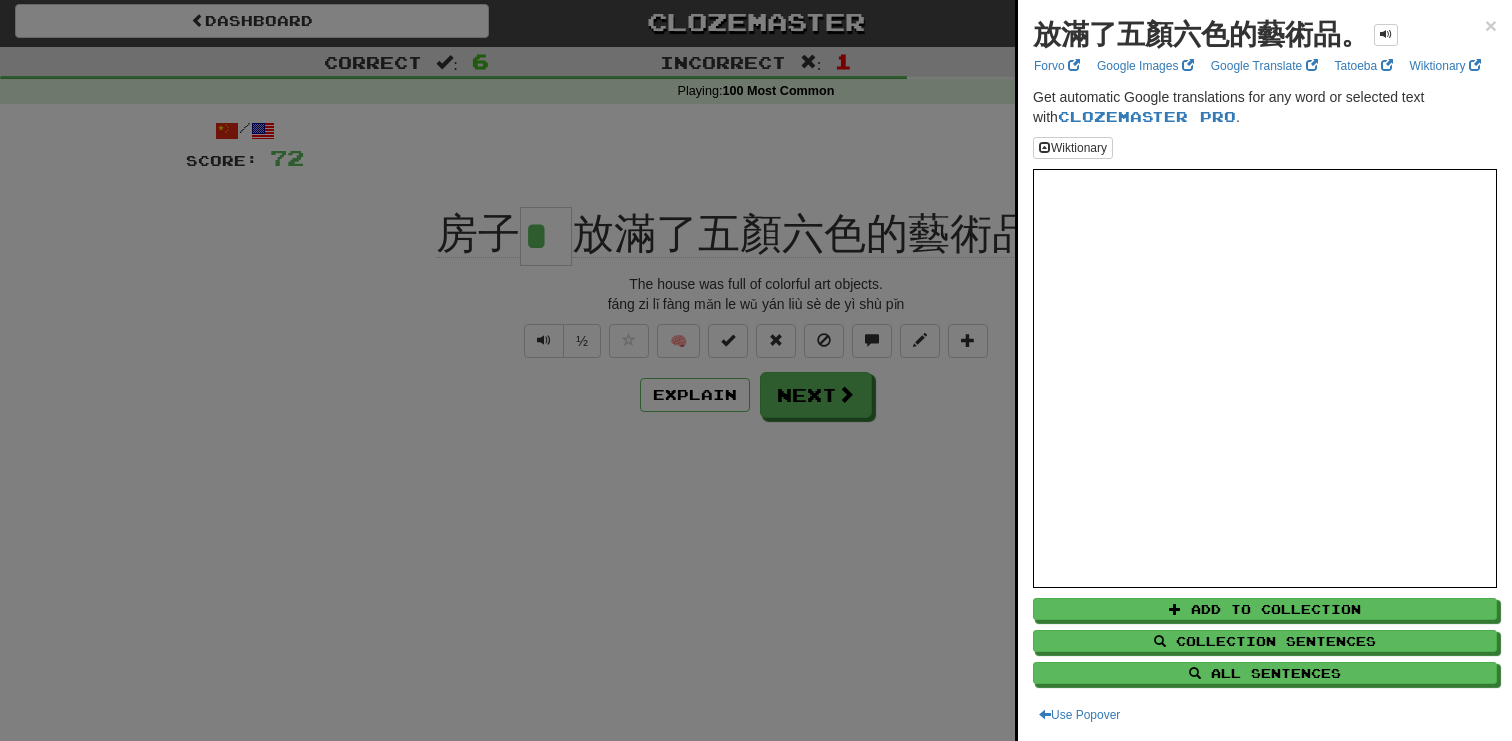 click at bounding box center [756, 370] 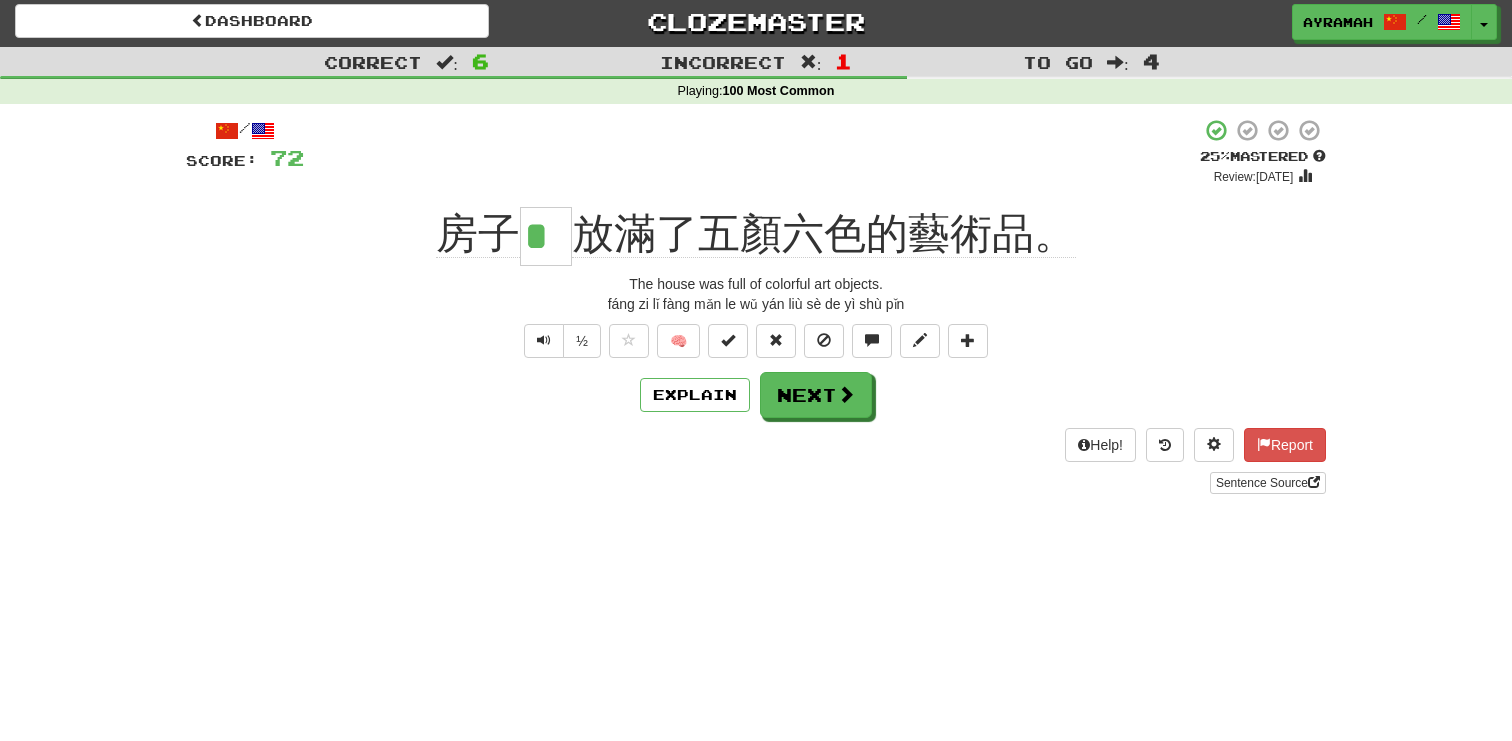 click on "放滿了五顏六色的藝術品。" 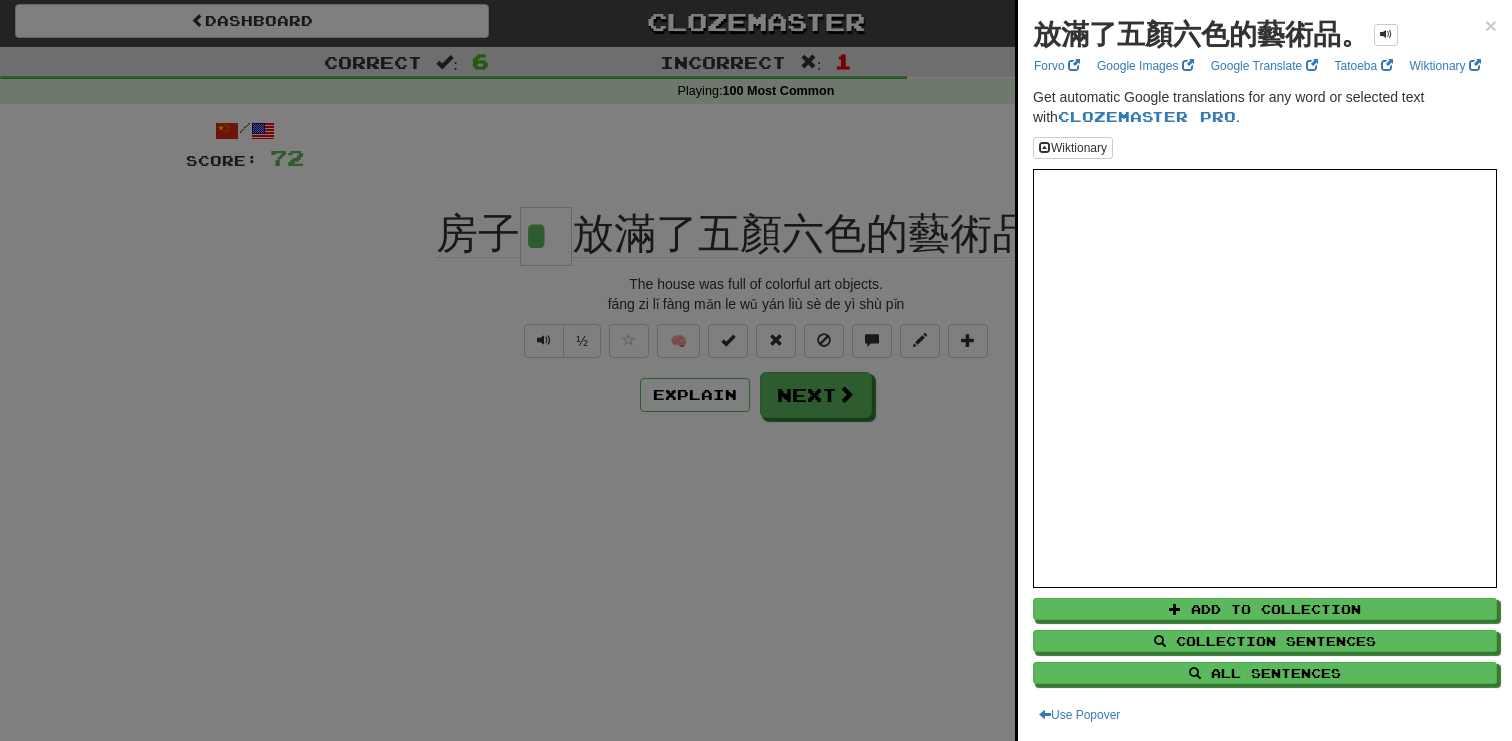 click at bounding box center (756, 370) 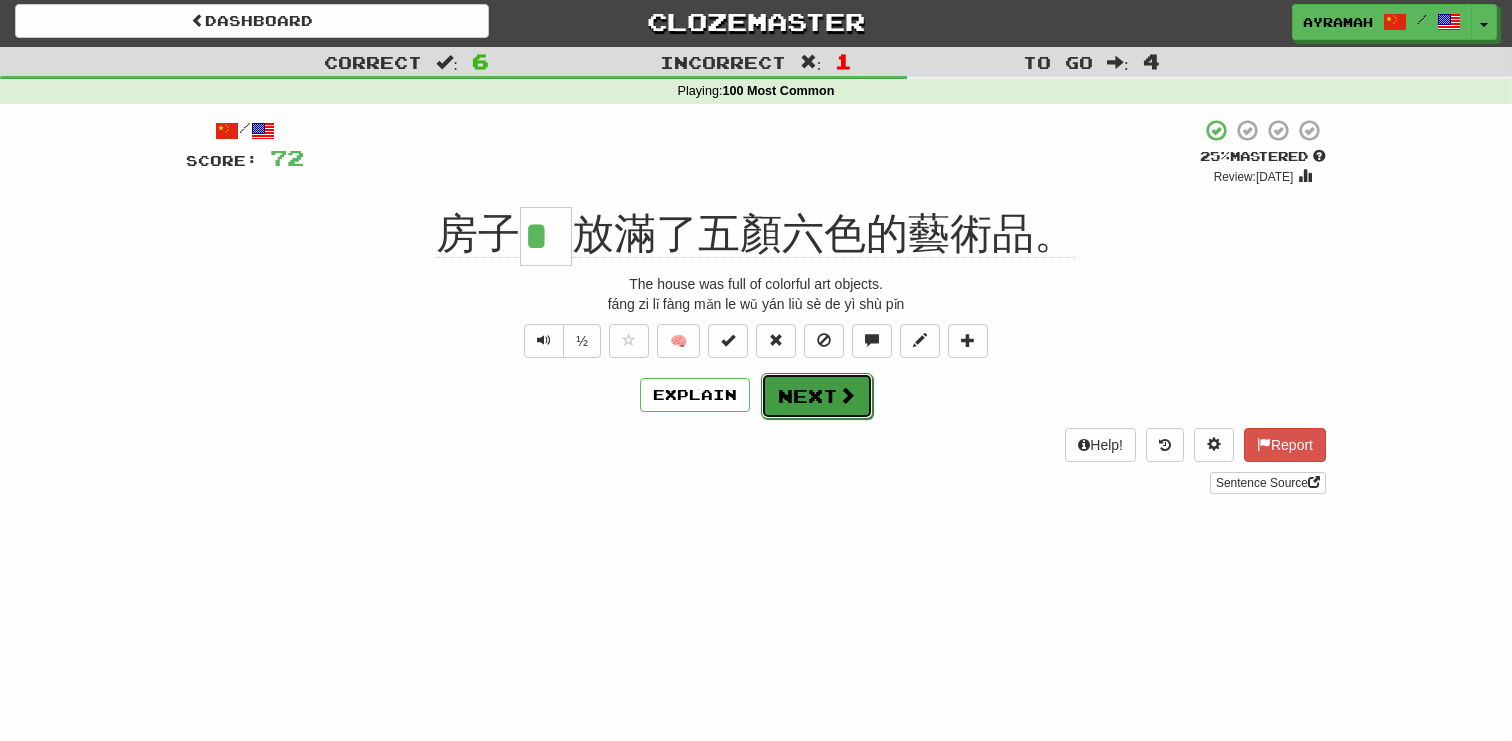 click on "Next" at bounding box center (817, 396) 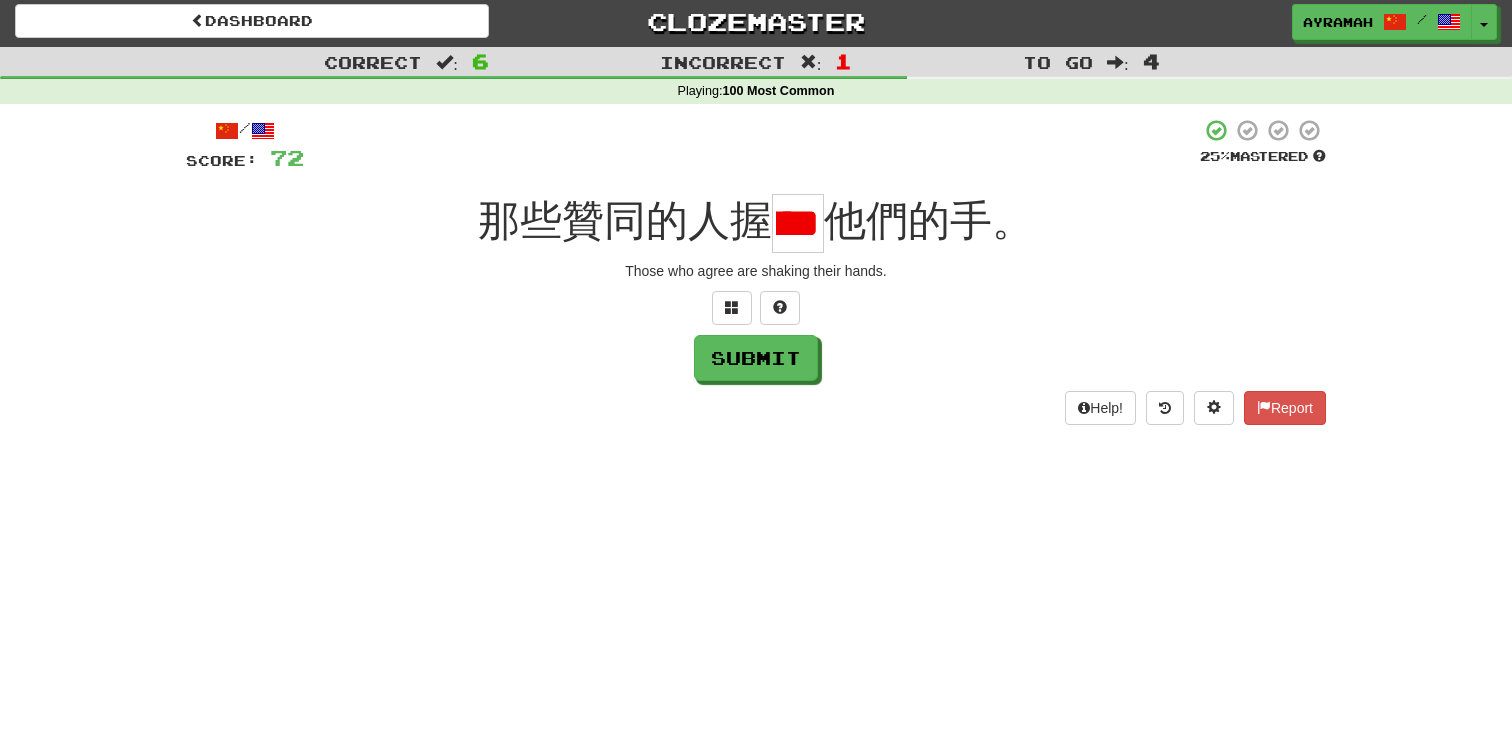 scroll, scrollTop: 0, scrollLeft: 47, axis: horizontal 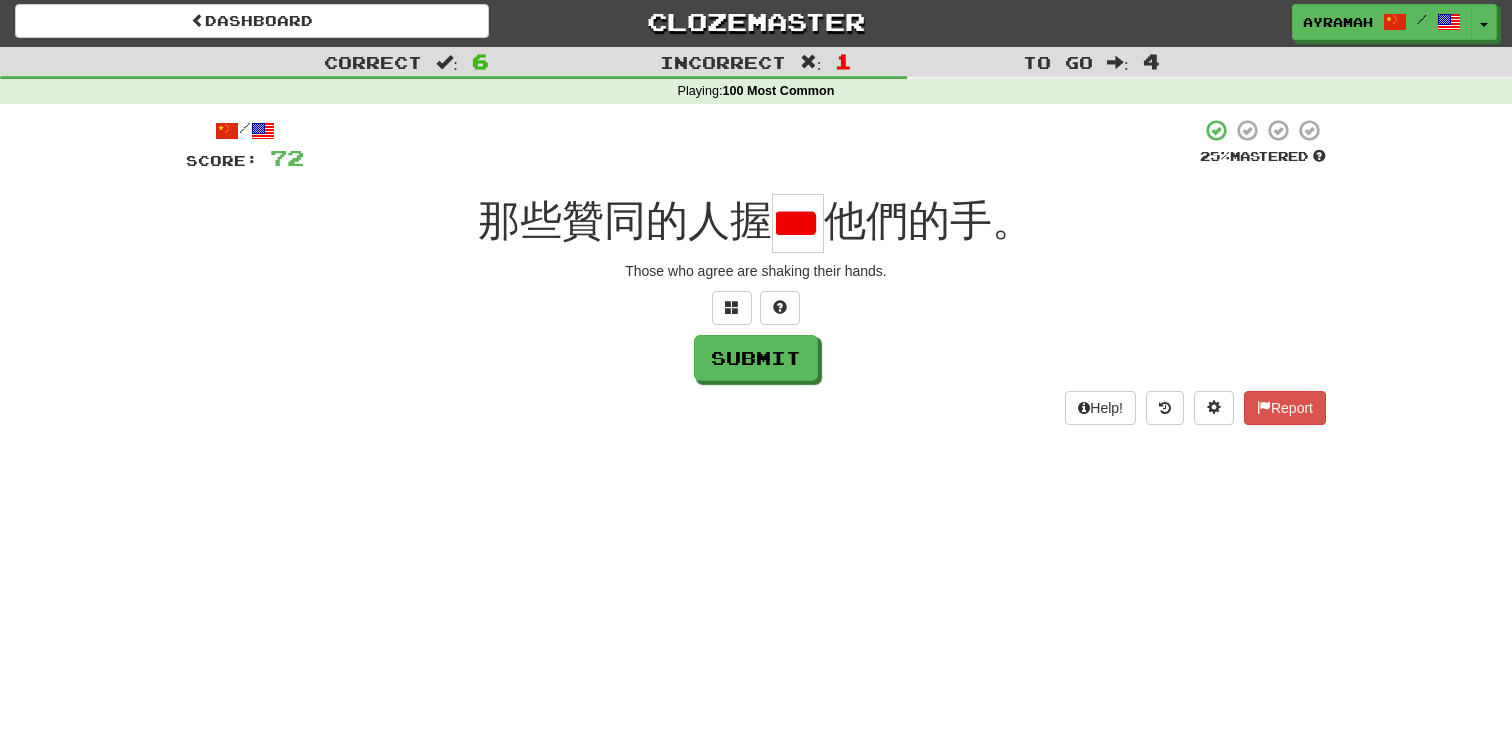 type on "*" 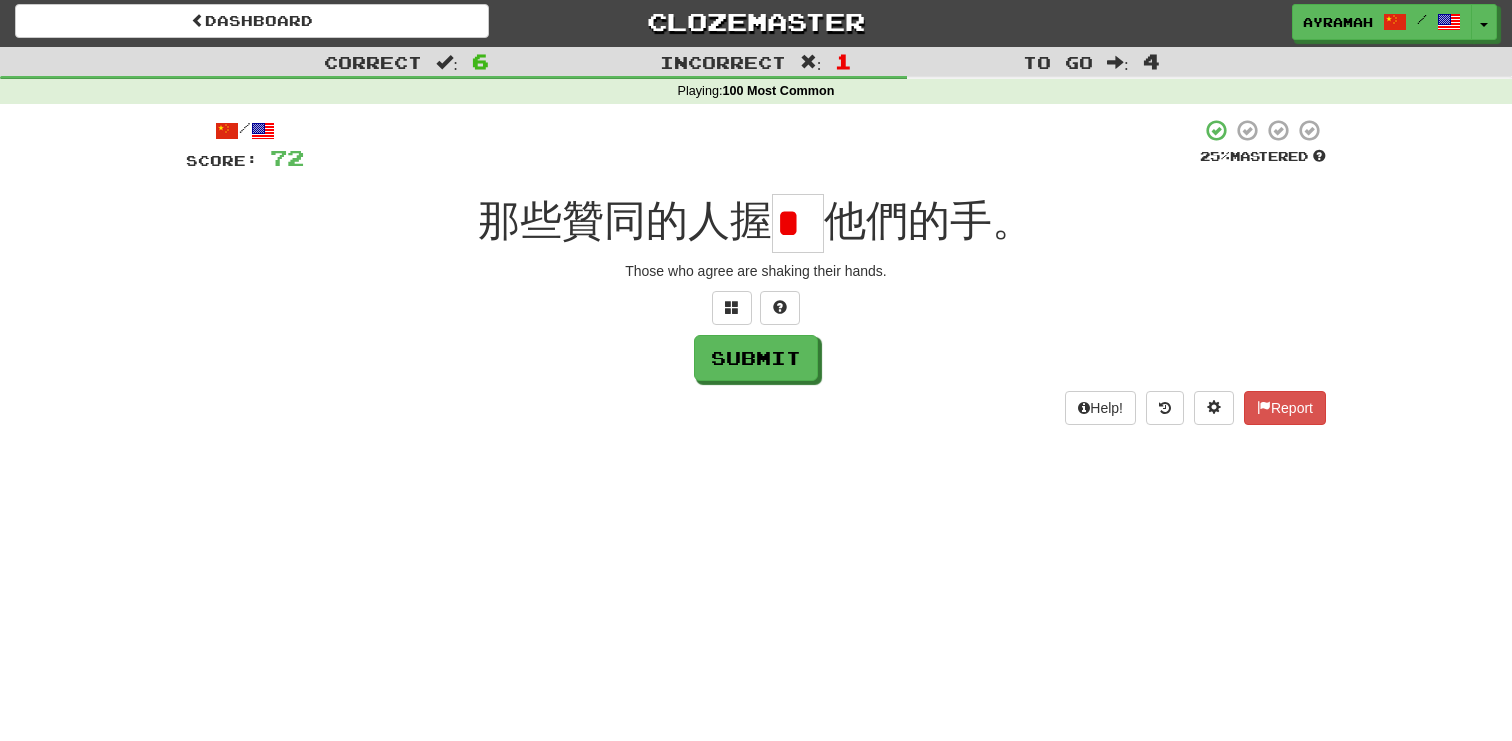 scroll, scrollTop: 0, scrollLeft: 0, axis: both 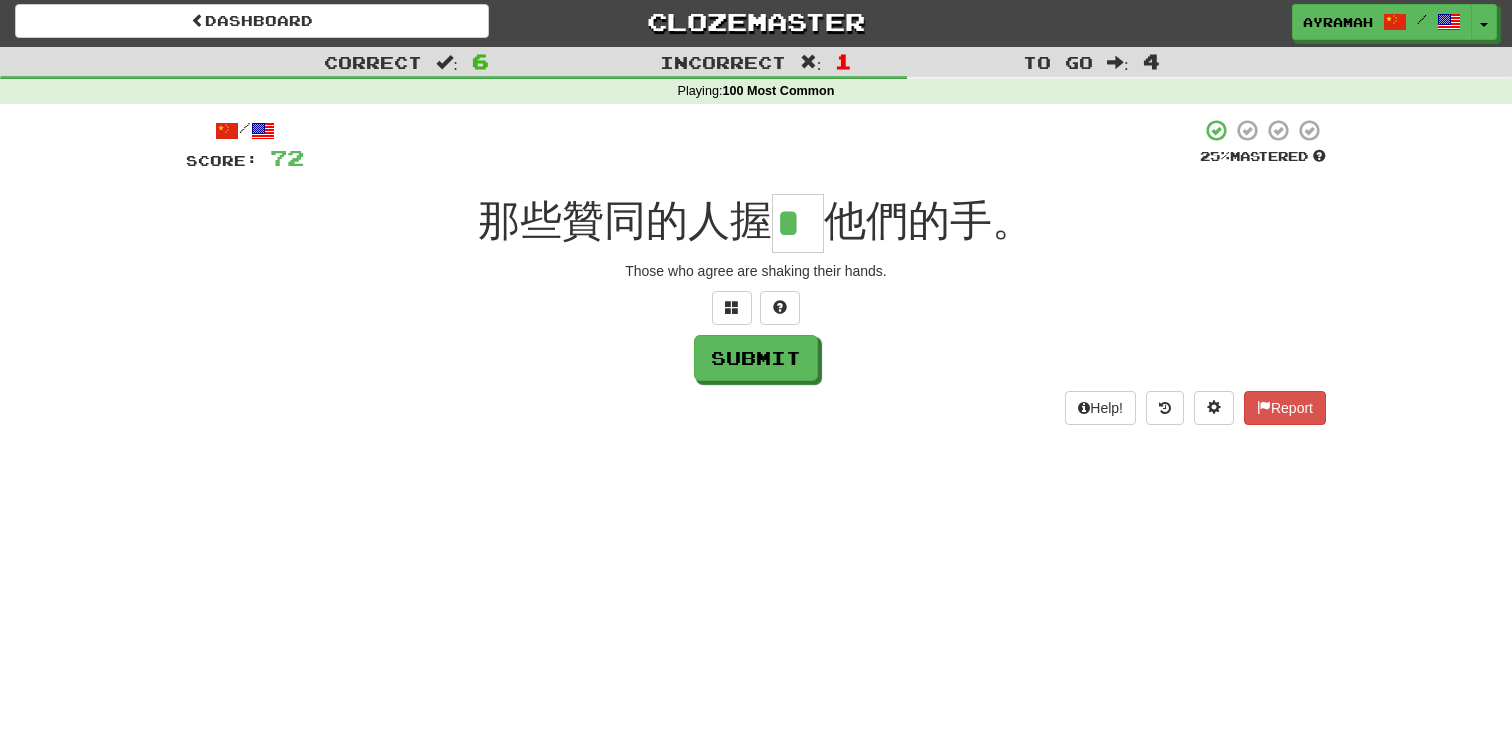 type on "*" 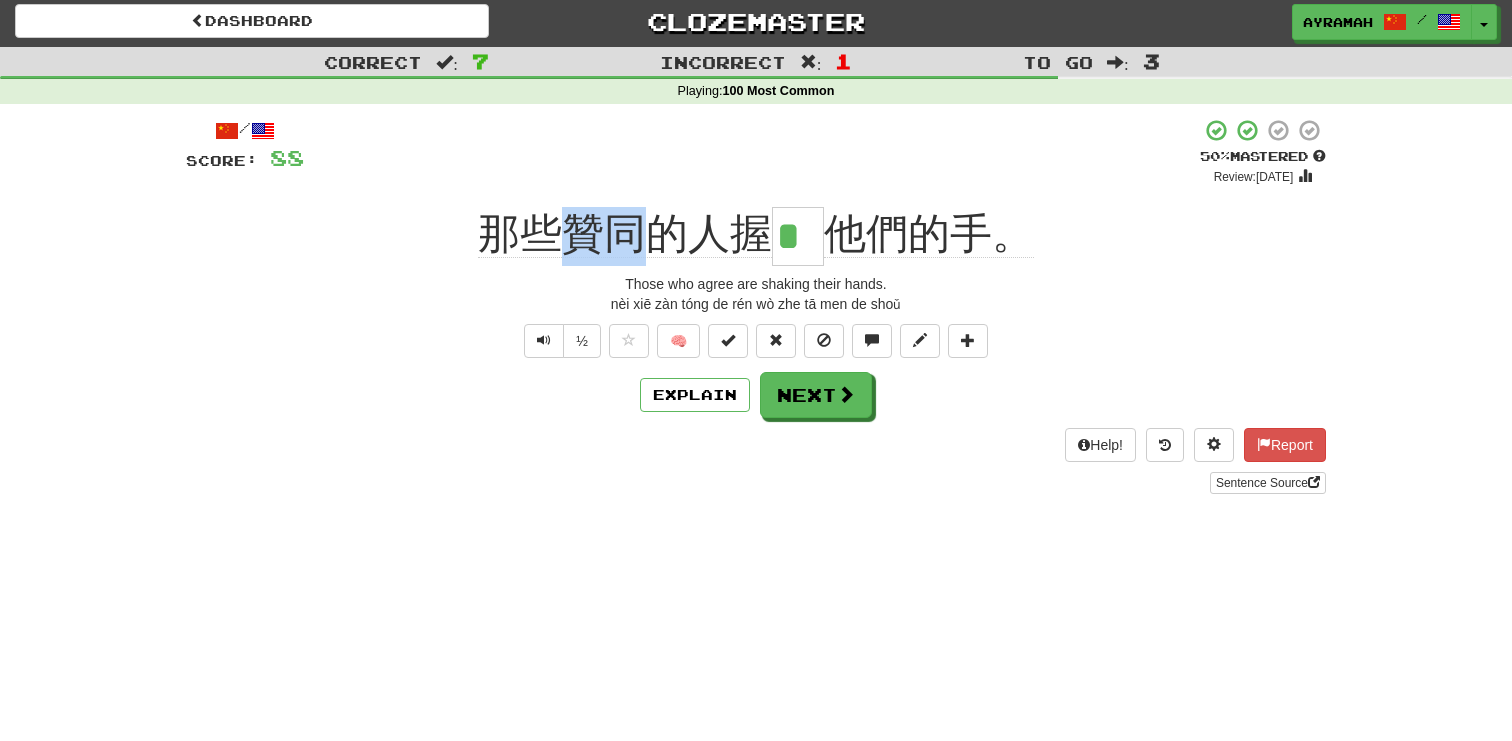 drag, startPoint x: 564, startPoint y: 209, endPoint x: 634, endPoint y: 238, distance: 75.76939 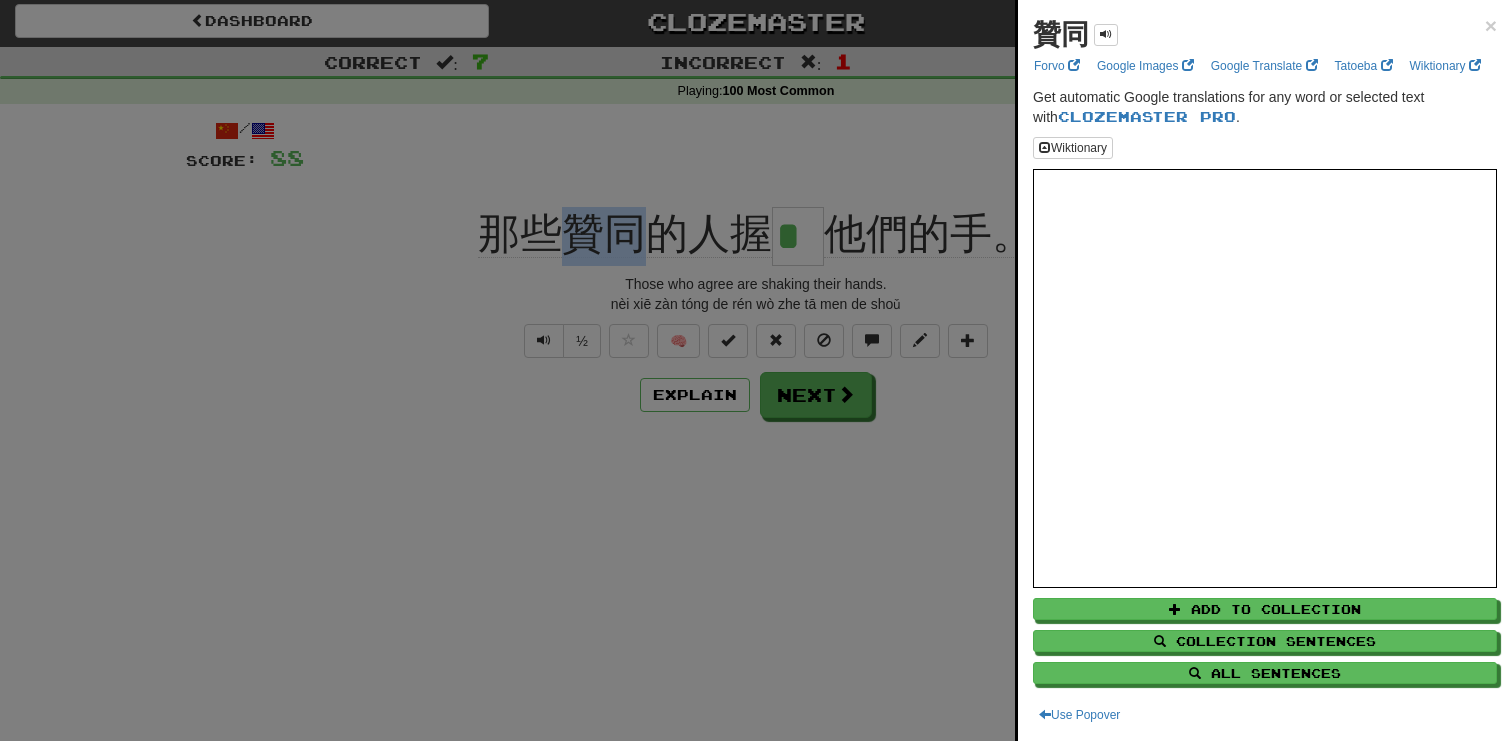 copy on "贊同" 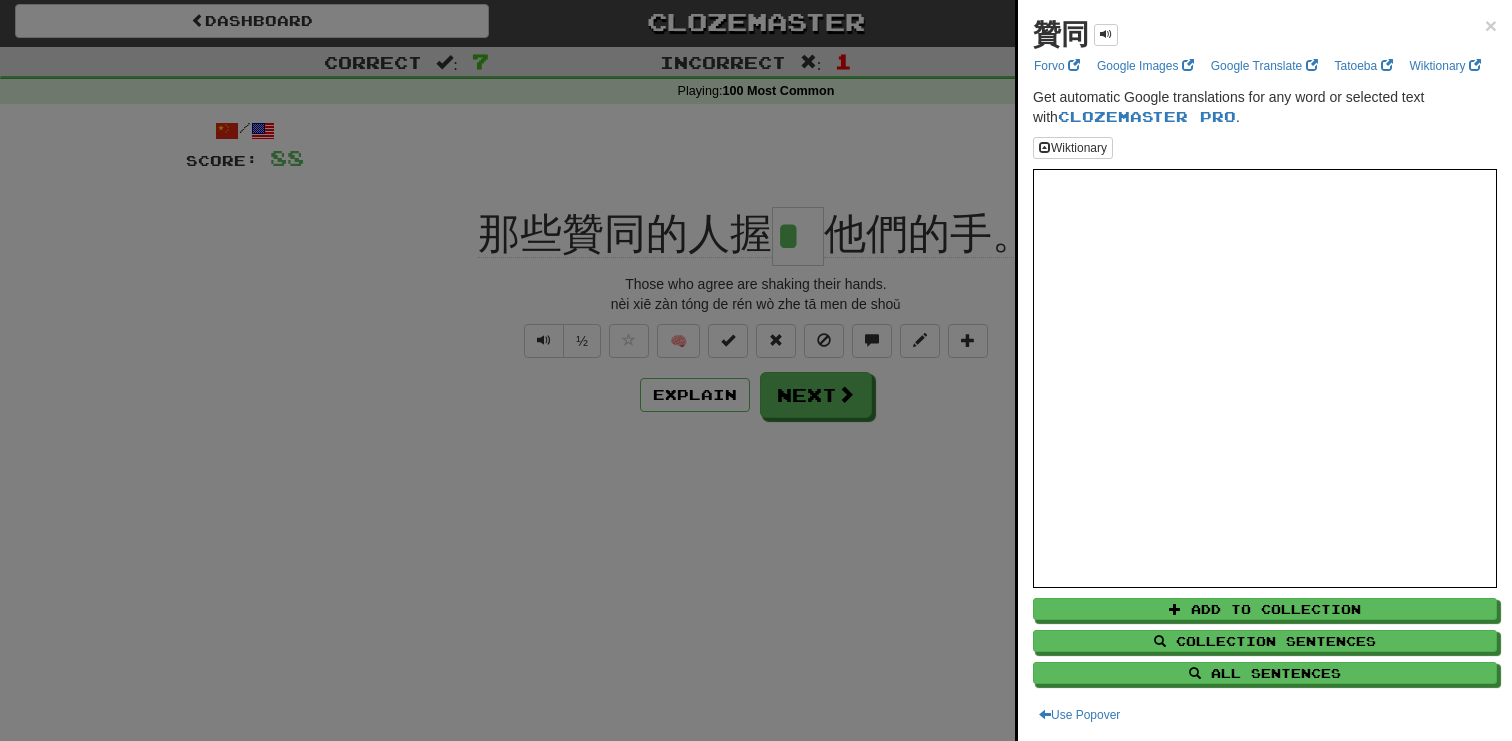 click at bounding box center (756, 370) 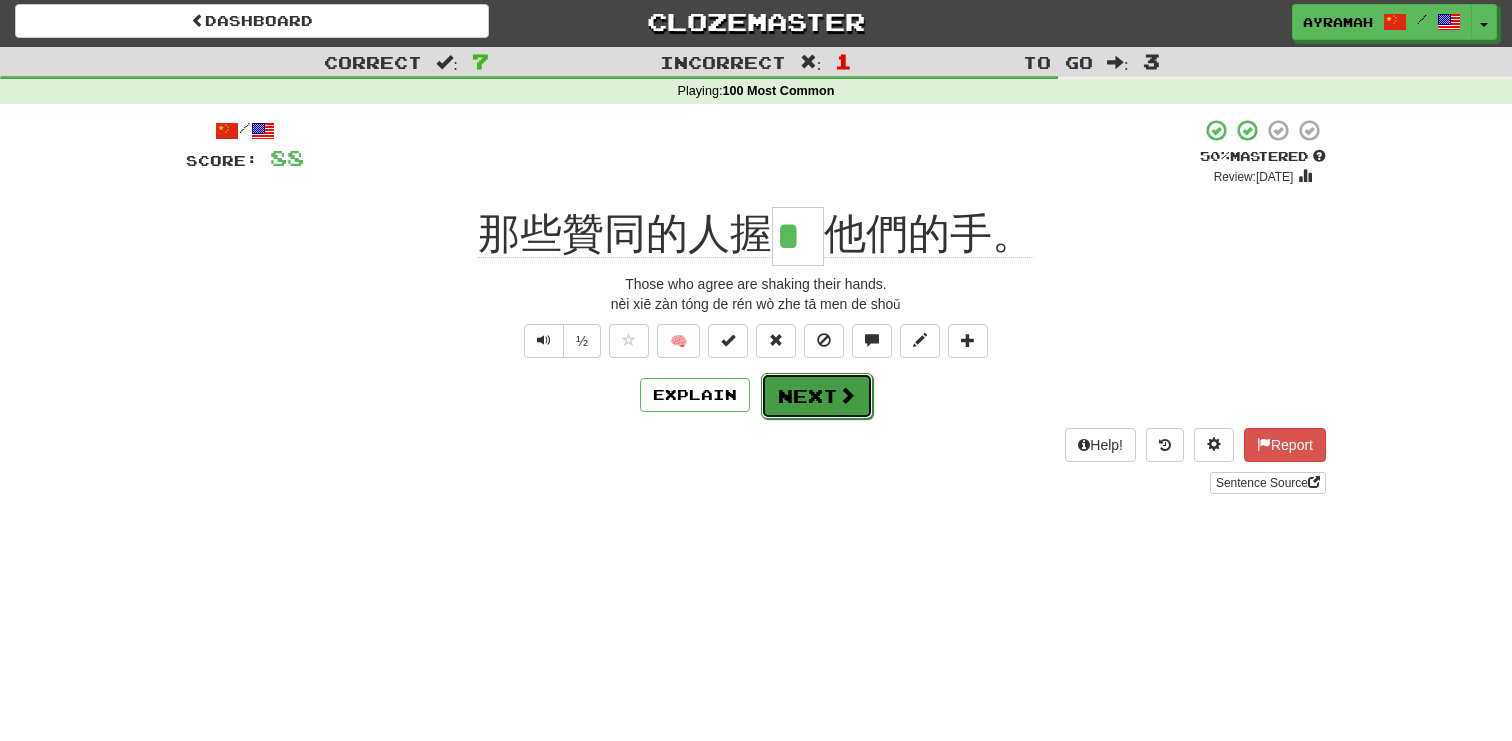 click on "Next" at bounding box center [817, 396] 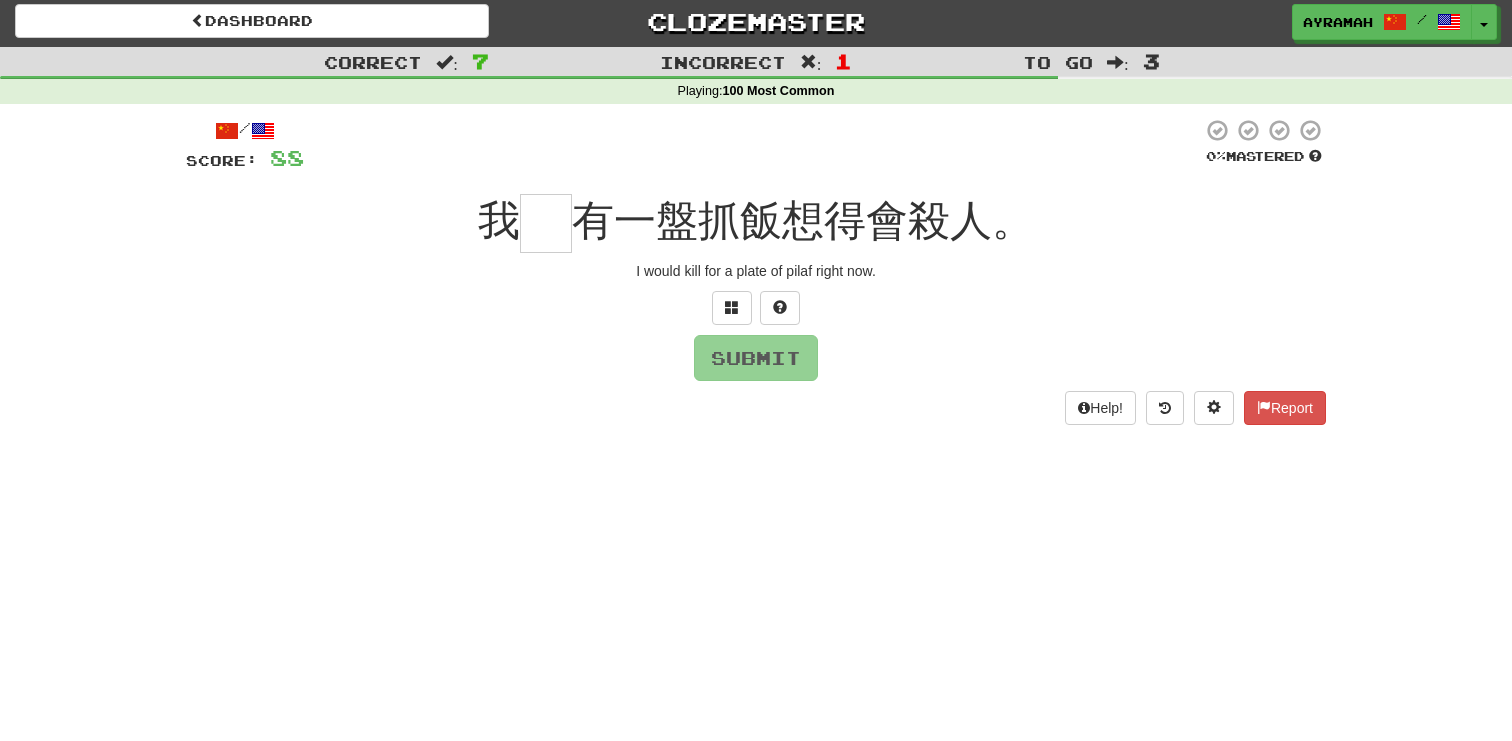 type on "*" 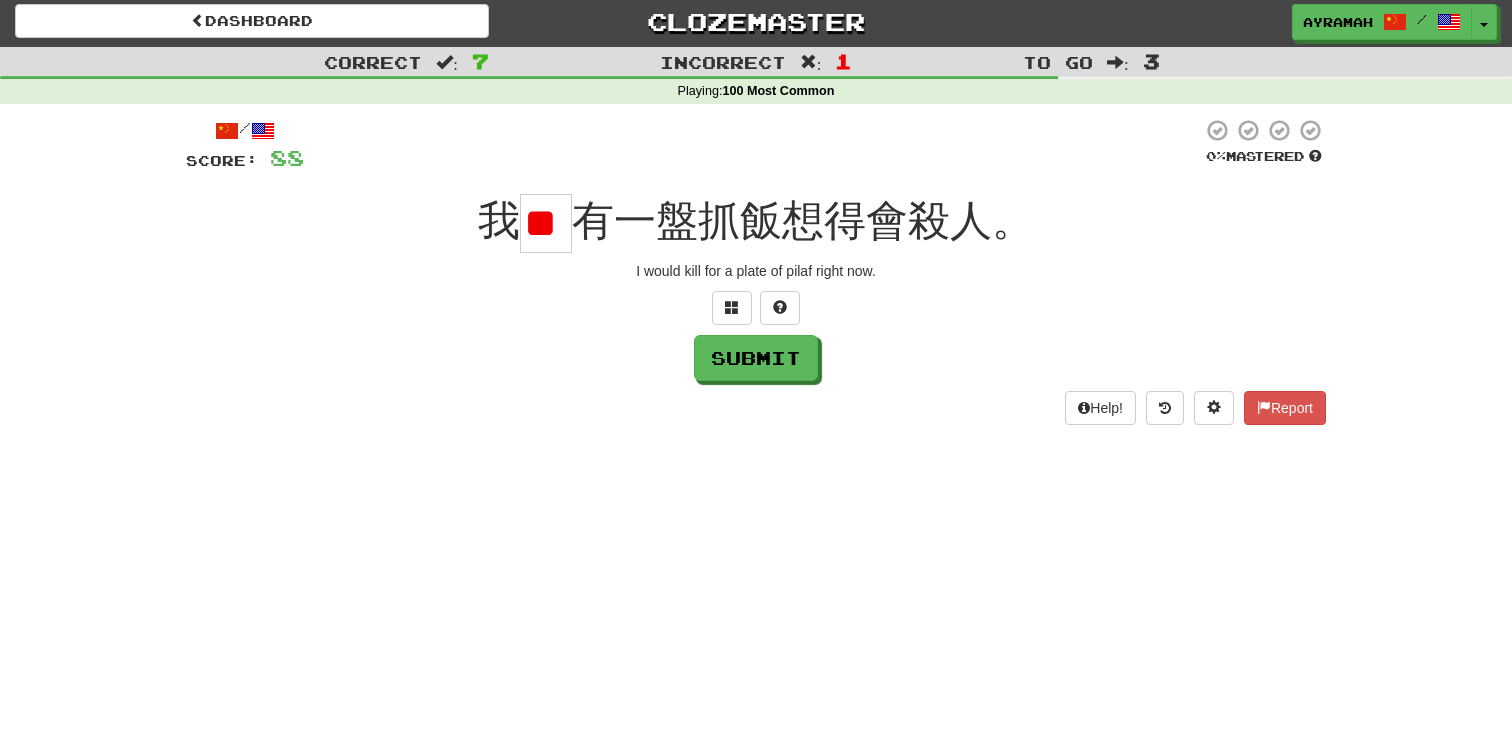 scroll, scrollTop: 0, scrollLeft: 12, axis: horizontal 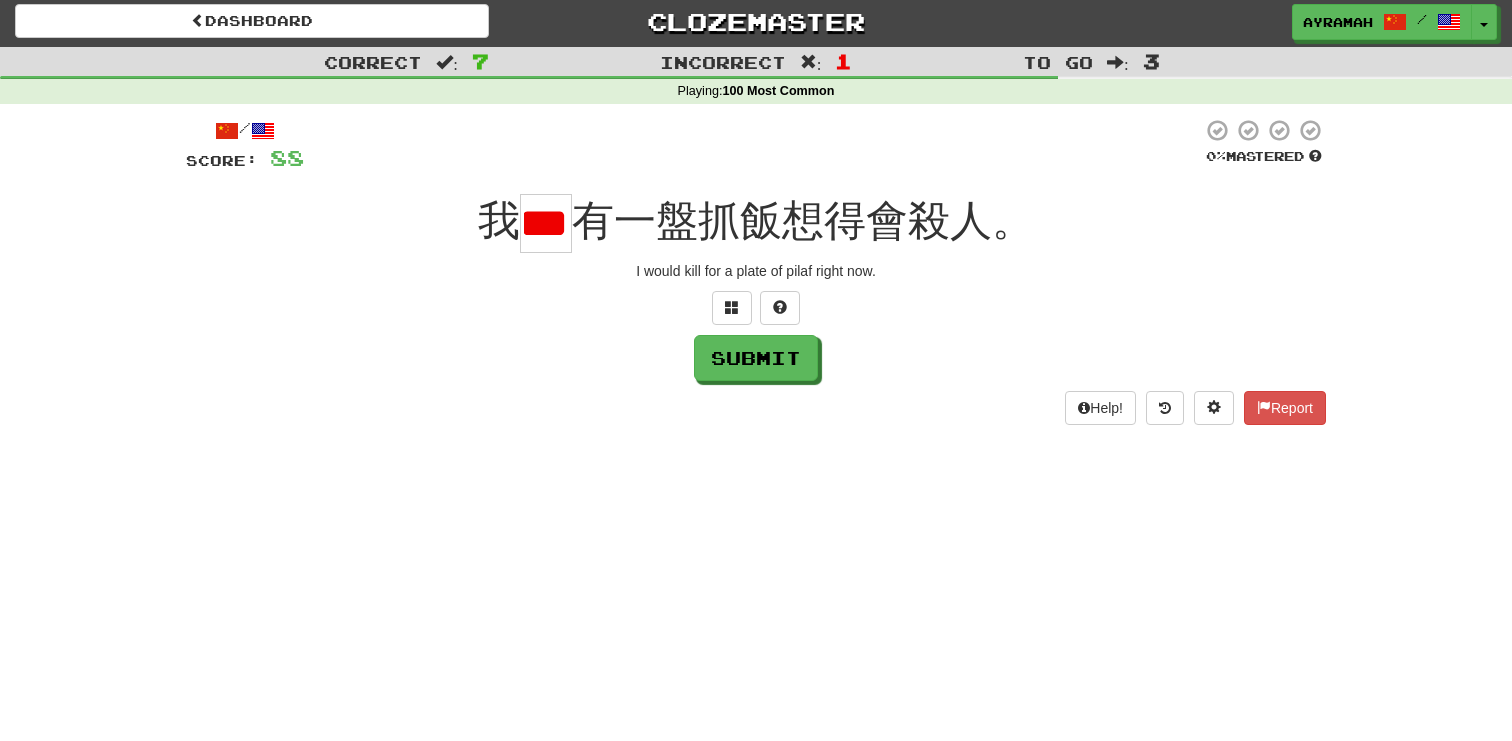 type on "*" 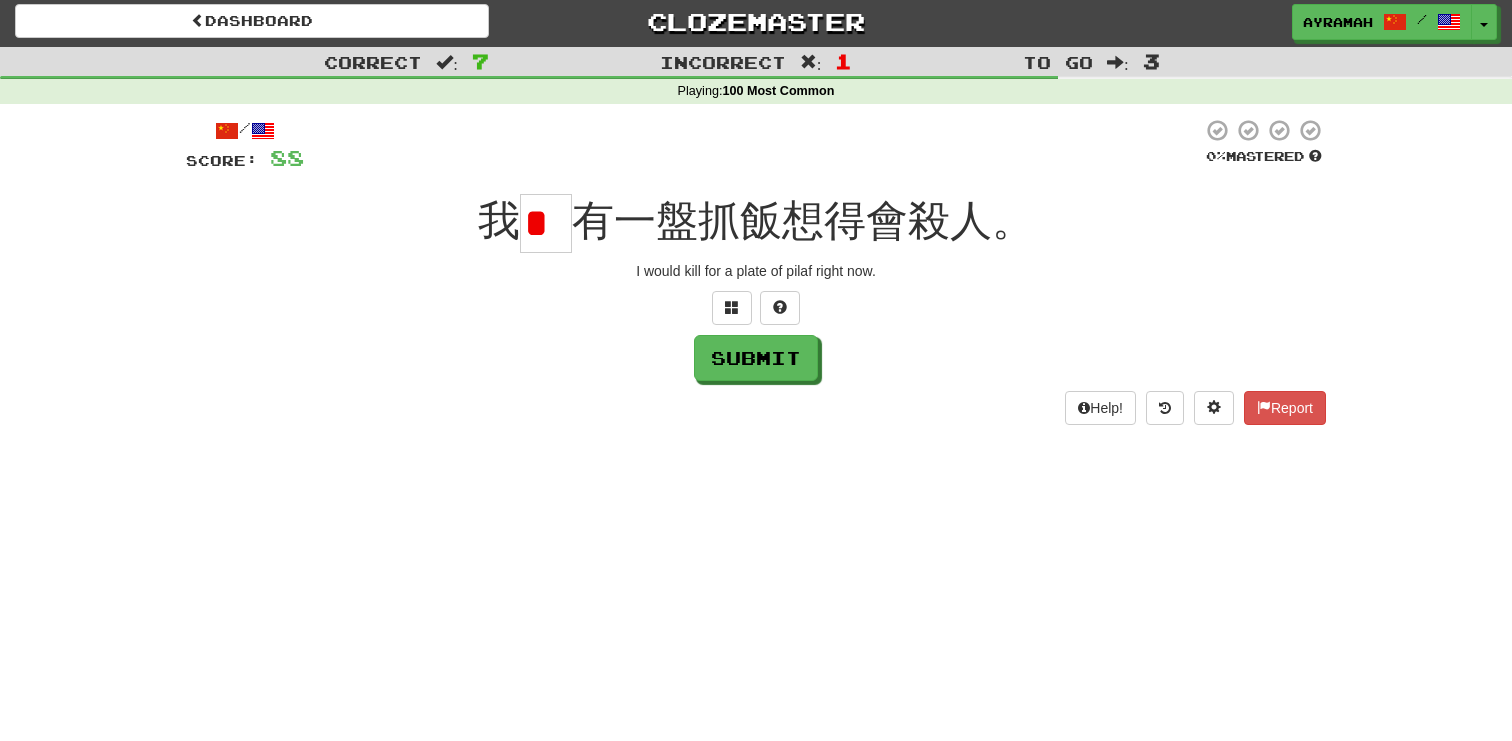 scroll, scrollTop: 0, scrollLeft: 0, axis: both 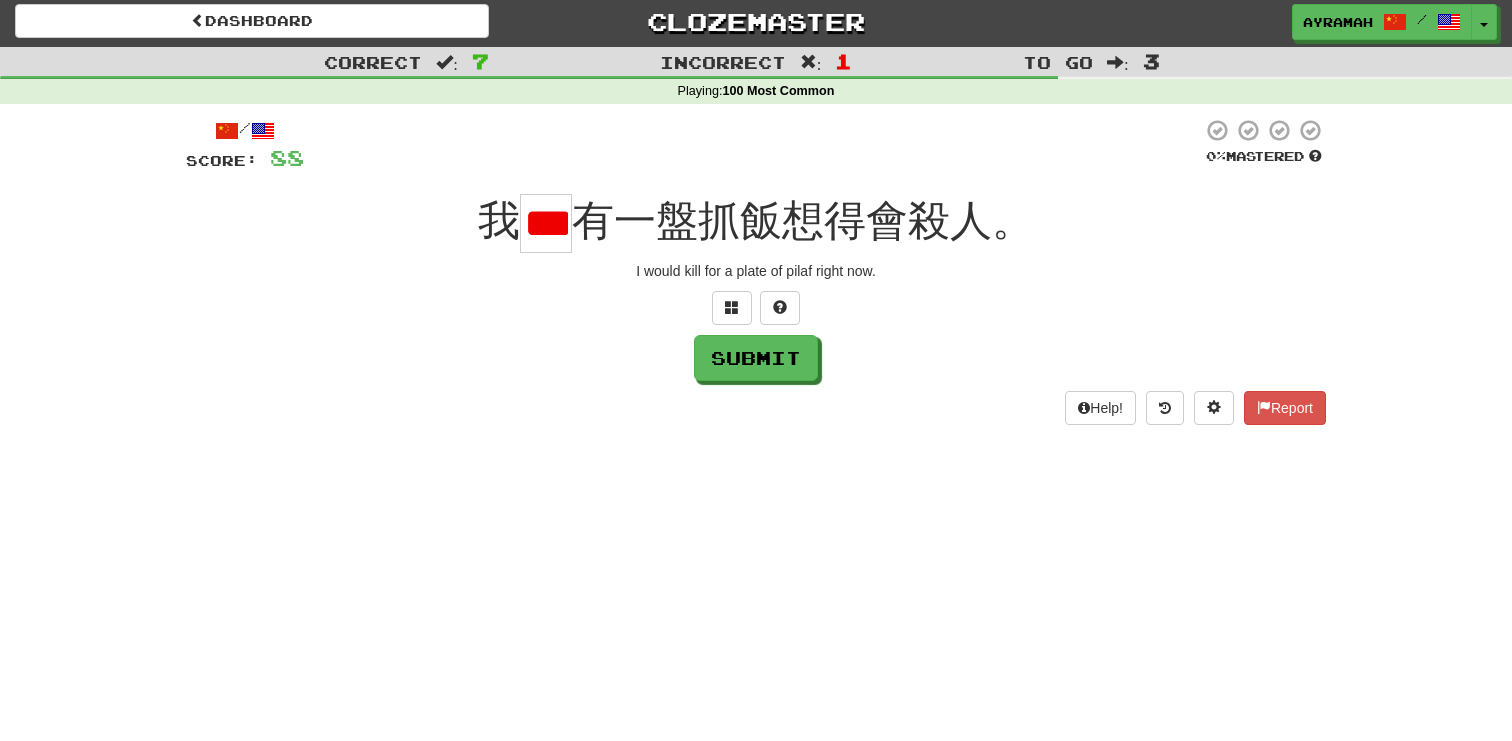 type on "*" 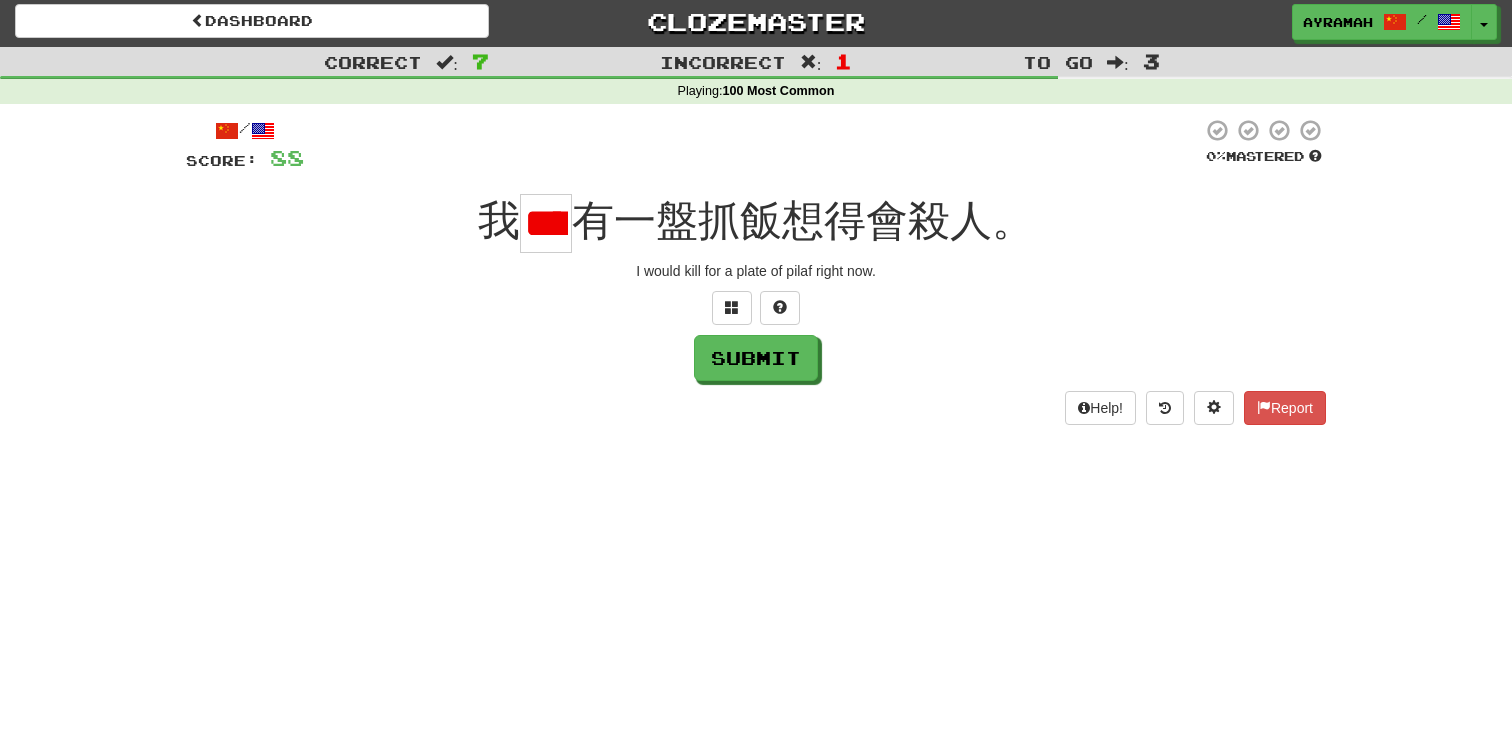 scroll, scrollTop: 0, scrollLeft: 32, axis: horizontal 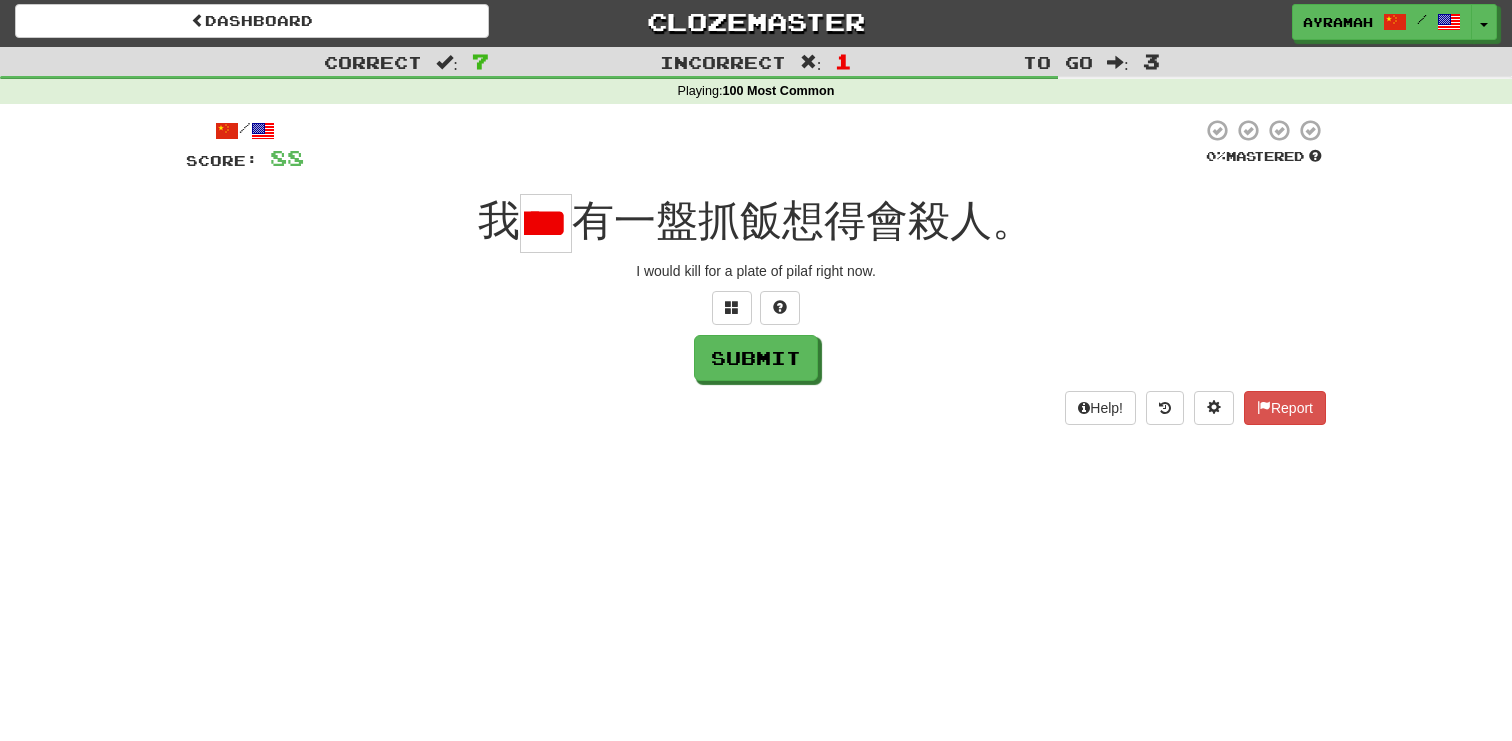 type on "*" 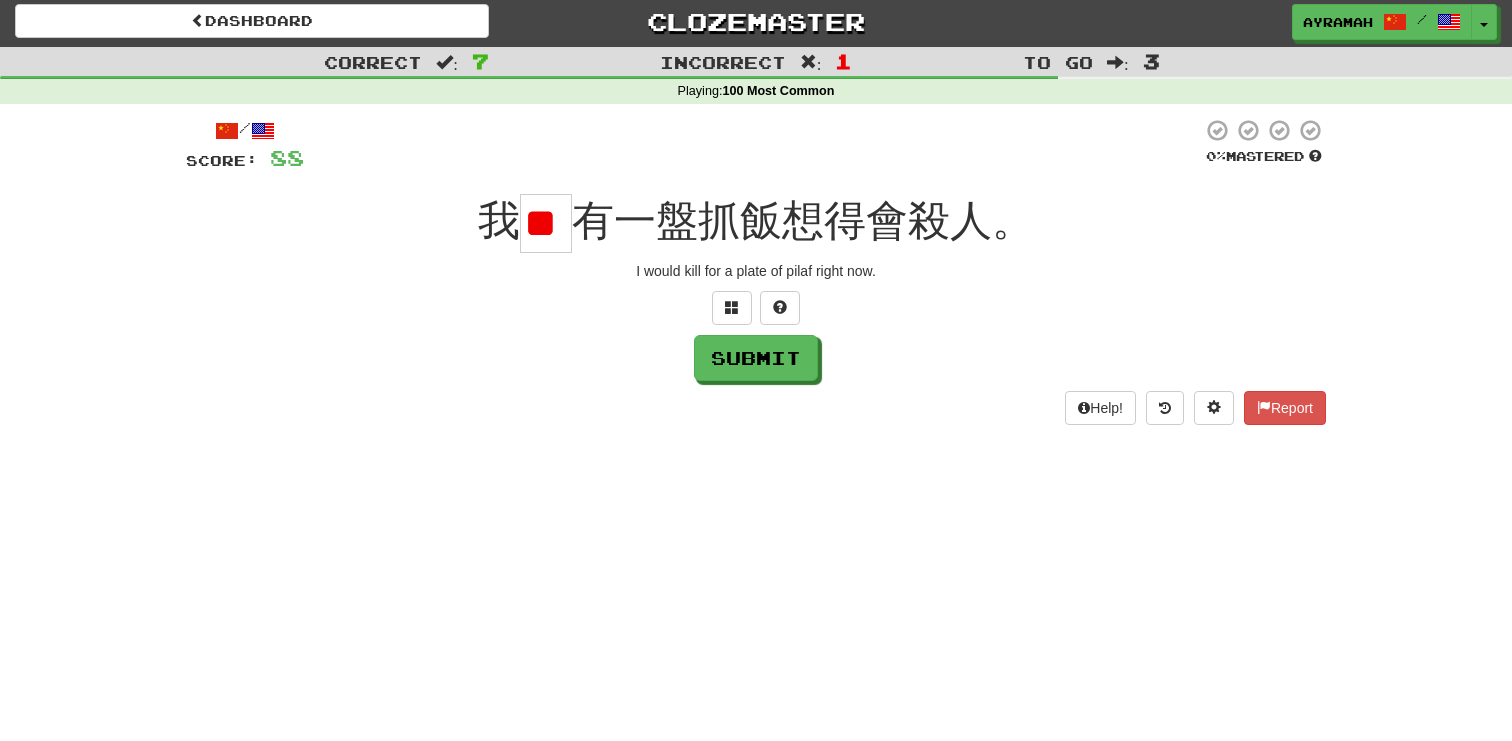 scroll, scrollTop: 0, scrollLeft: 40, axis: horizontal 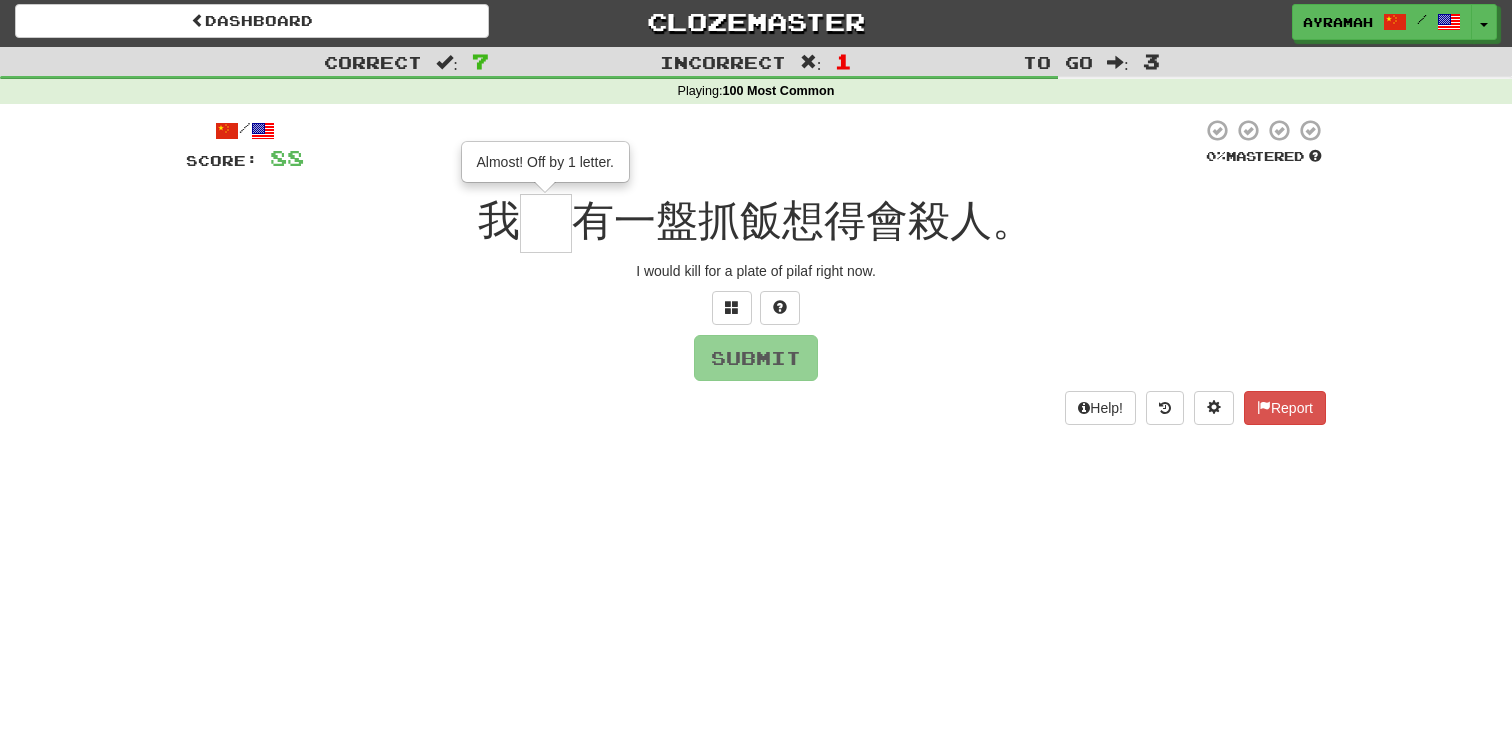 type on "*" 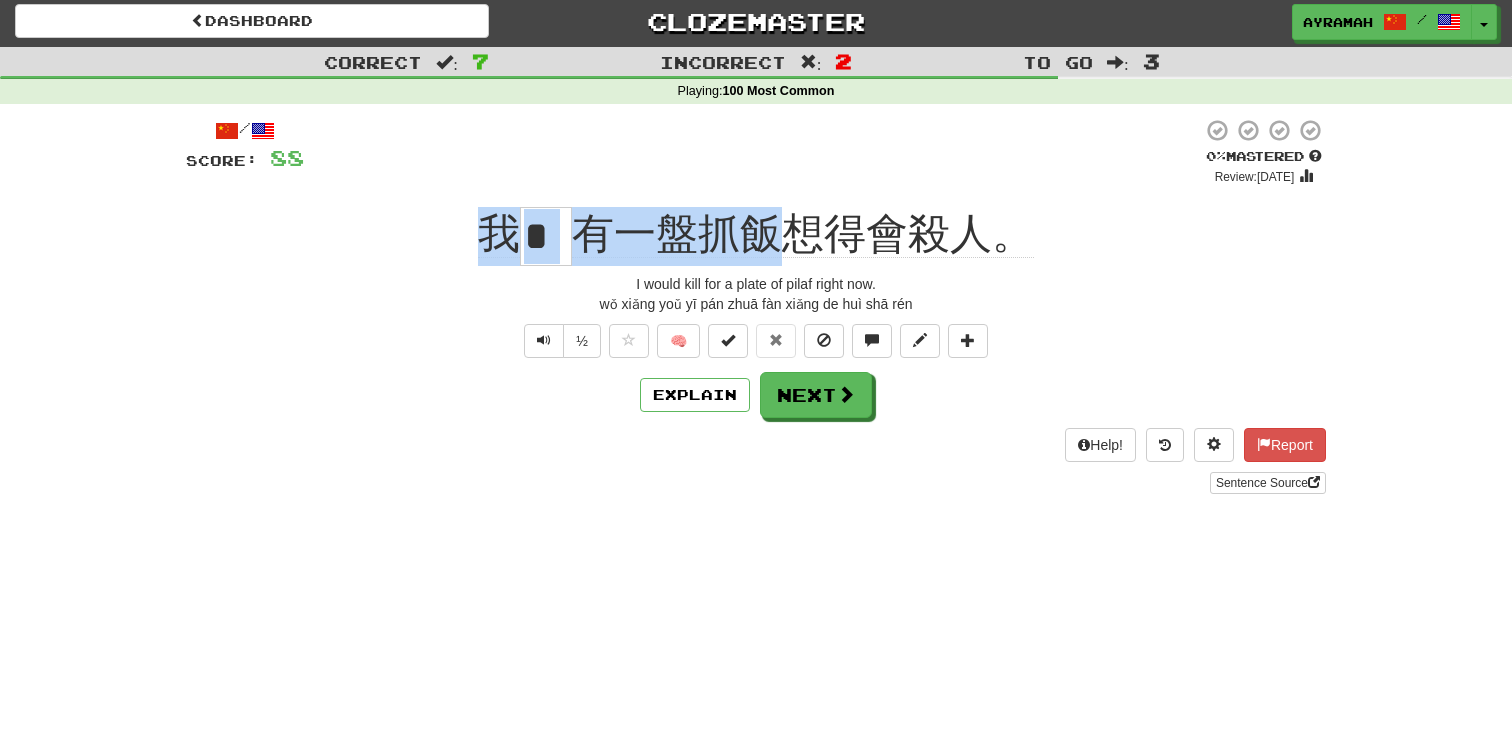 drag, startPoint x: 708, startPoint y: 205, endPoint x: 765, endPoint y: 242, distance: 67.95587 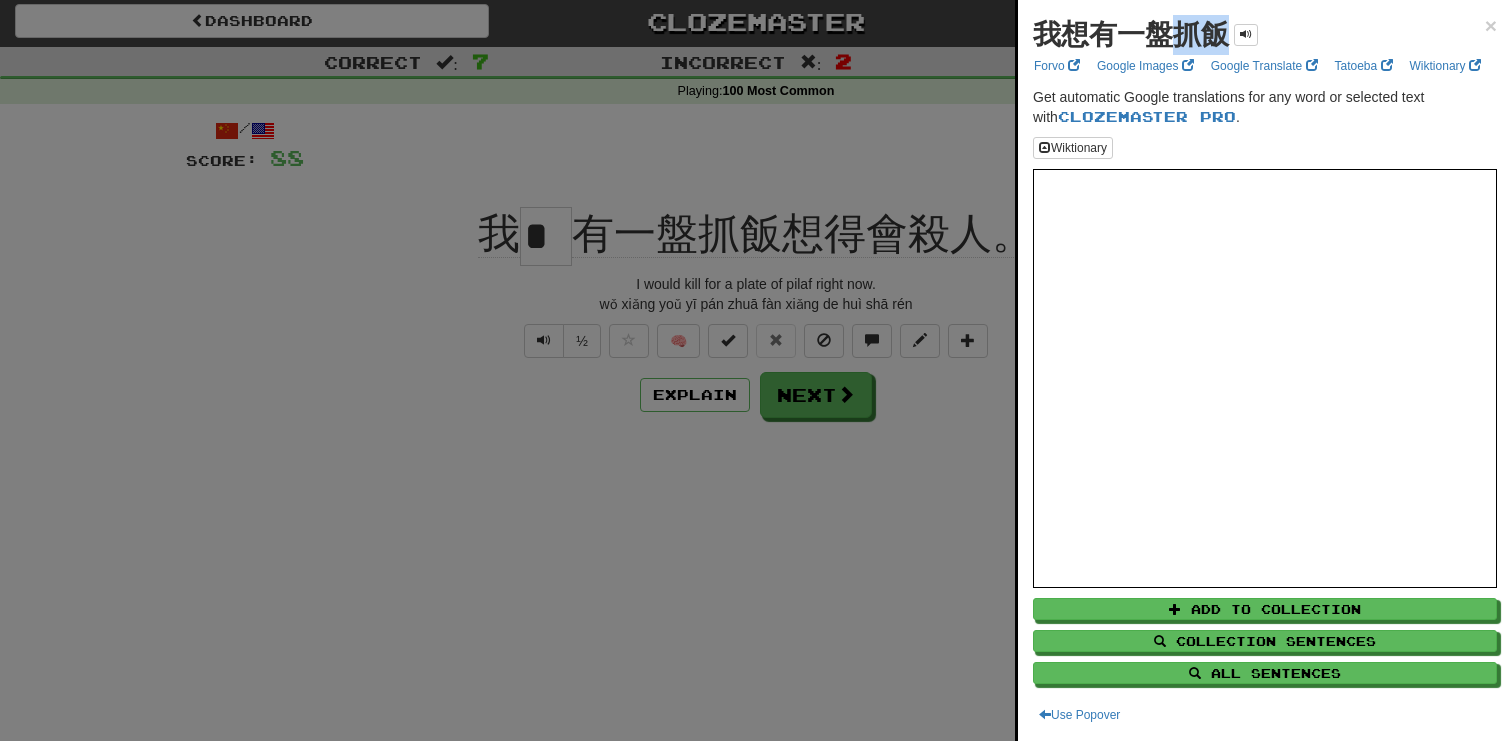 drag, startPoint x: 1185, startPoint y: 33, endPoint x: 1218, endPoint y: 36, distance: 33.13608 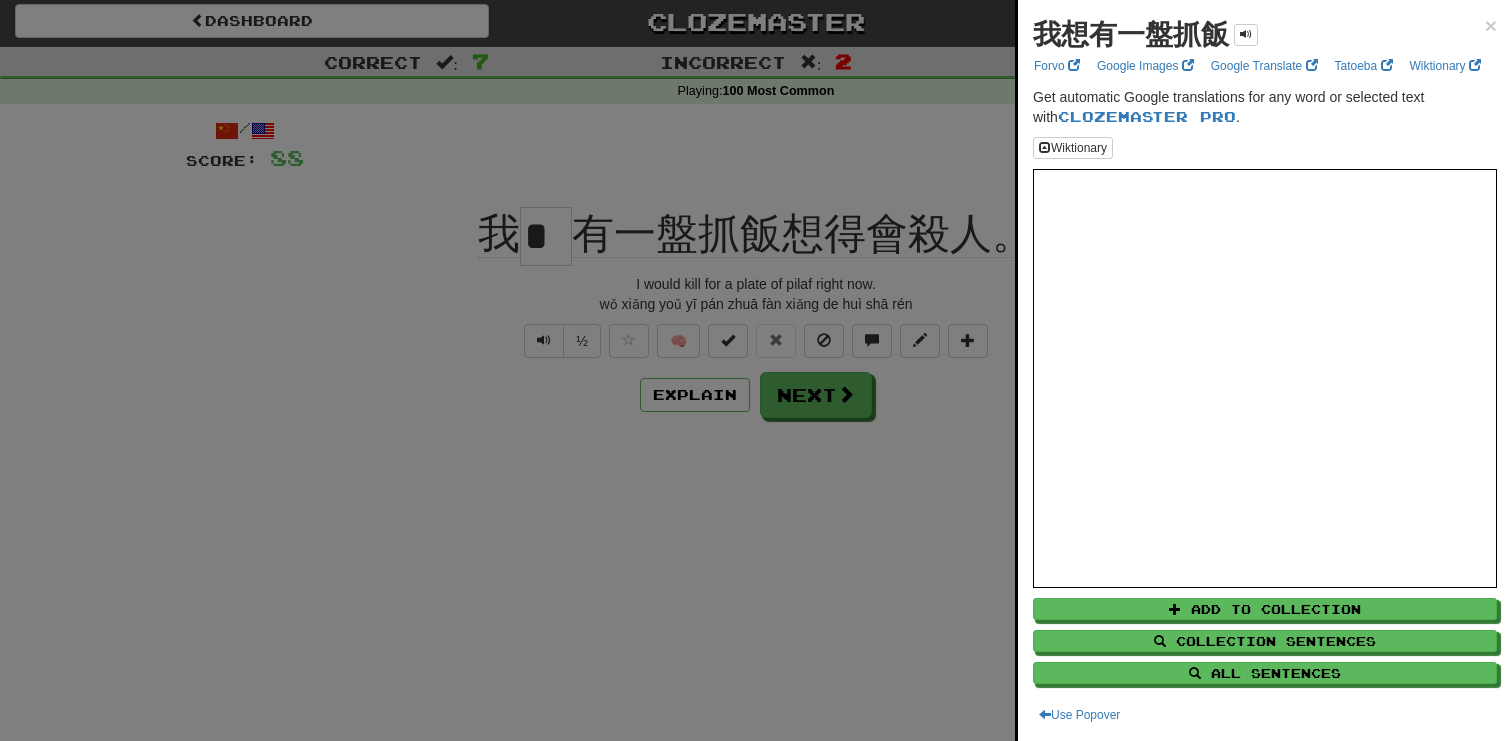 click at bounding box center (756, 370) 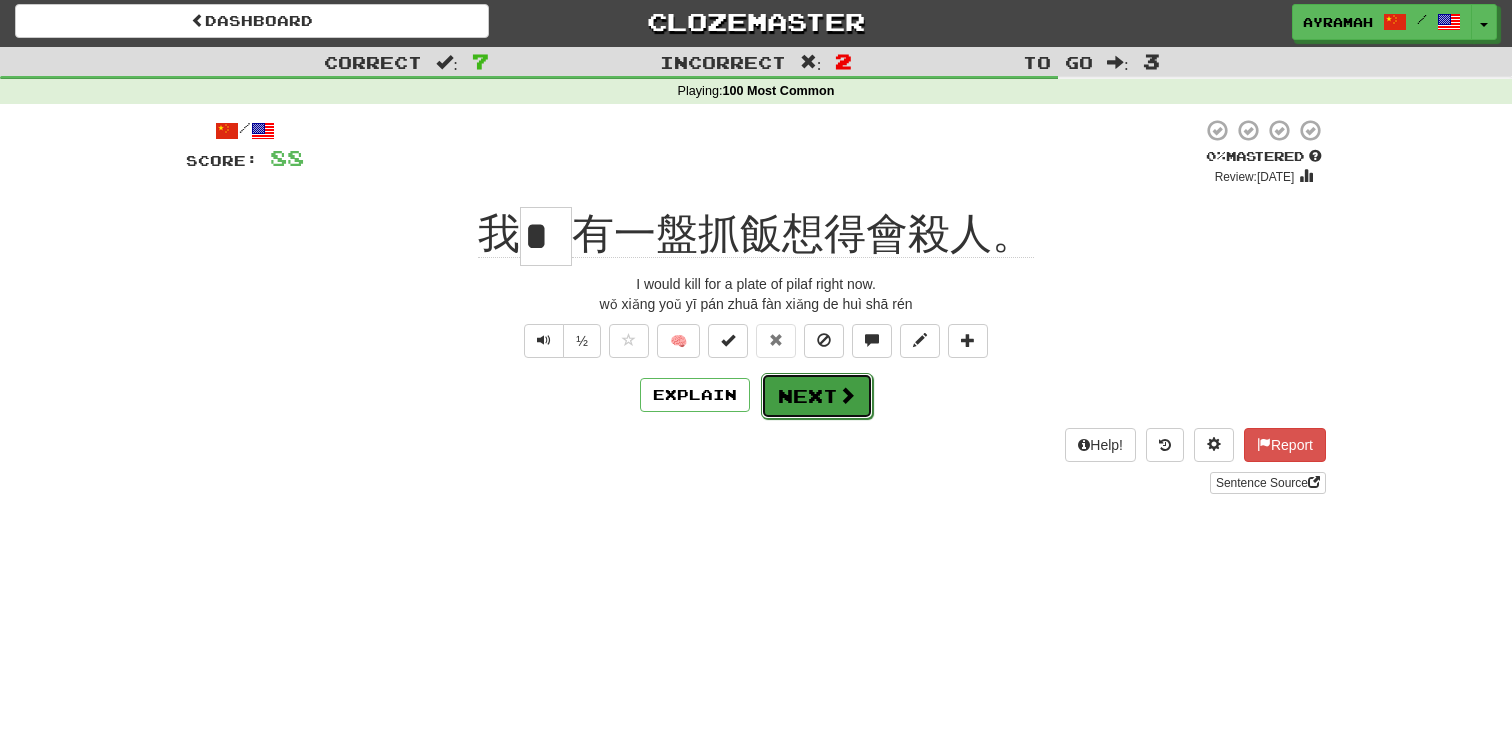 click on "Next" at bounding box center (817, 396) 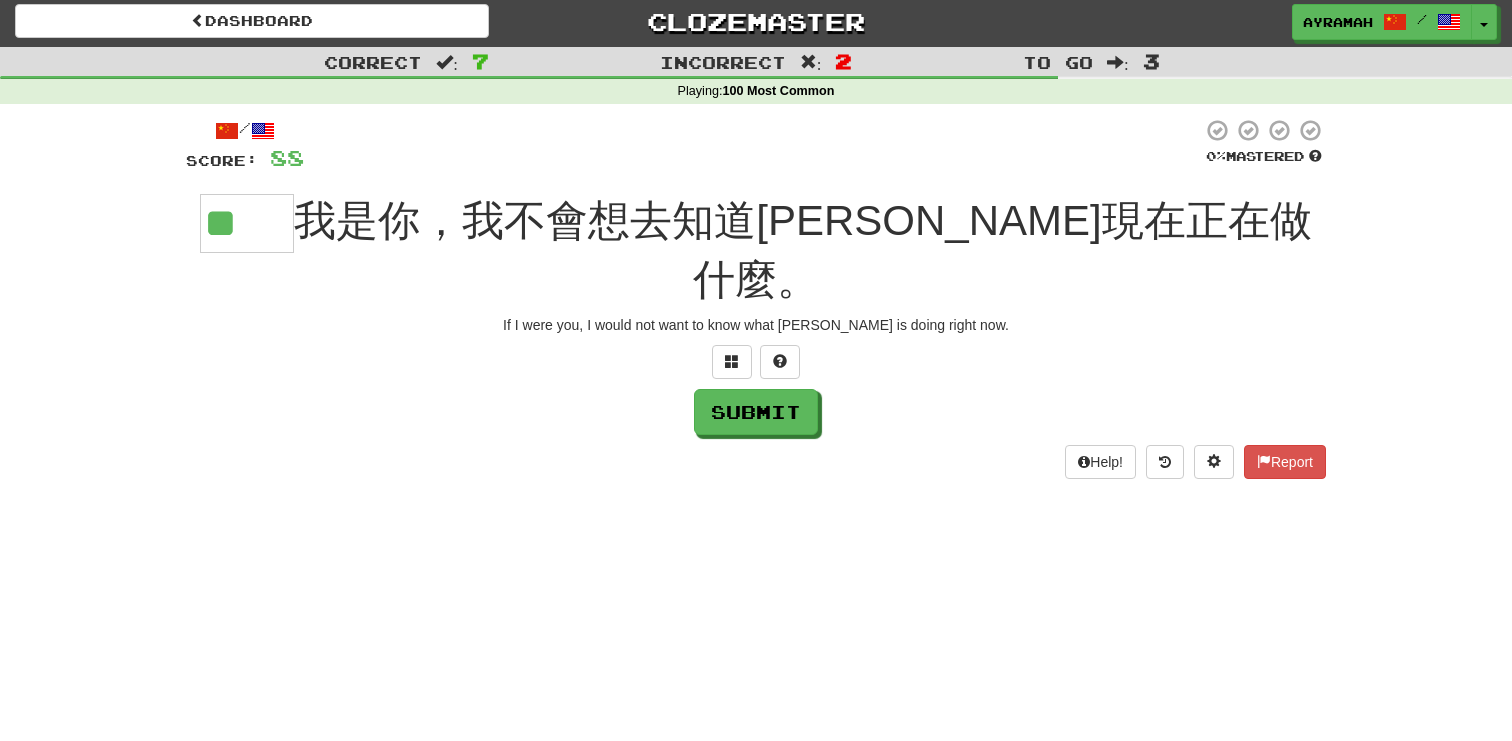 type on "**" 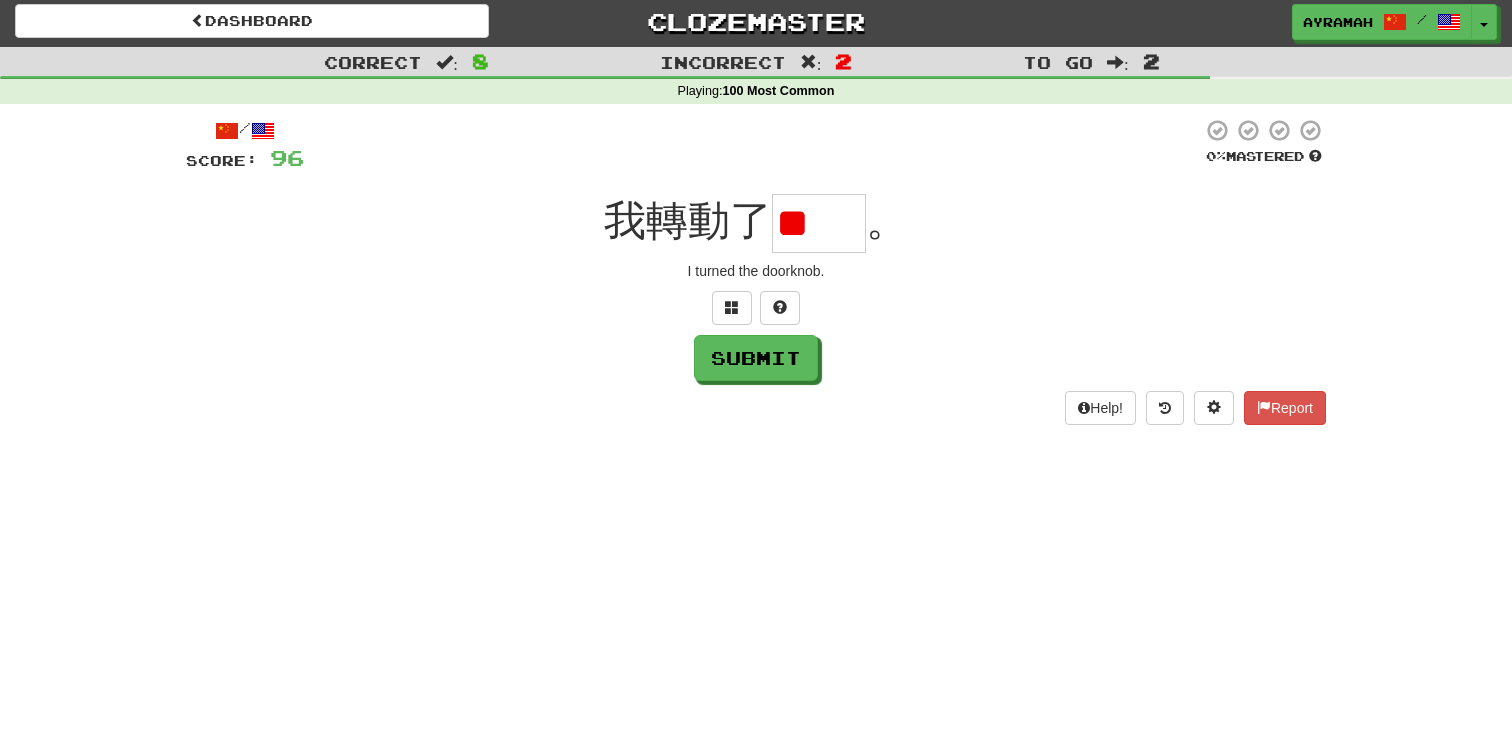 scroll, scrollTop: 0, scrollLeft: 0, axis: both 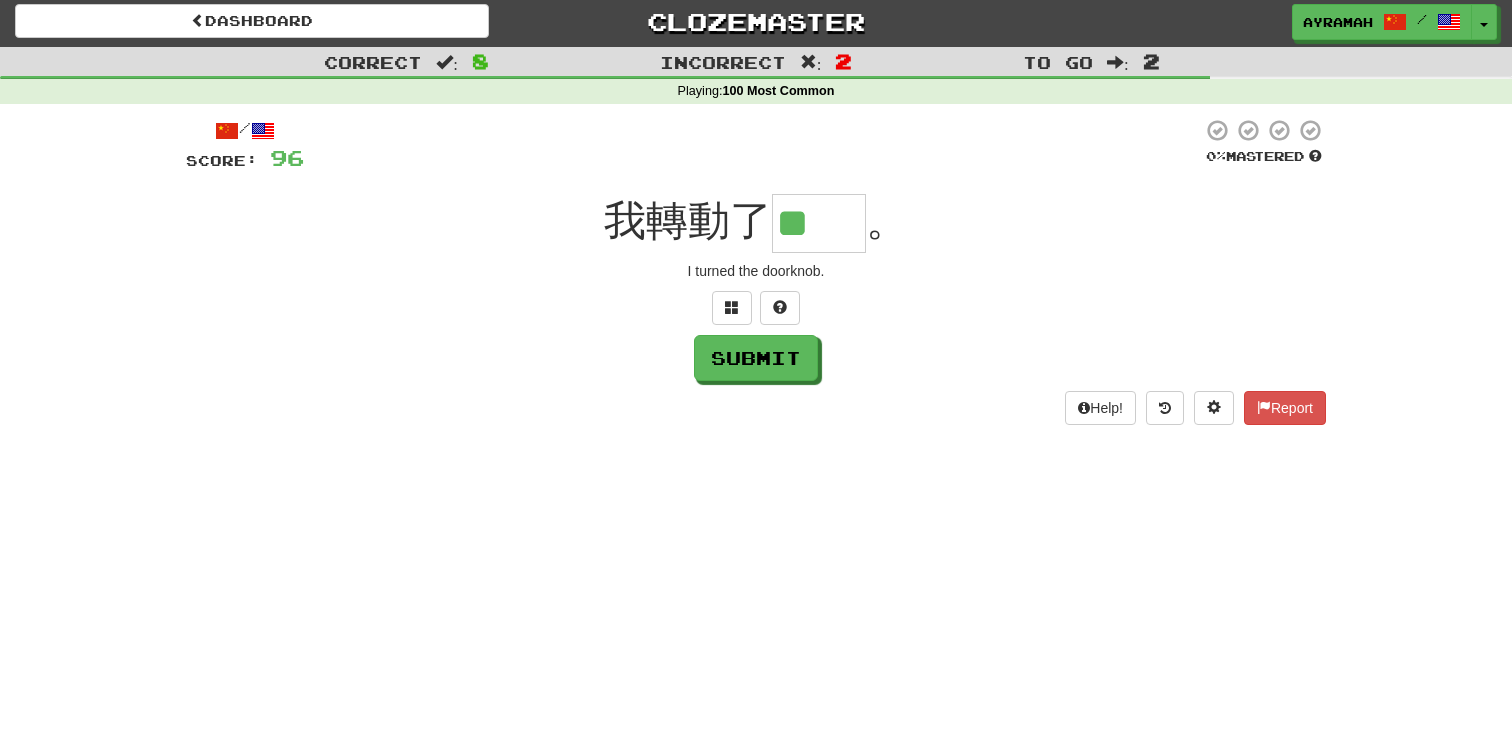 type on "**" 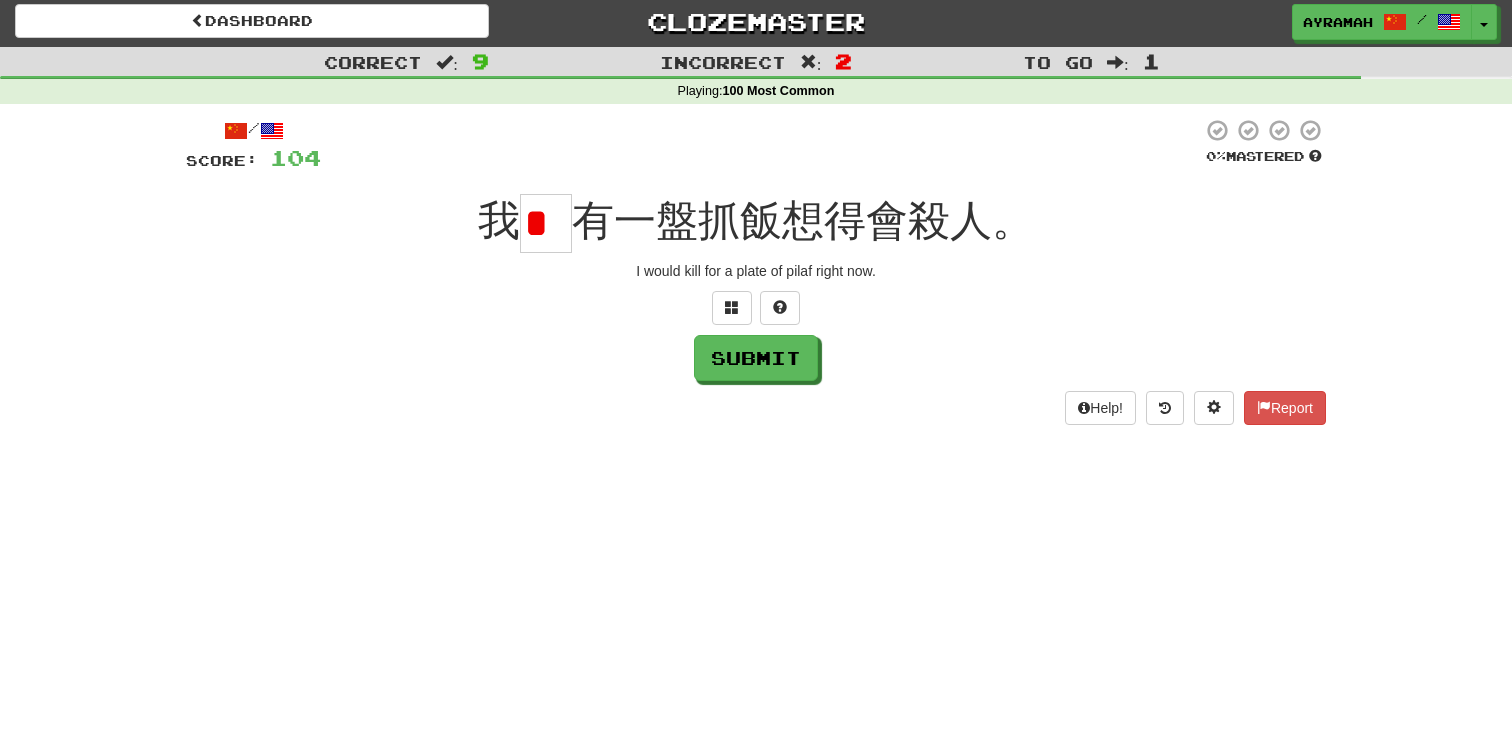 scroll, scrollTop: 0, scrollLeft: 0, axis: both 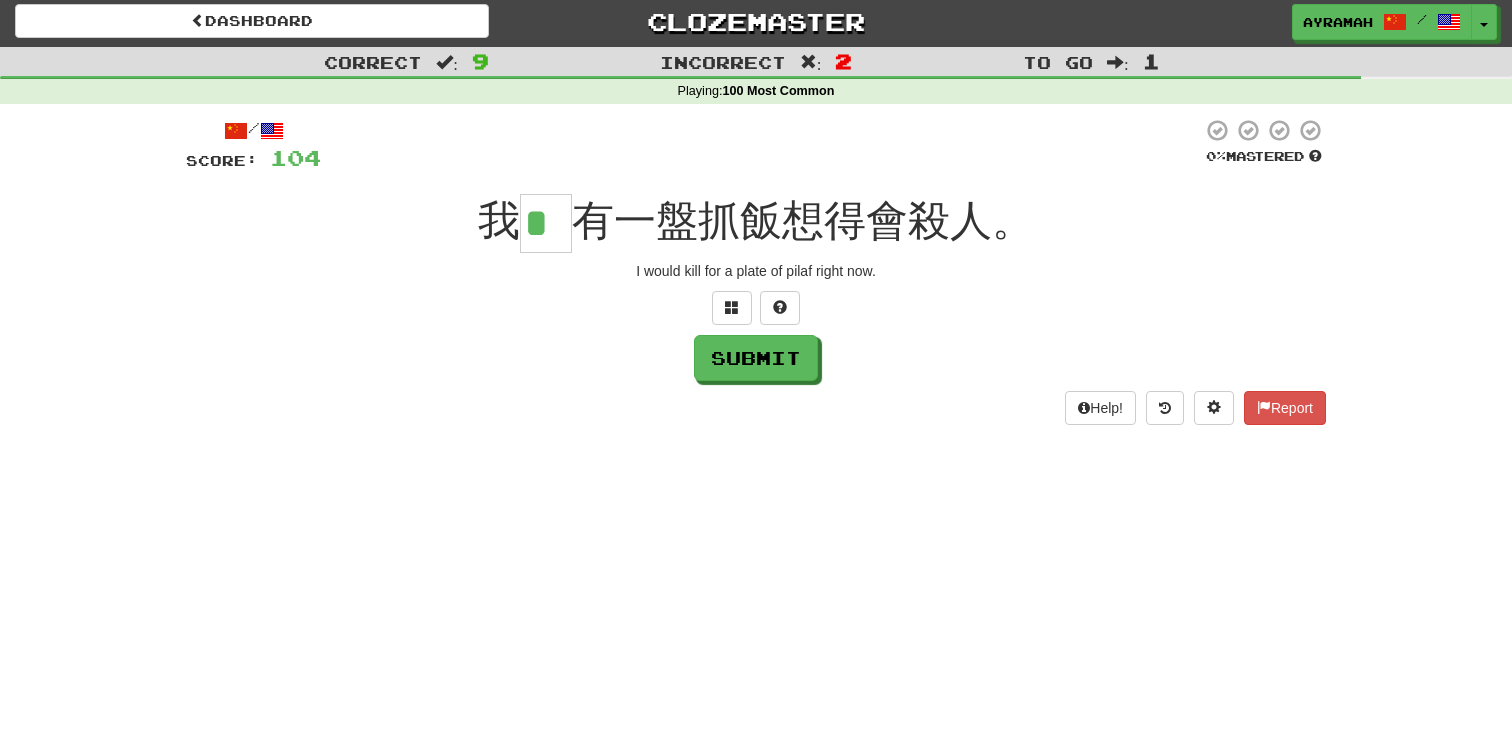 type on "*" 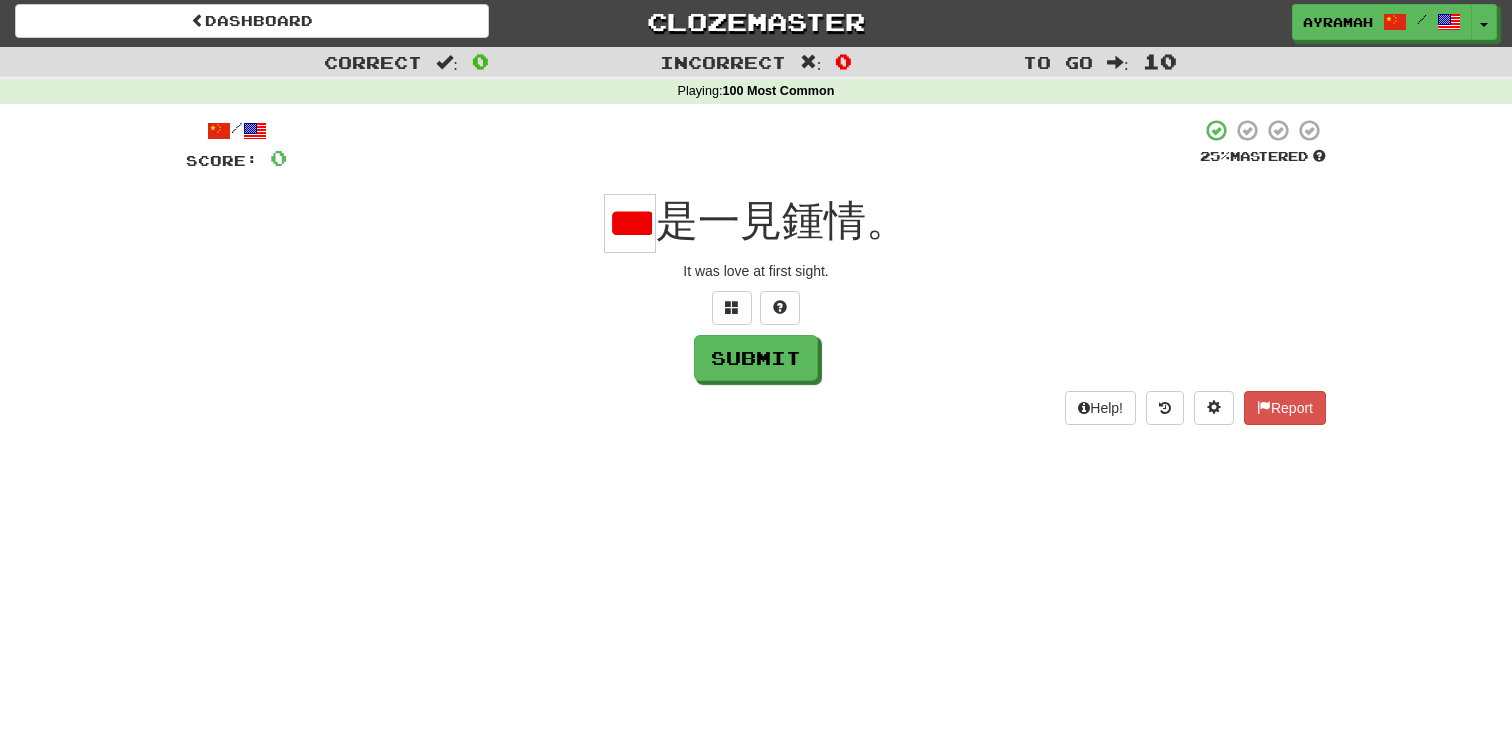 type on "*" 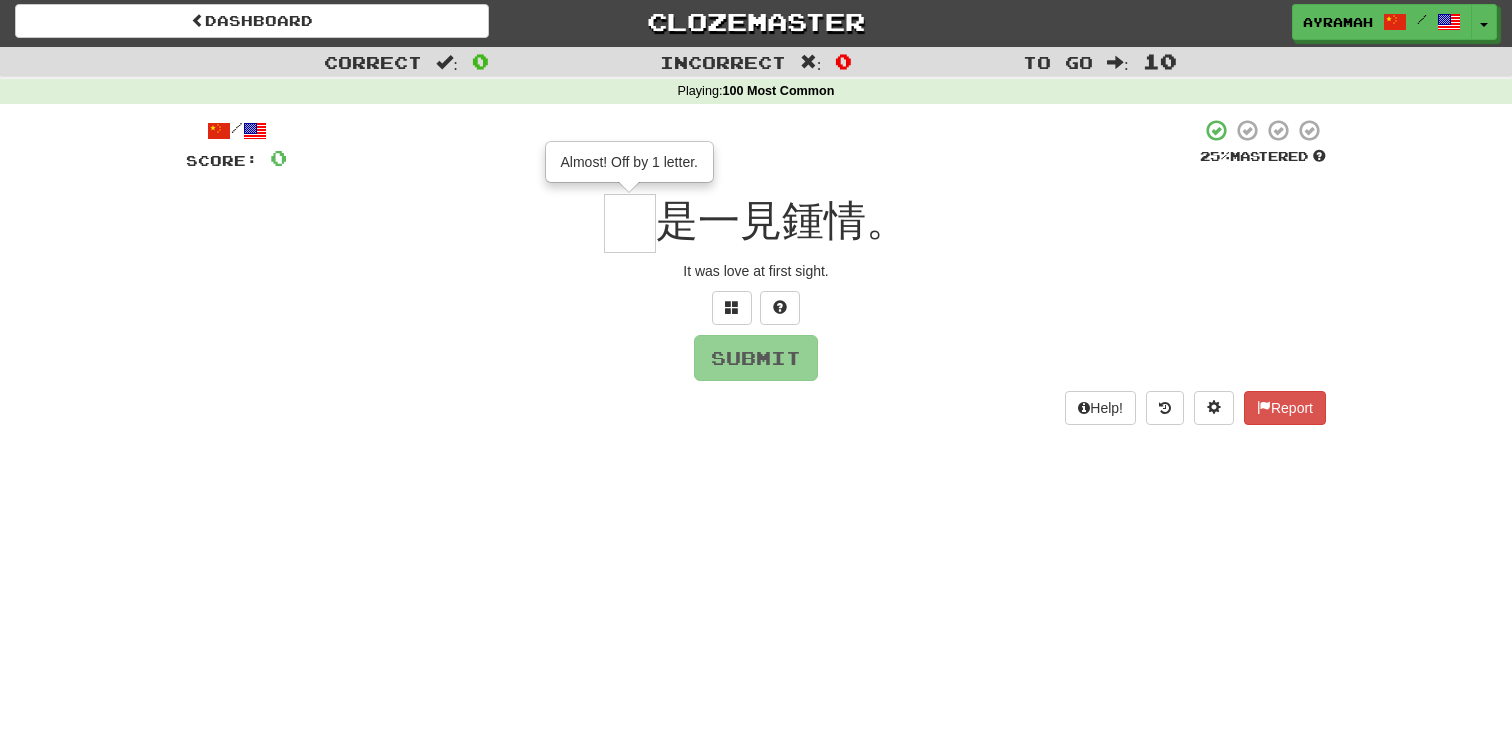 type on "*" 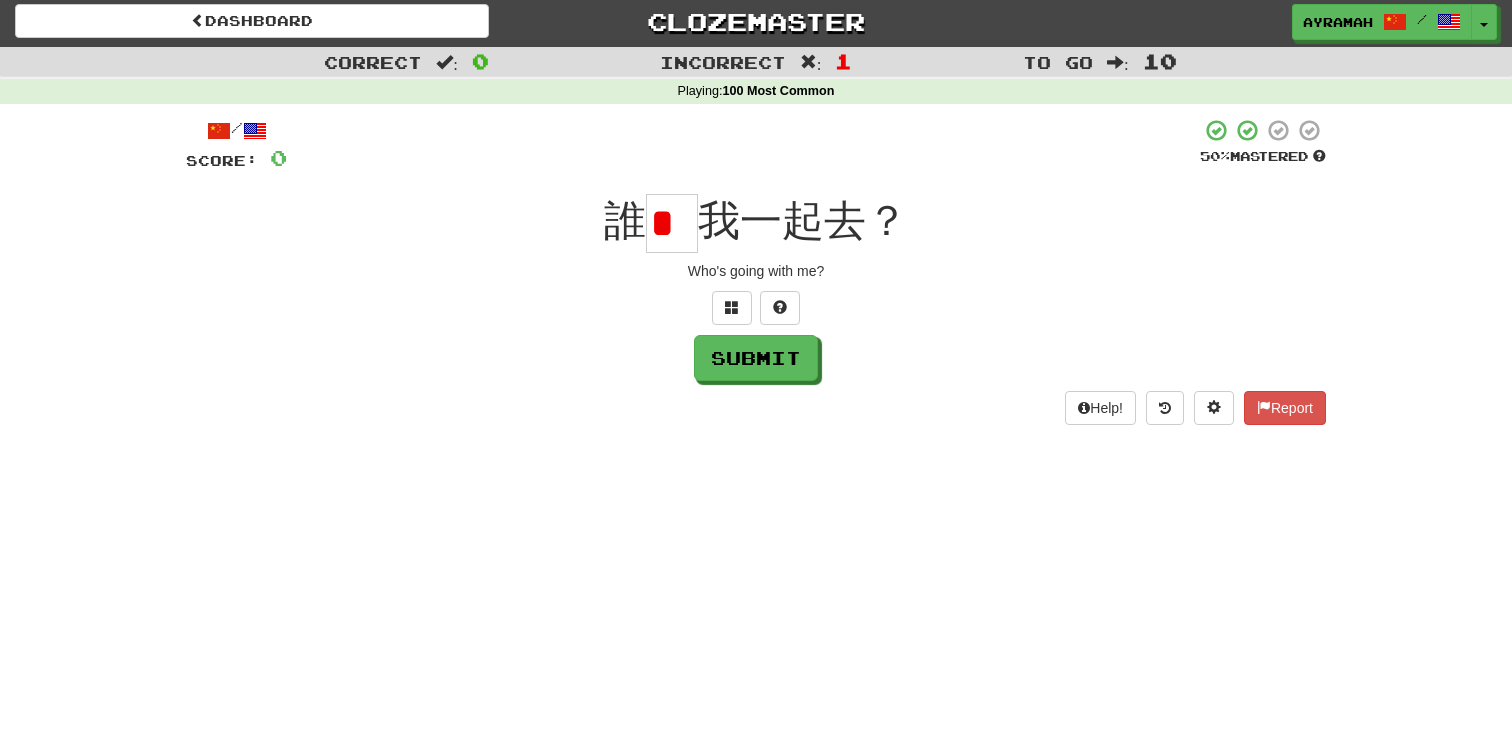 scroll, scrollTop: 0, scrollLeft: 0, axis: both 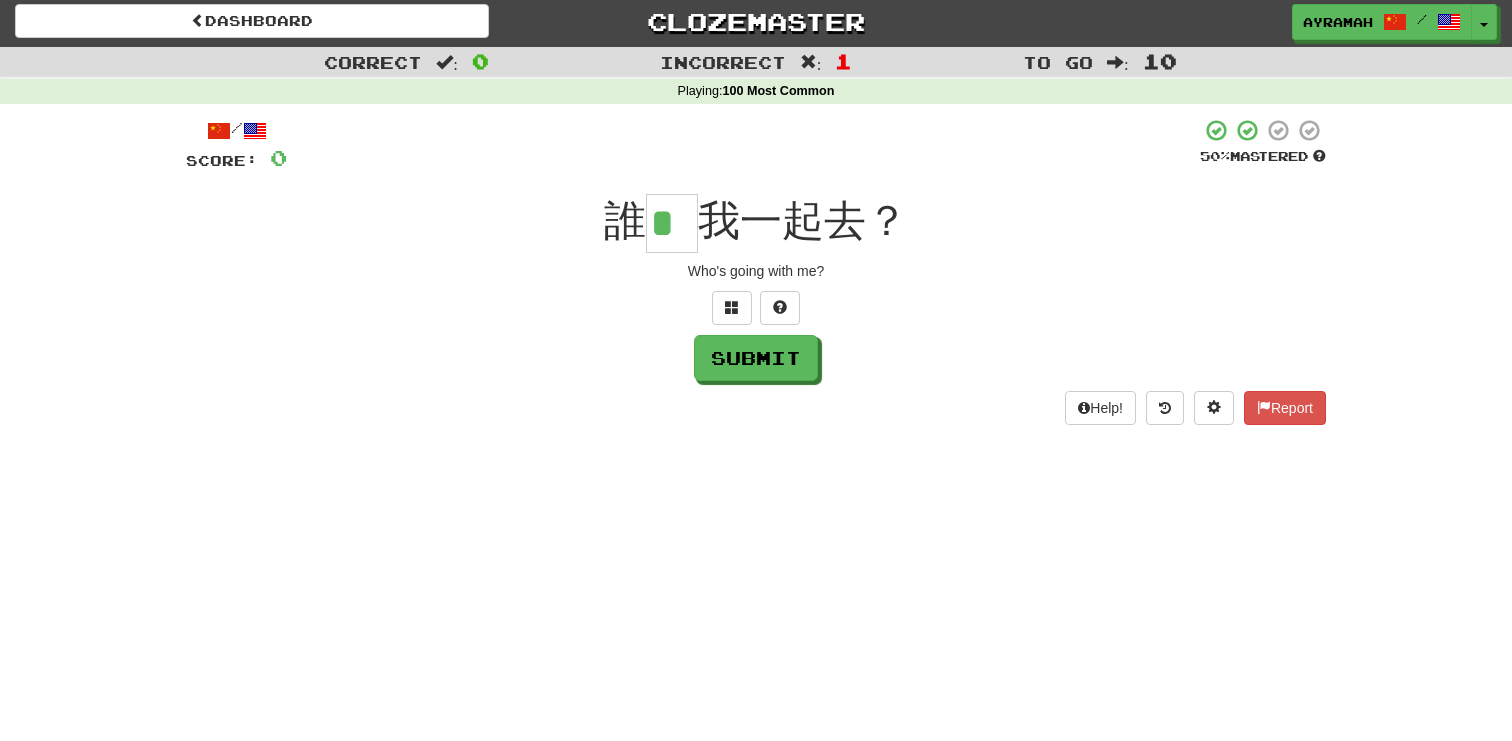 type on "*" 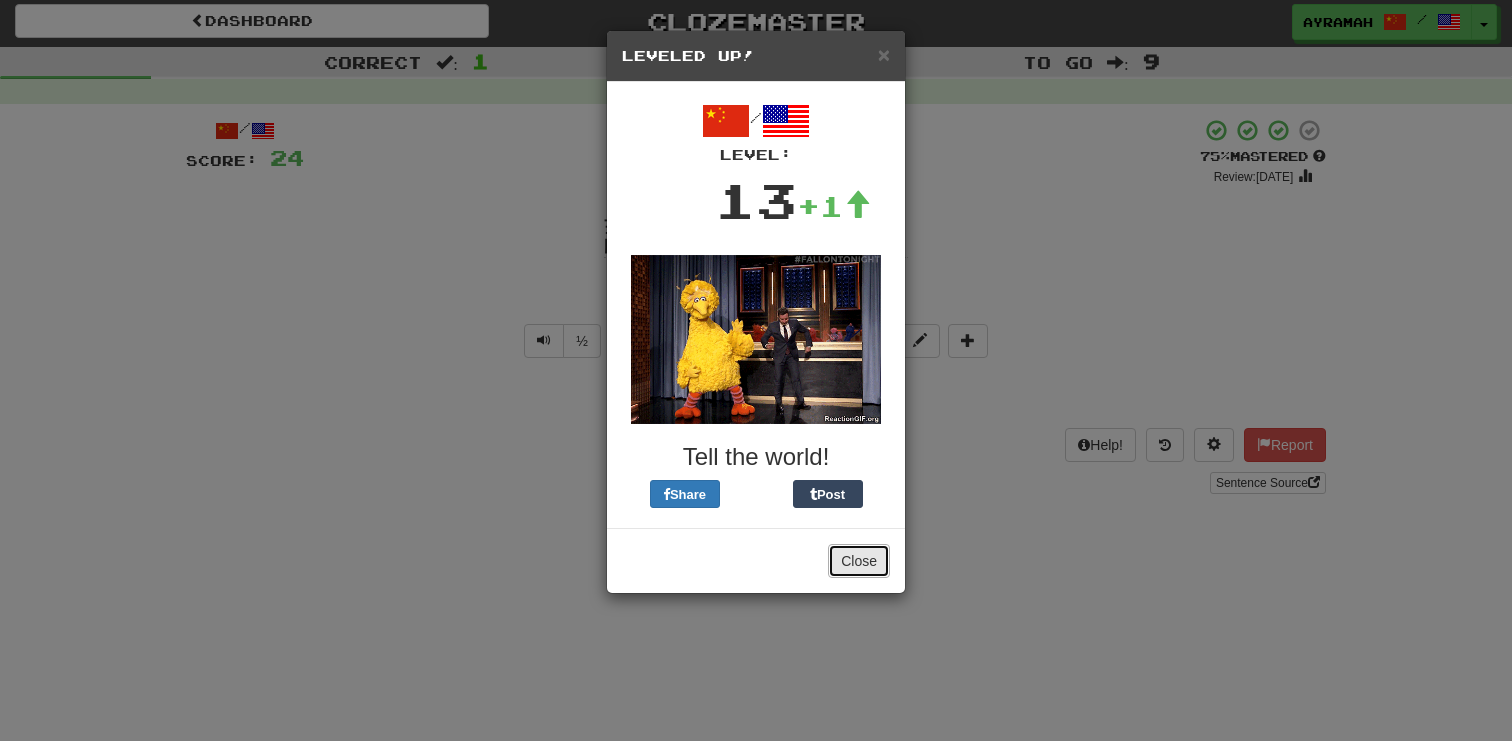 click on "Close" at bounding box center [859, 561] 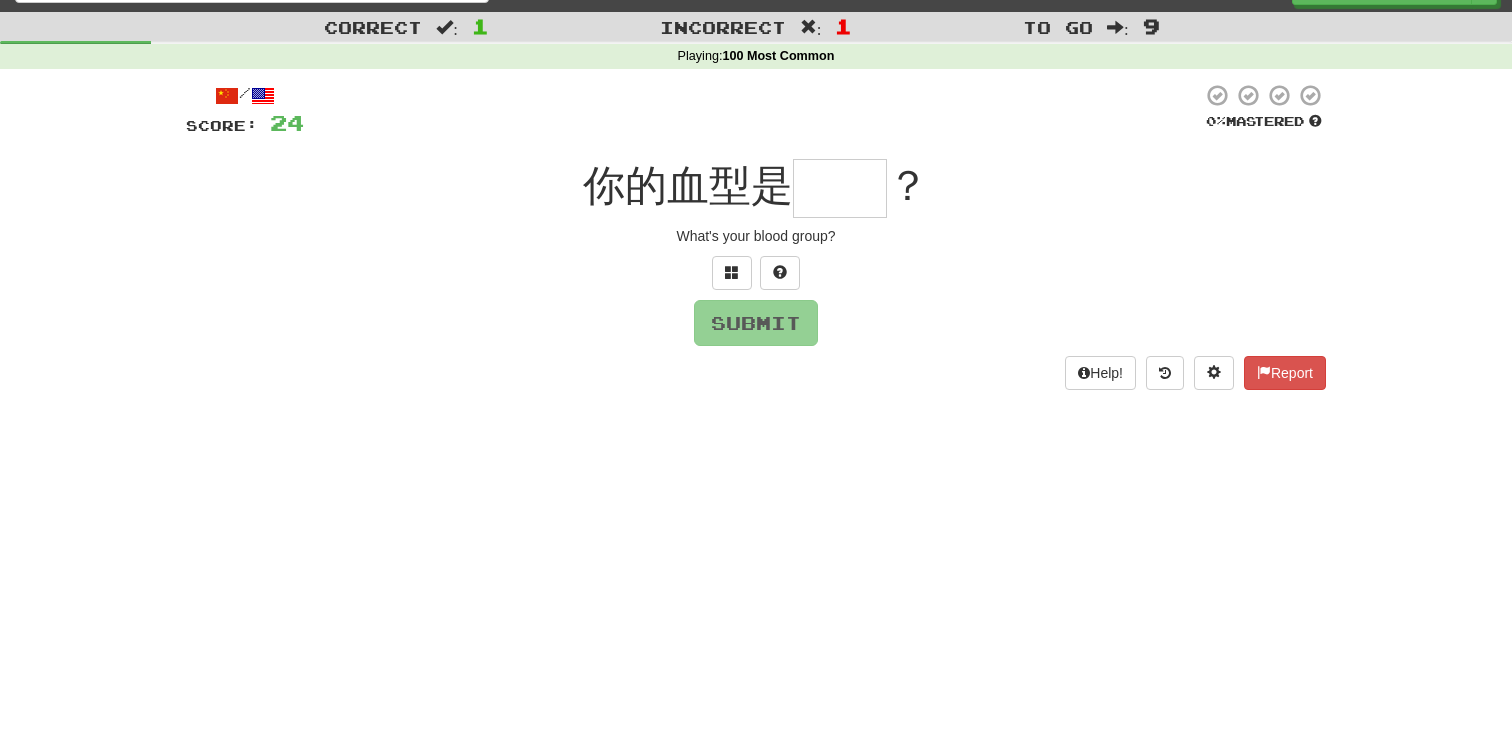 scroll, scrollTop: 40, scrollLeft: 0, axis: vertical 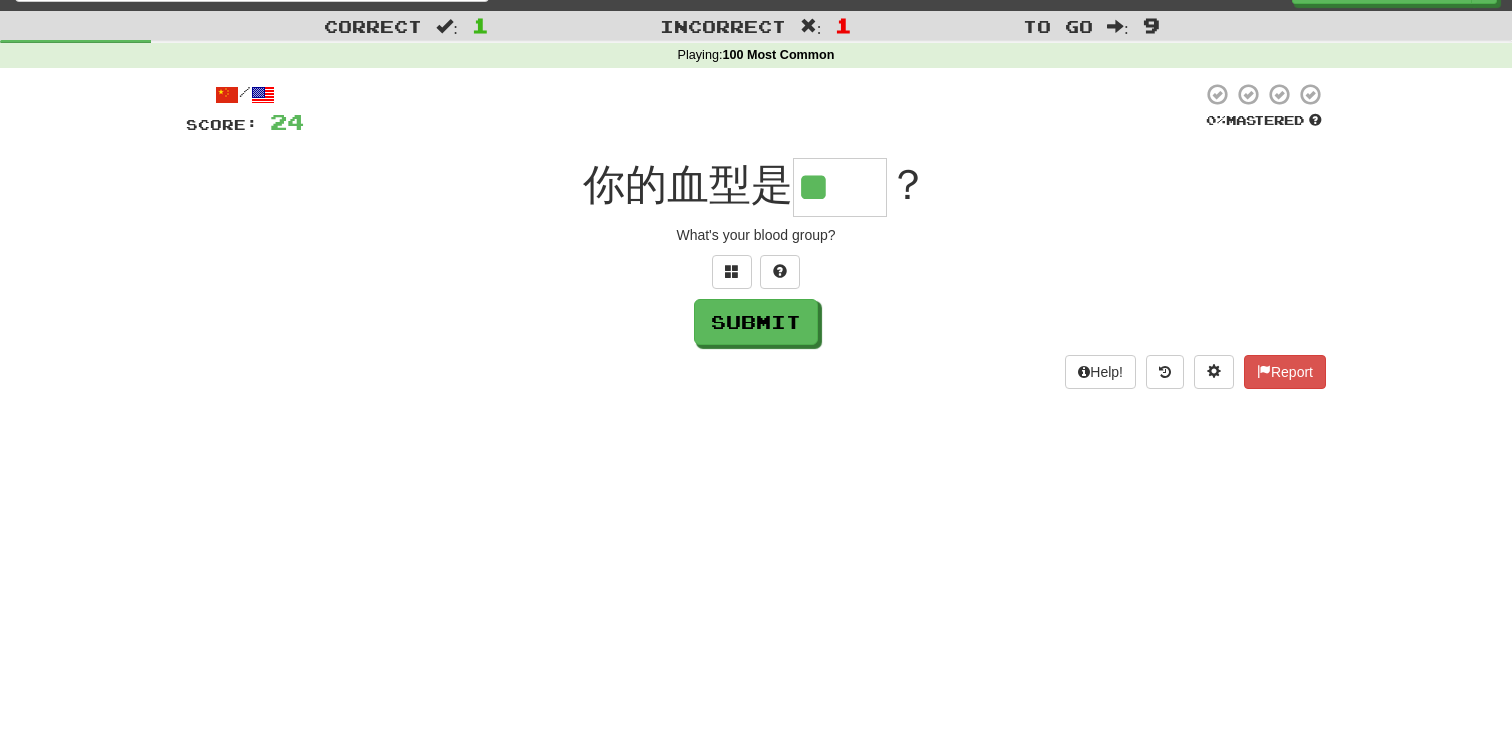 type on "**" 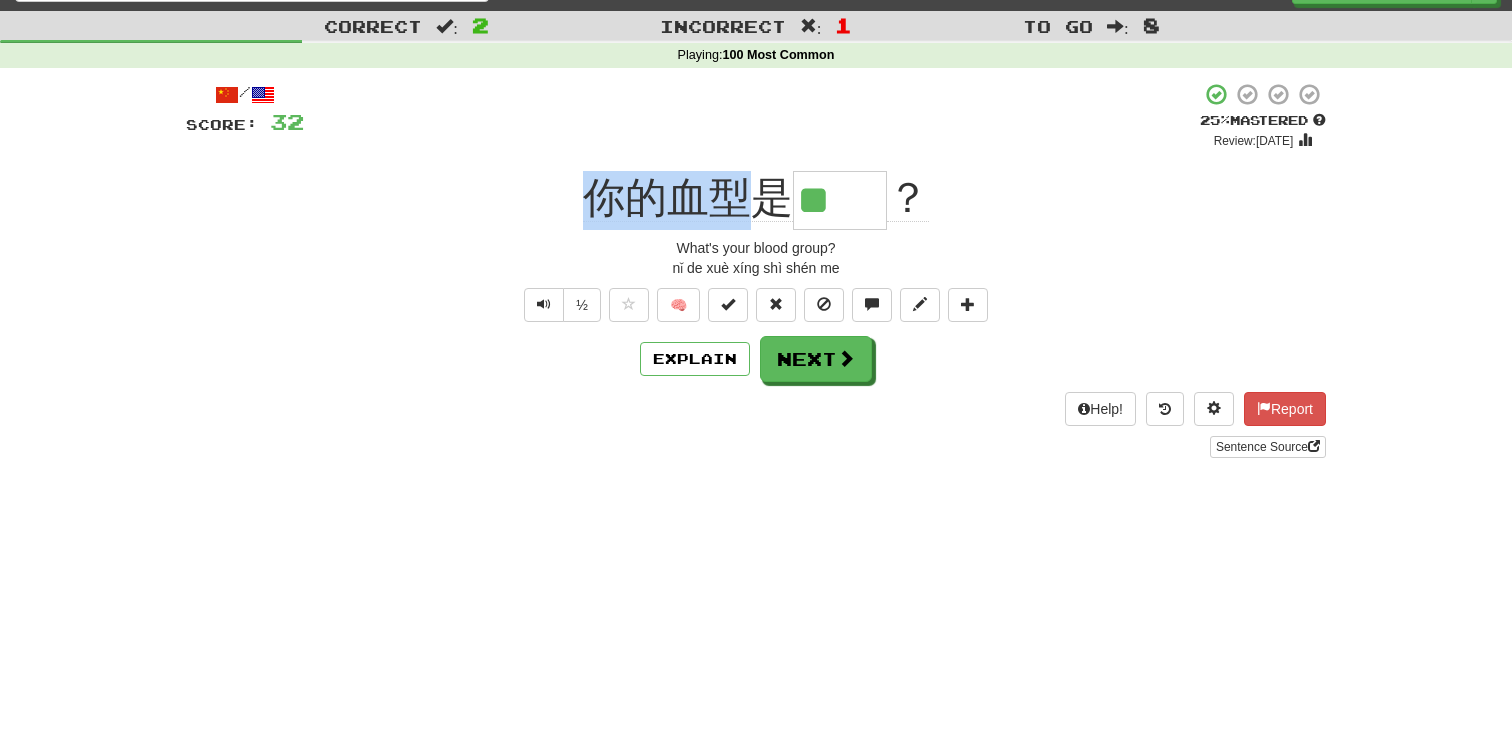 drag, startPoint x: 678, startPoint y: 166, endPoint x: 746, endPoint y: 195, distance: 73.92564 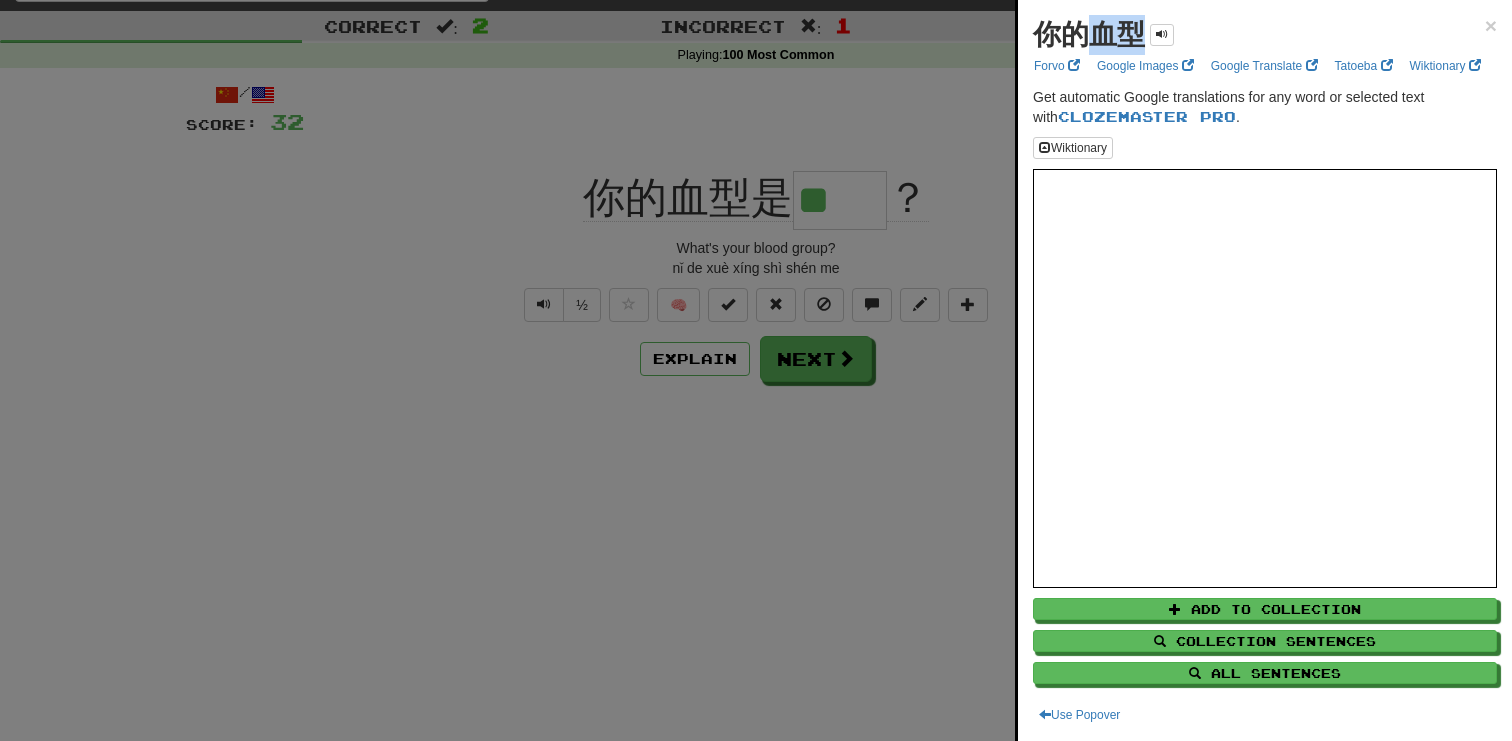 drag, startPoint x: 1089, startPoint y: 34, endPoint x: 1138, endPoint y: 44, distance: 50.01 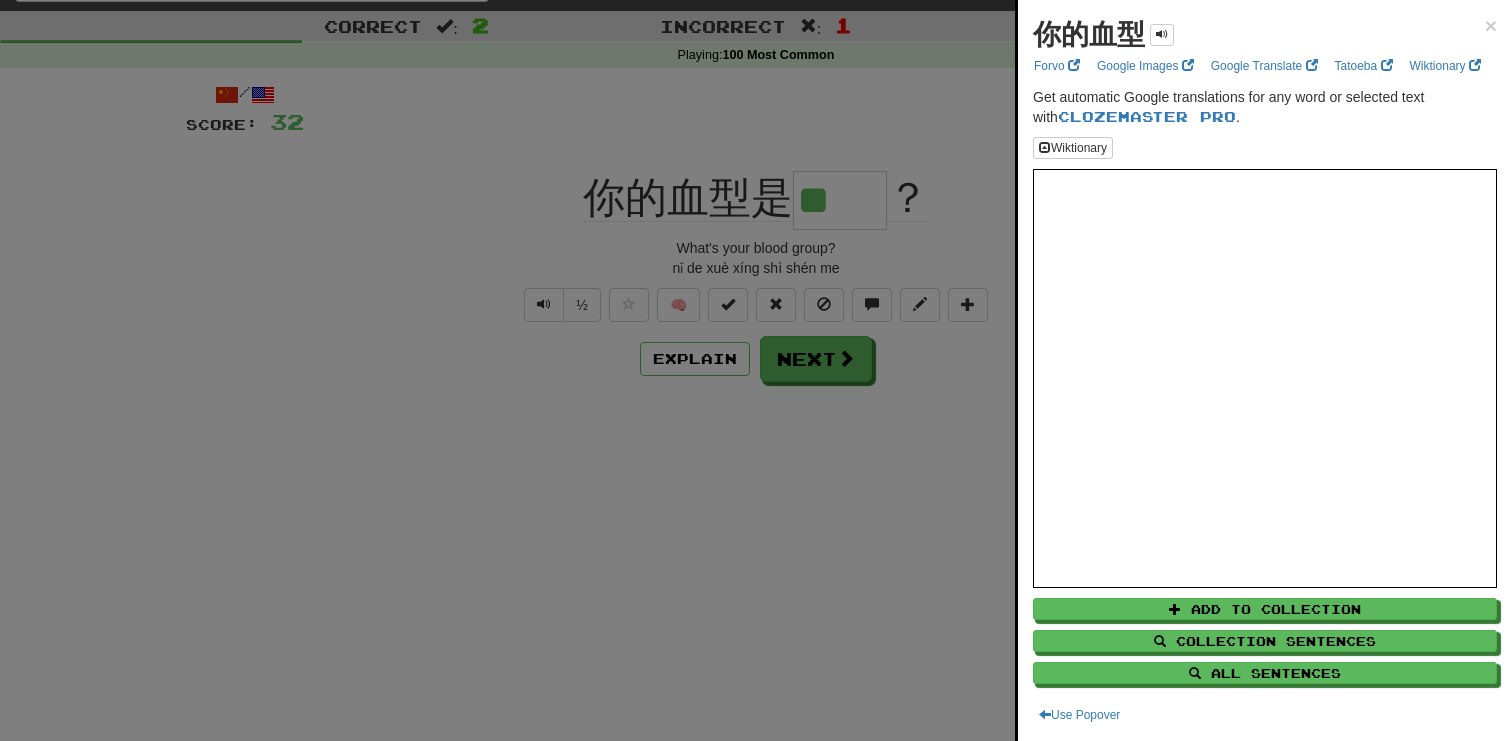 click at bounding box center (756, 370) 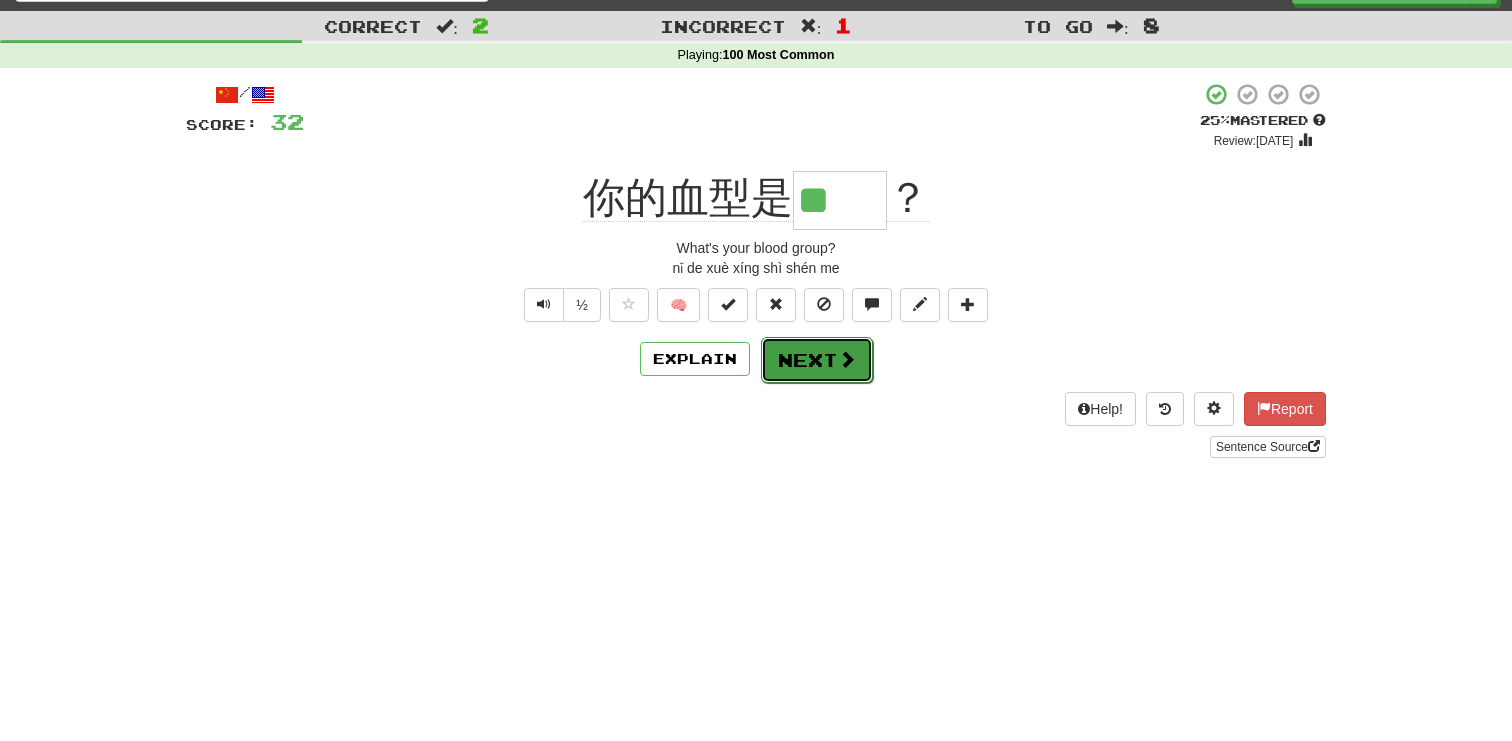 click on "Next" at bounding box center (817, 360) 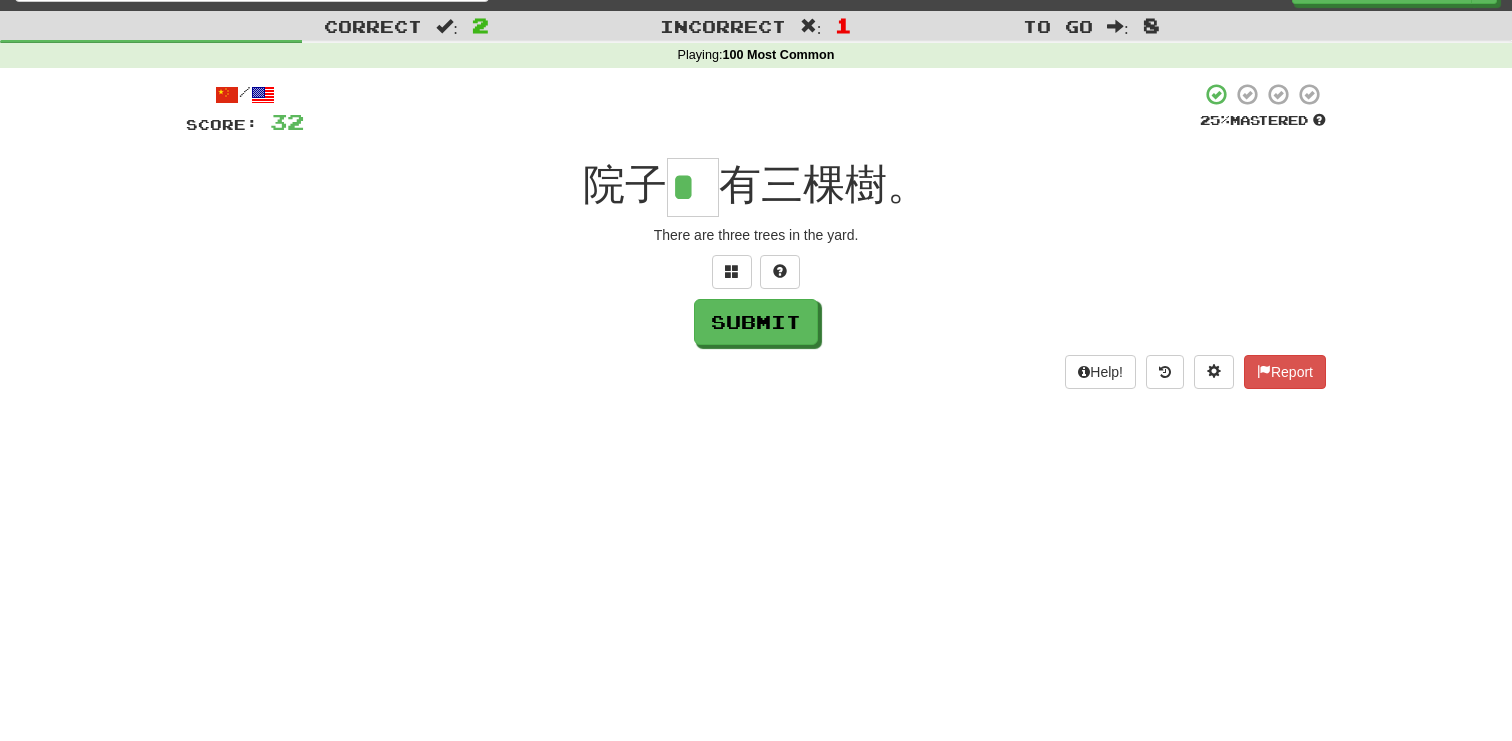 type on "*" 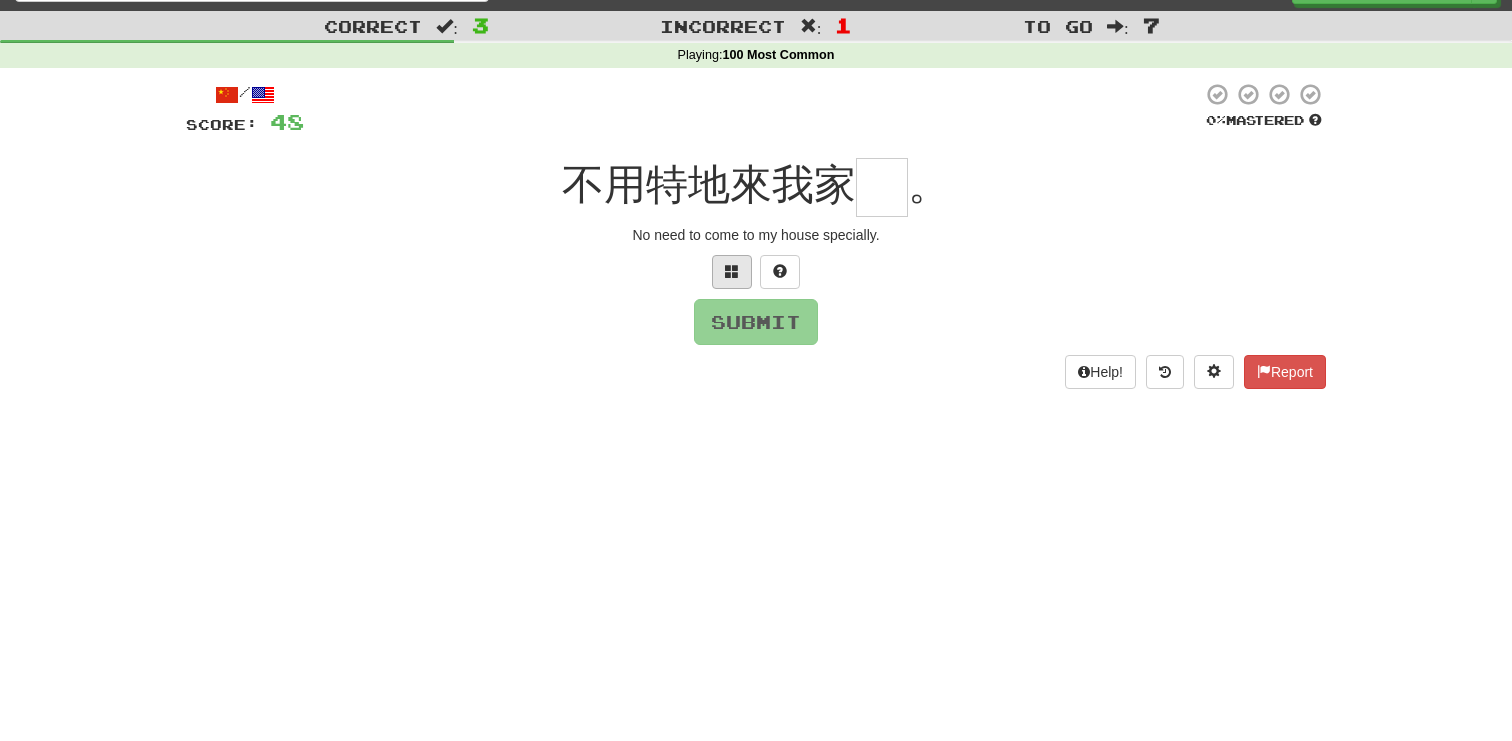 scroll, scrollTop: 0, scrollLeft: 0, axis: both 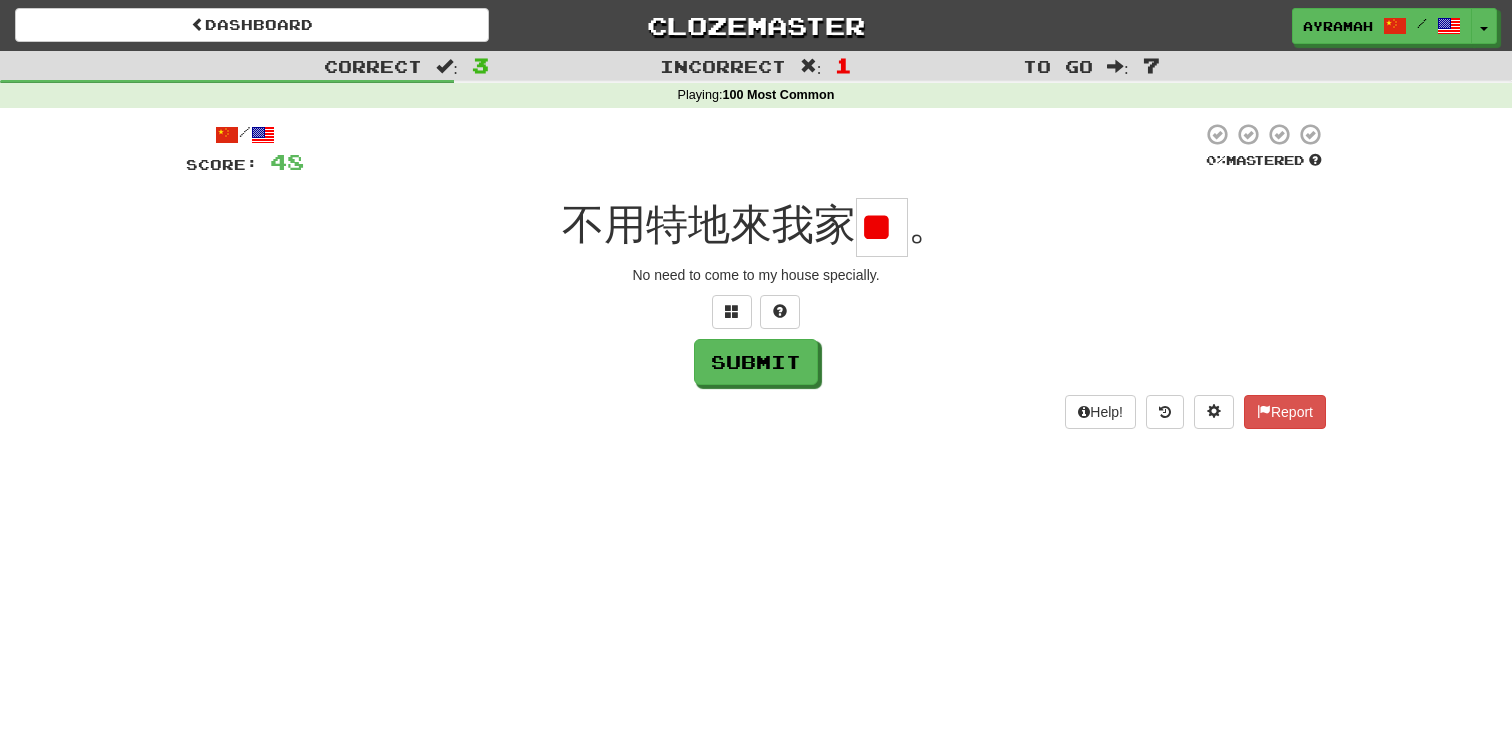 type on "*" 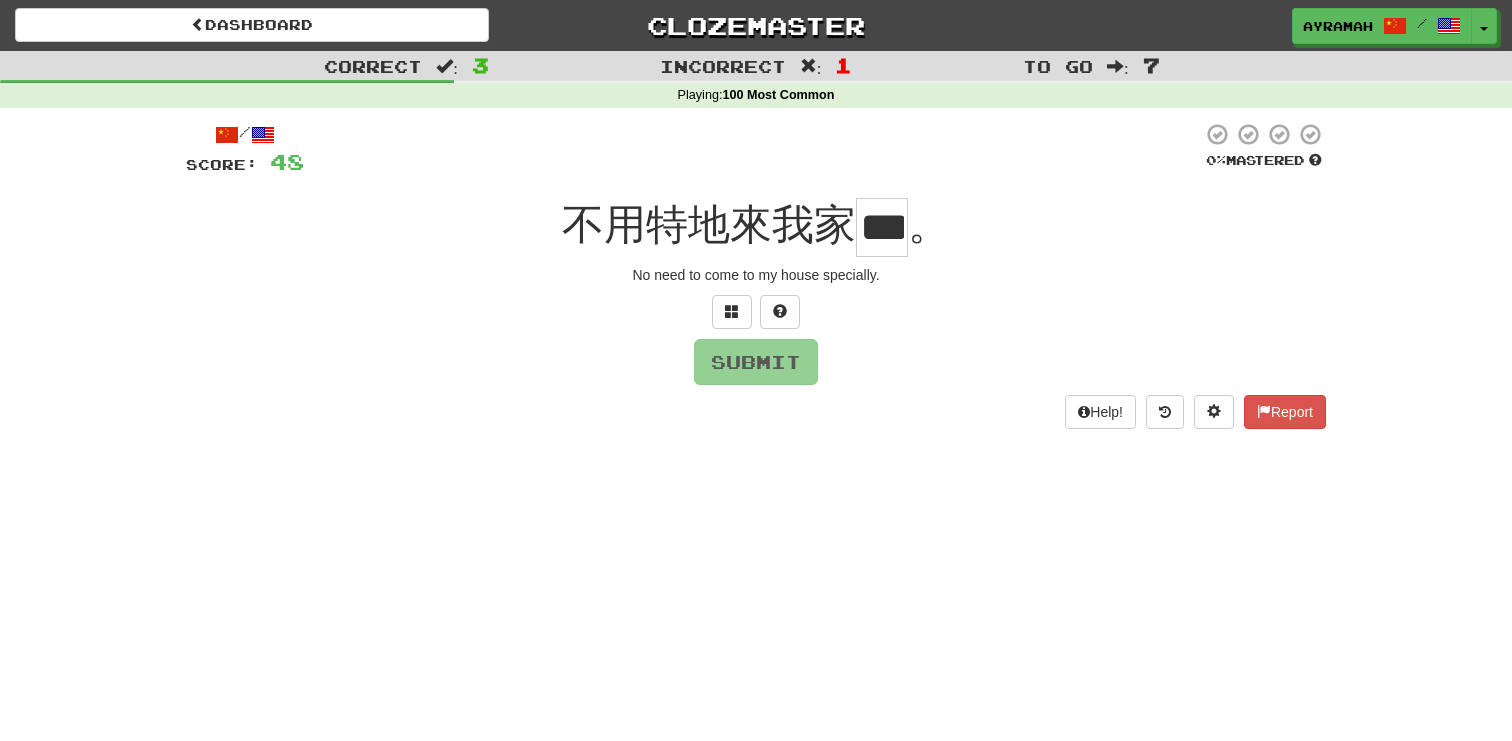 scroll, scrollTop: 0, scrollLeft: 37, axis: horizontal 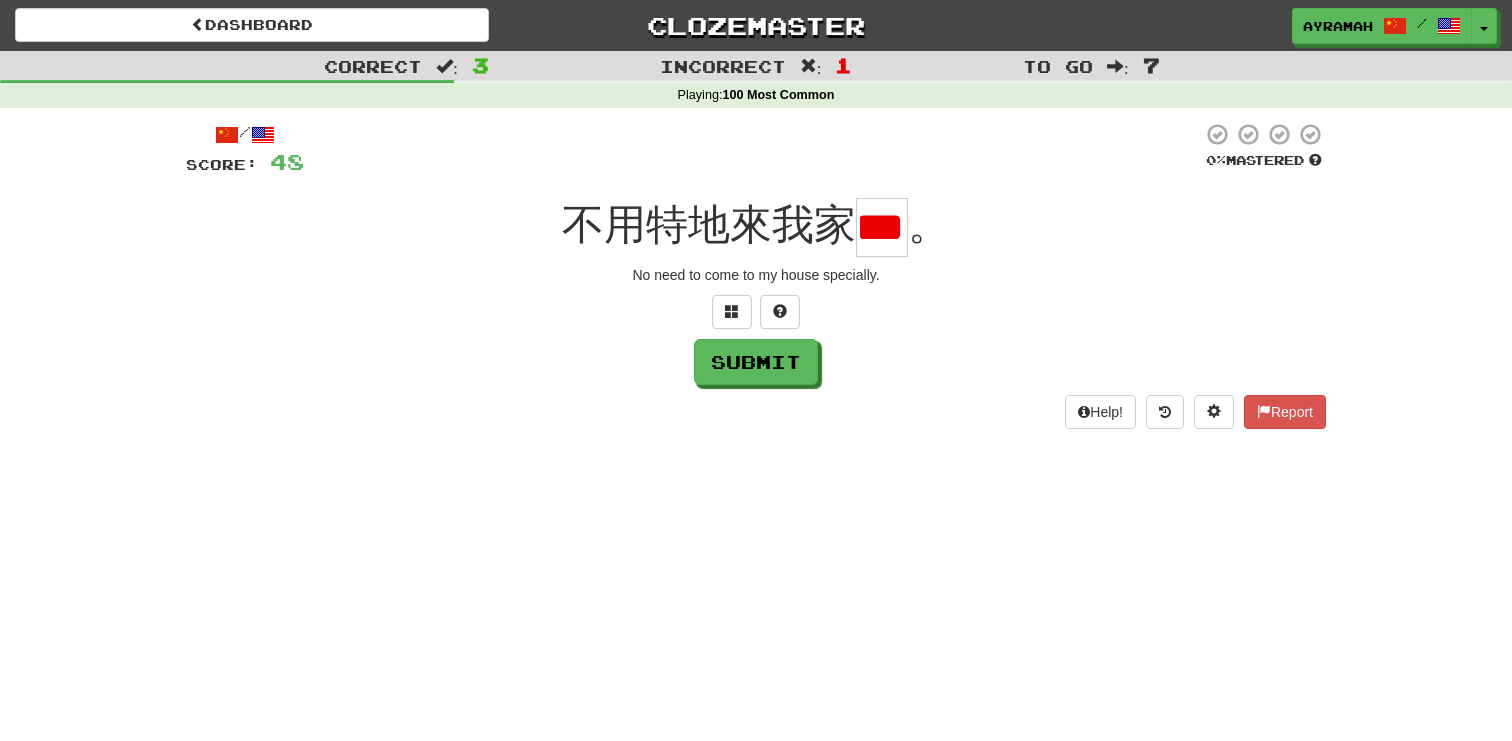 type on "*" 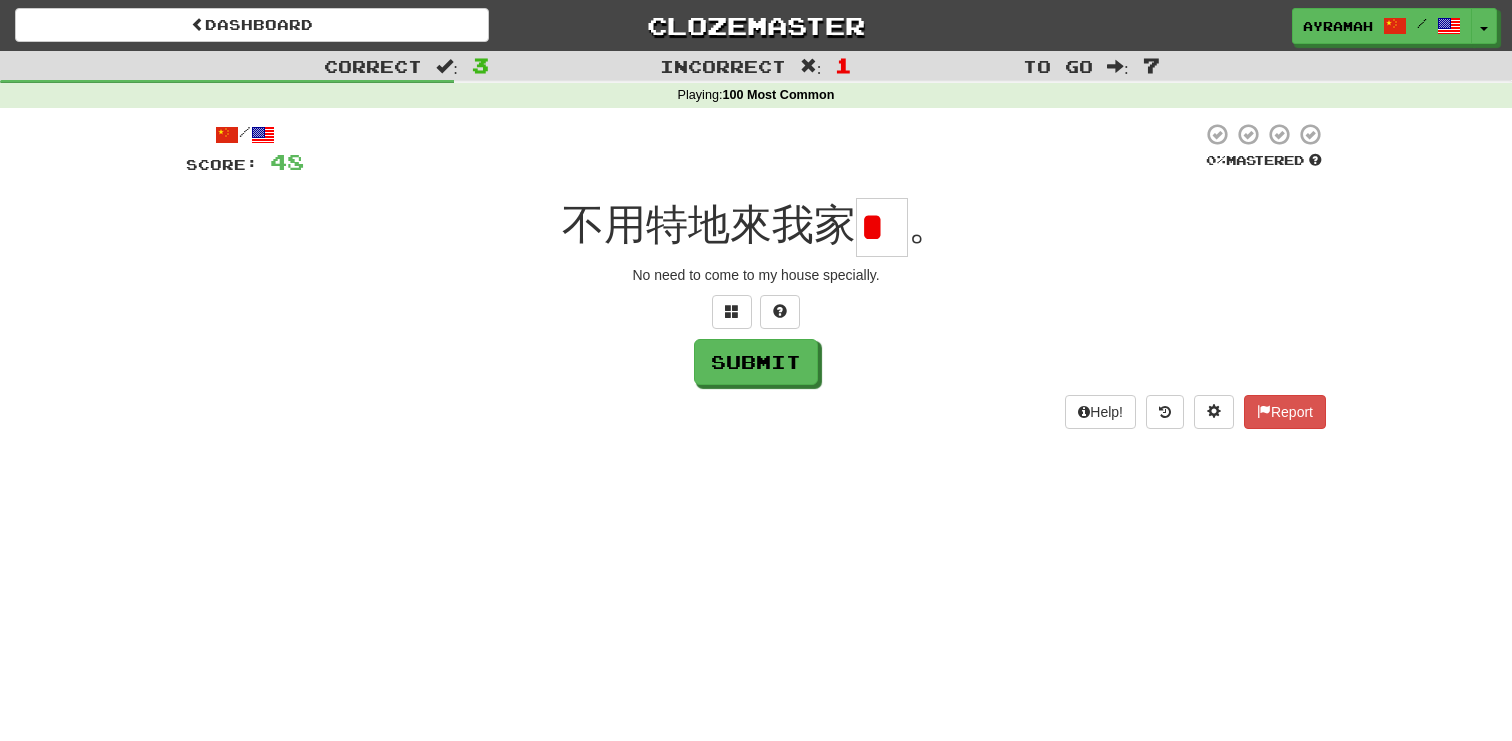 scroll, scrollTop: 0, scrollLeft: 0, axis: both 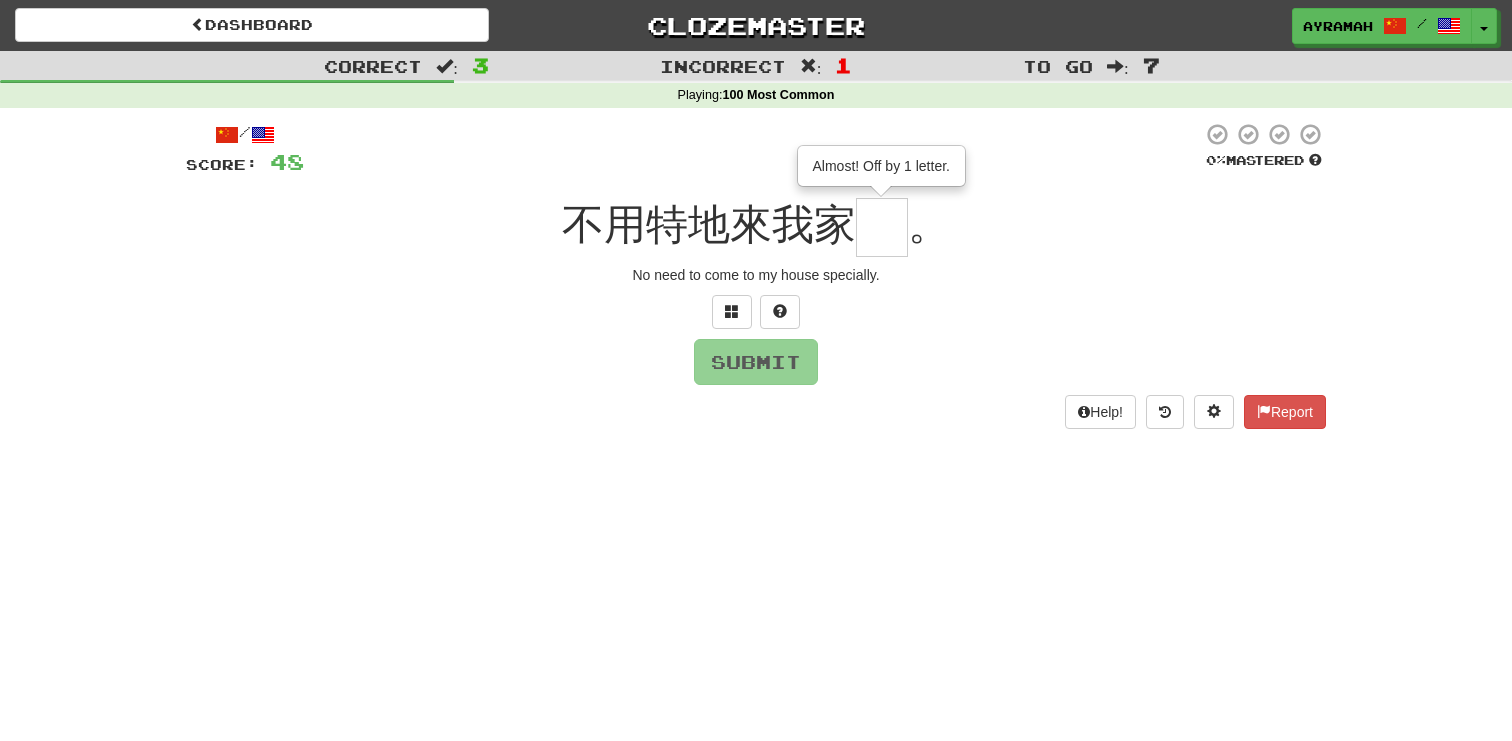 type on "*" 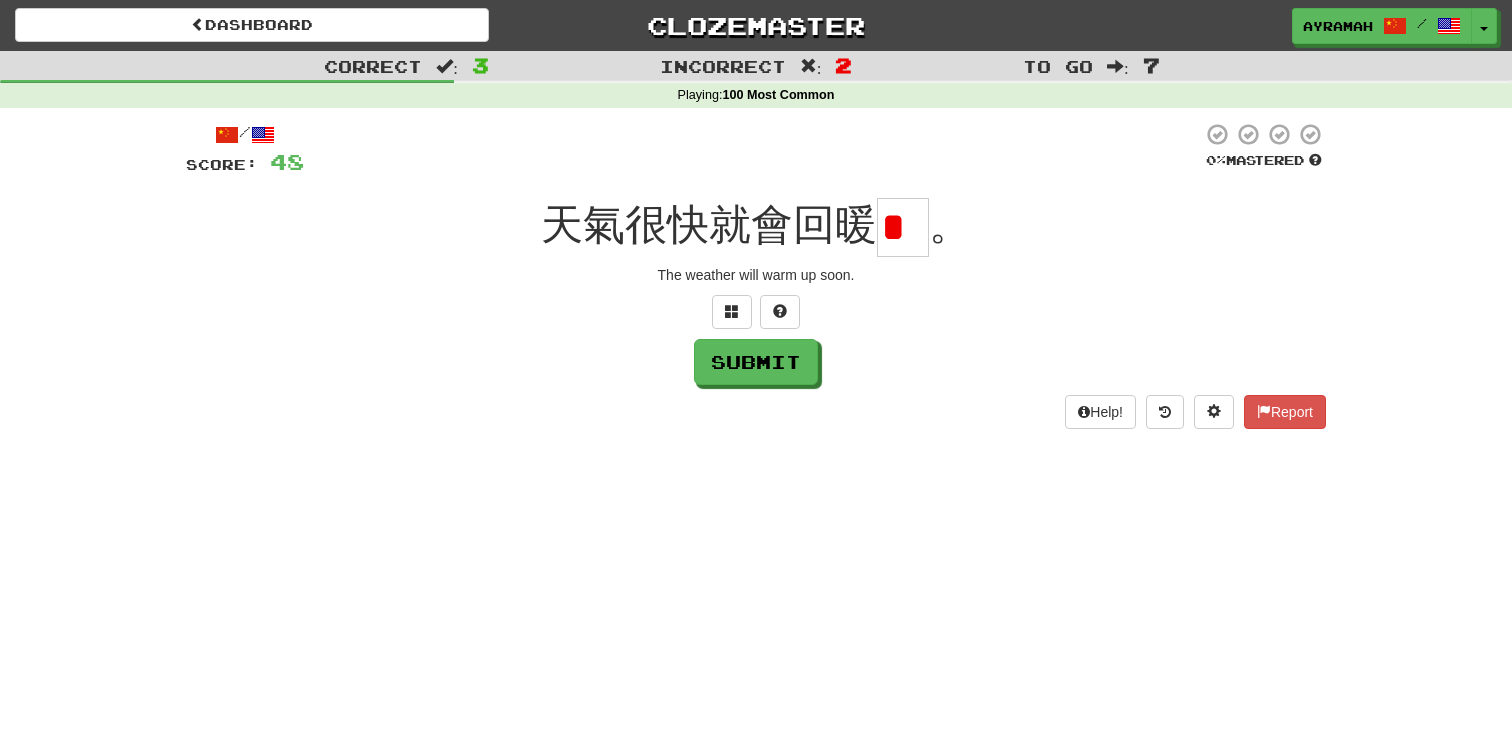 type on "*" 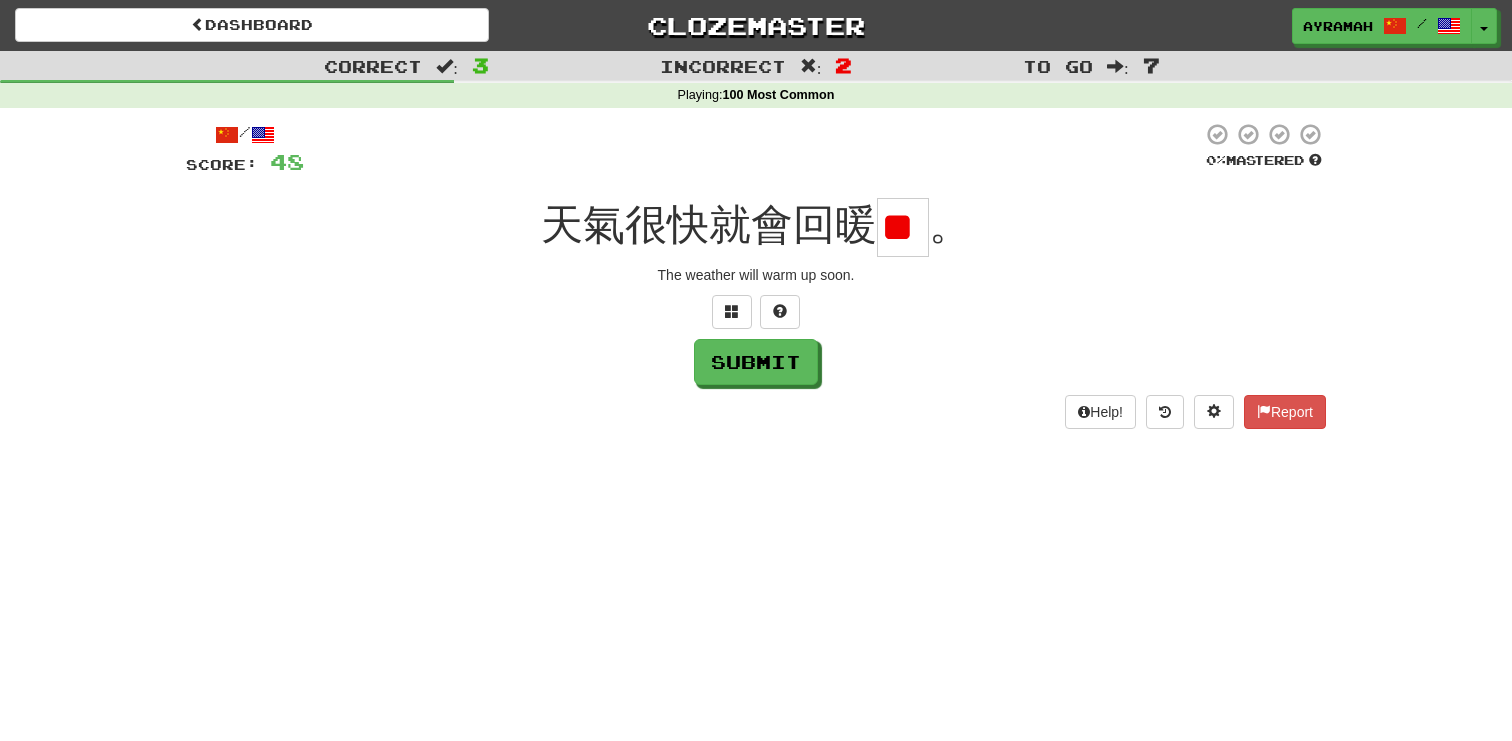 scroll, scrollTop: 0, scrollLeft: 3, axis: horizontal 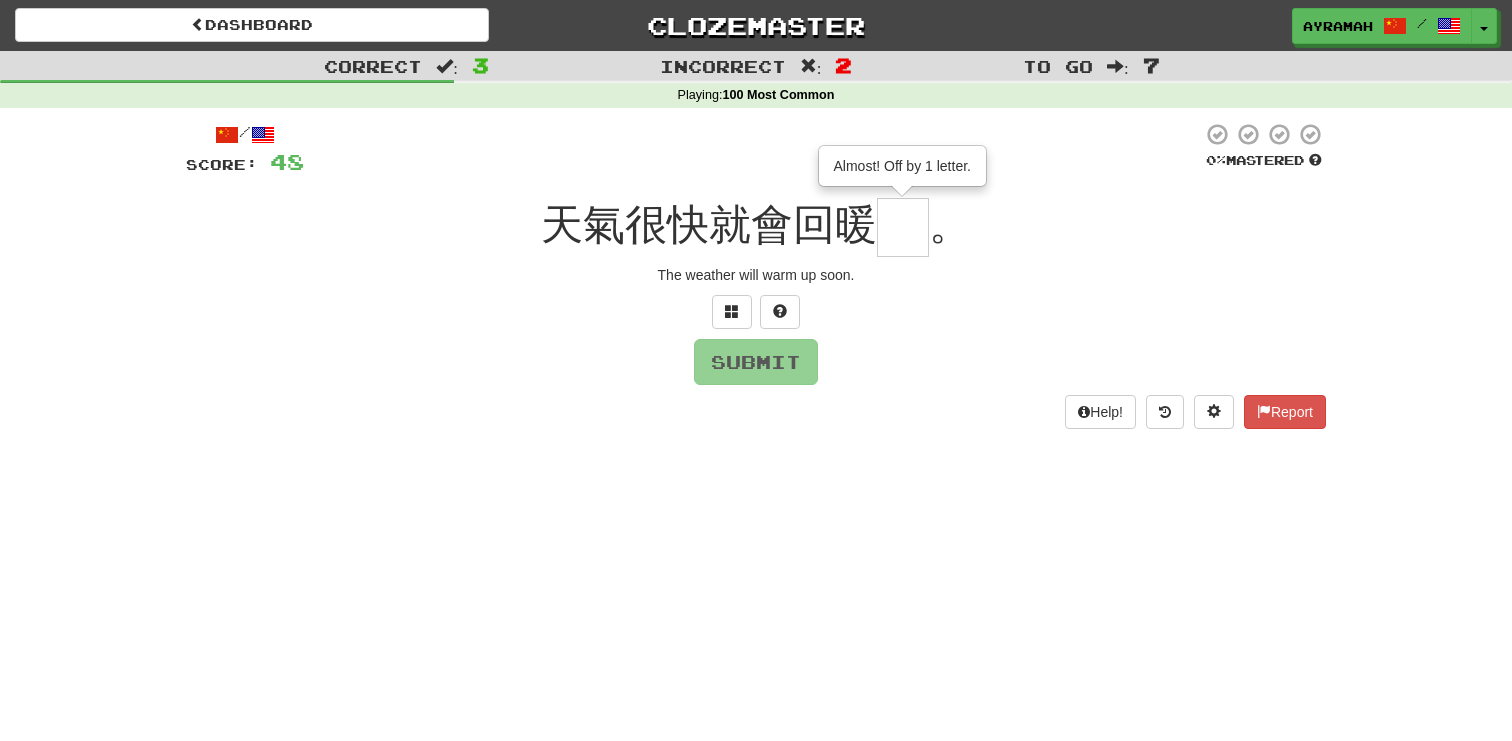 type on "*" 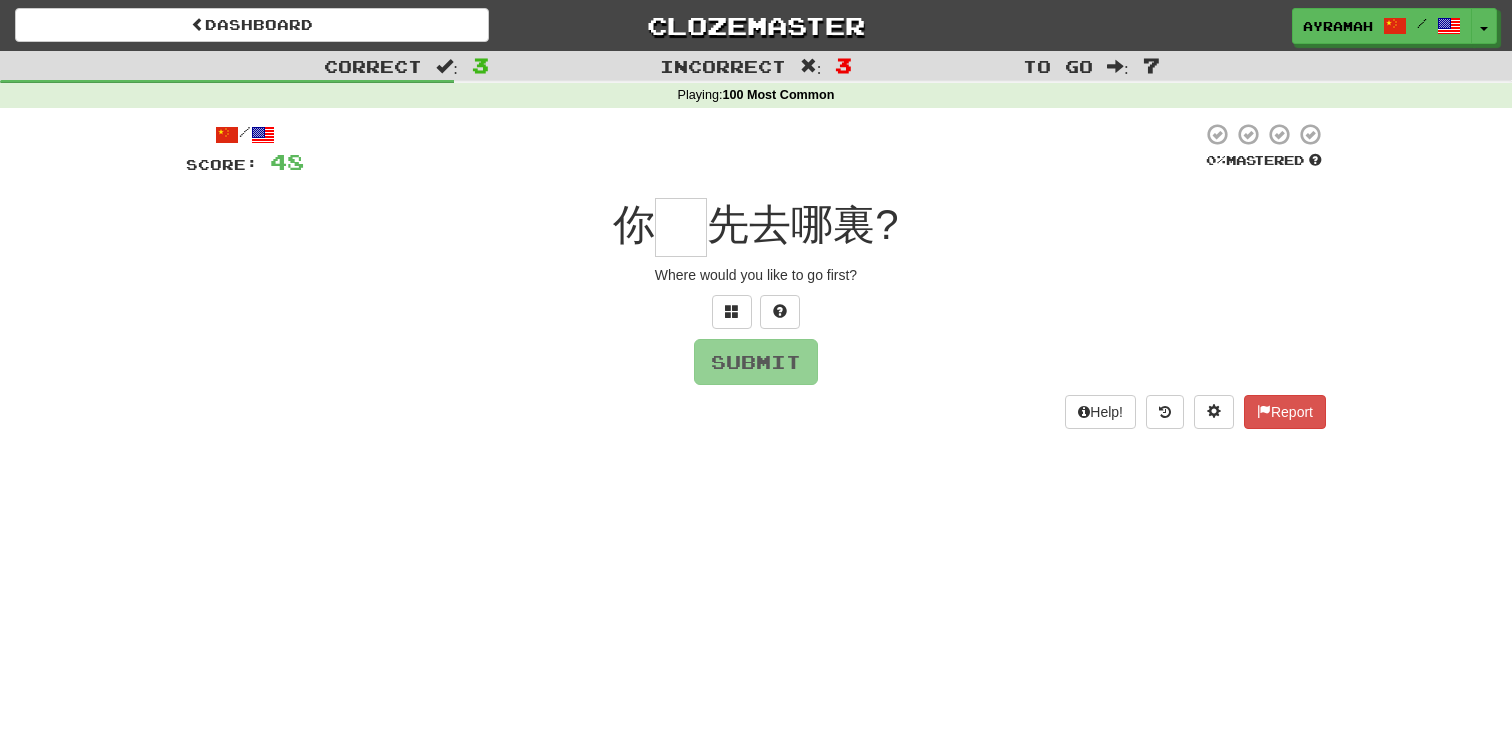 type on "*" 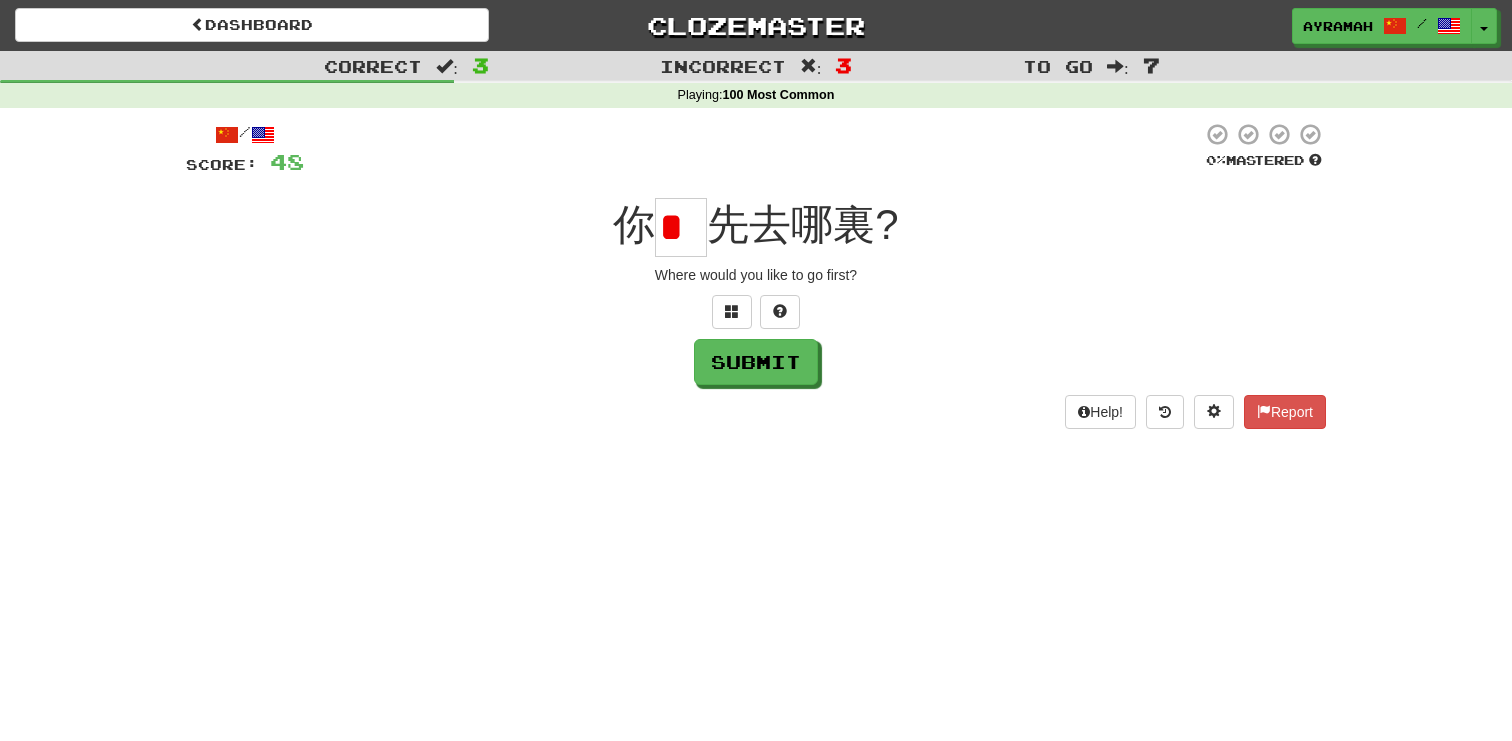 scroll, scrollTop: 0, scrollLeft: 0, axis: both 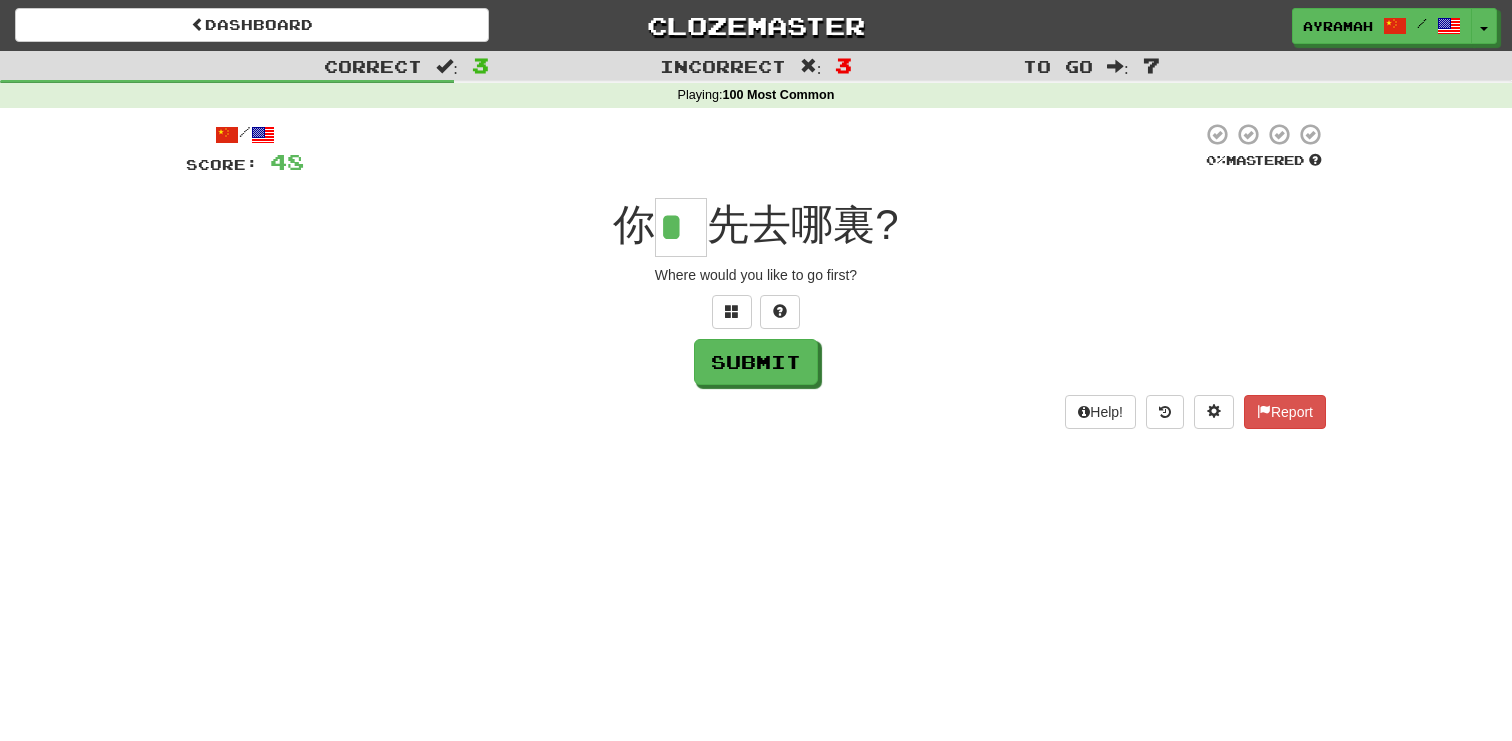 type on "*" 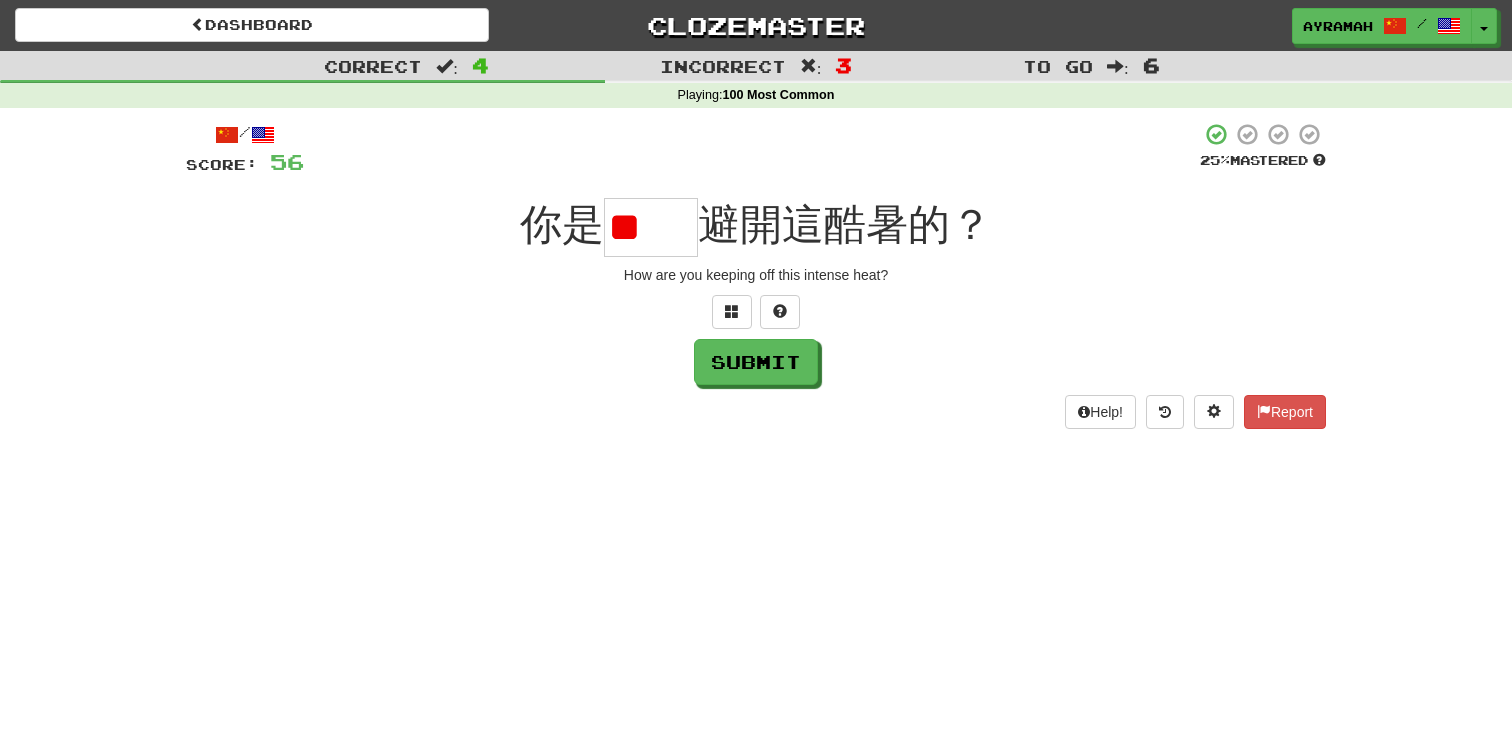 type on "*" 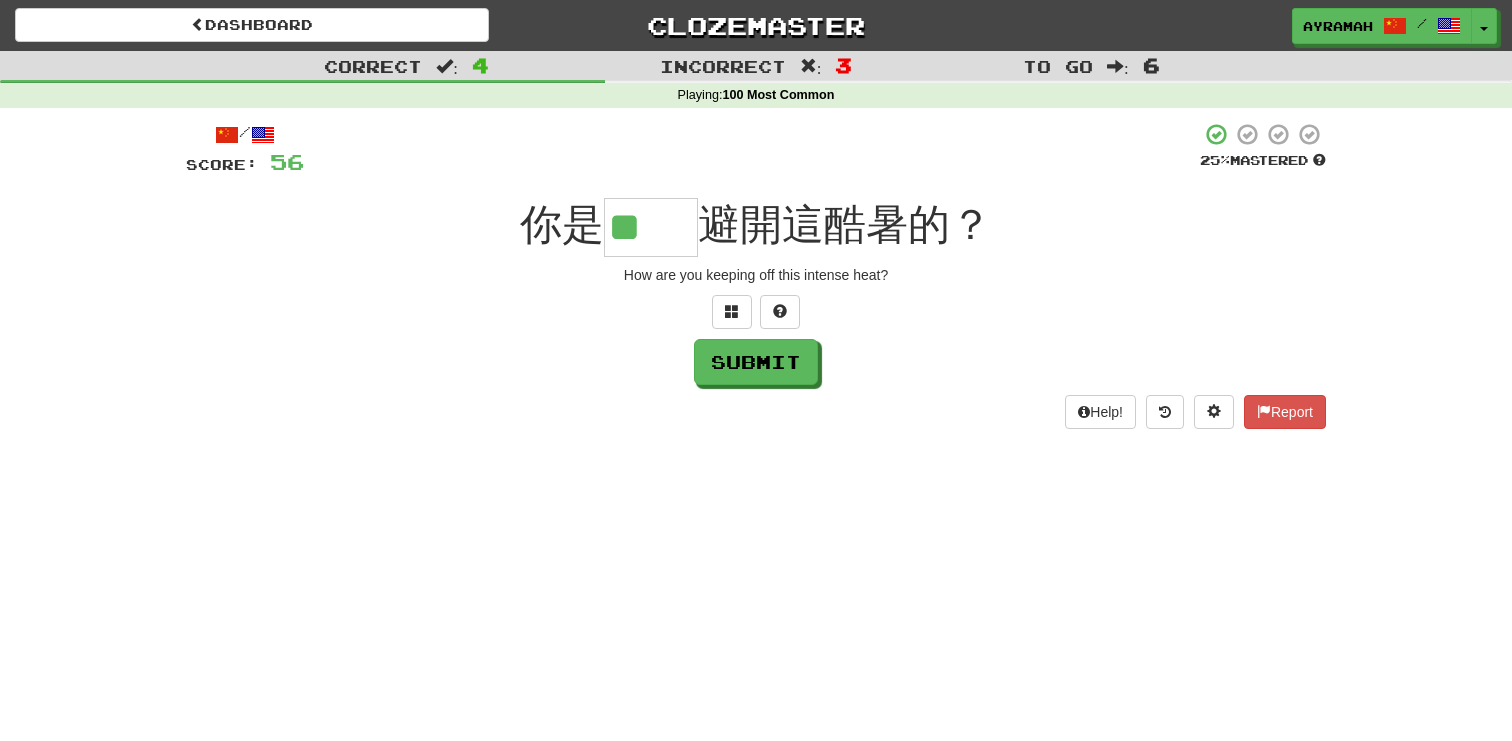 type on "**" 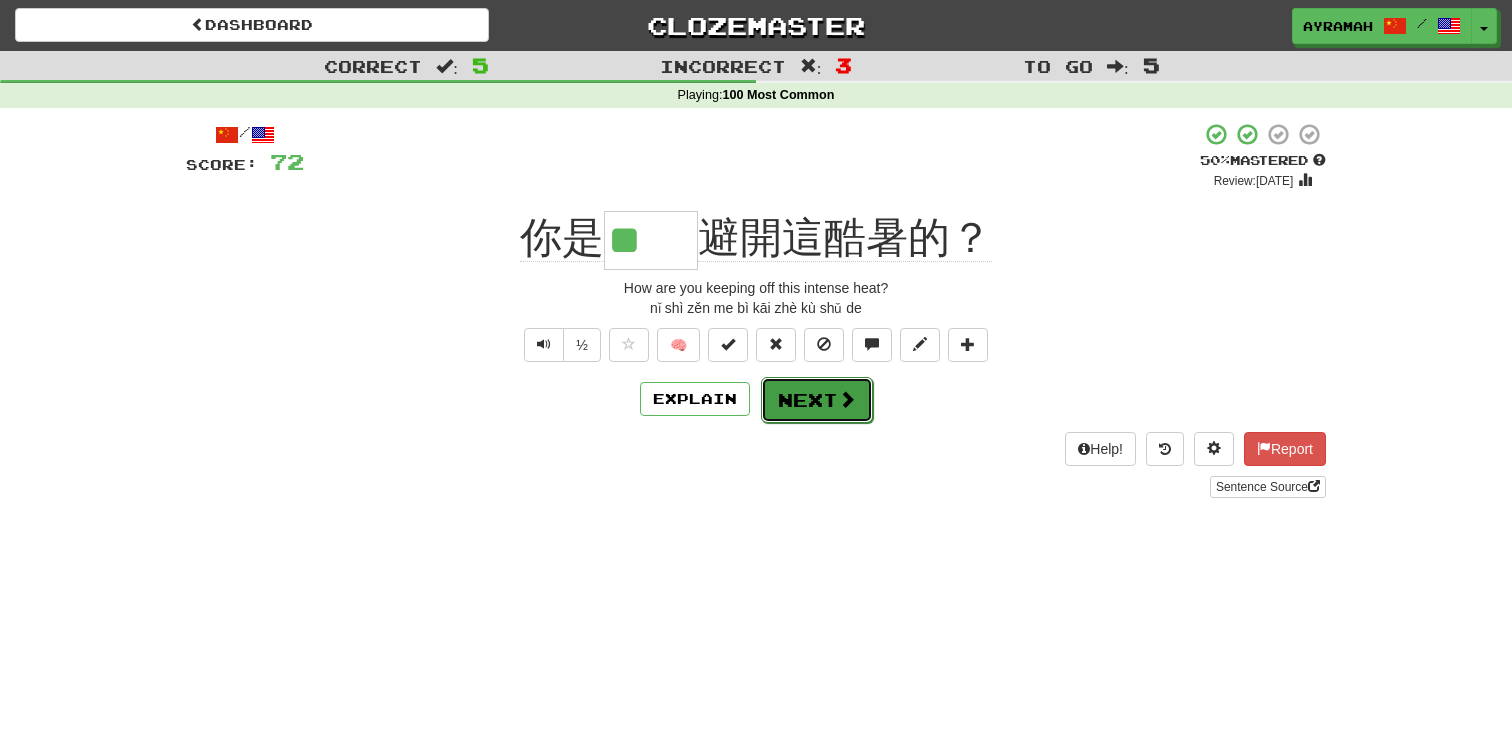 click on "Next" at bounding box center (817, 400) 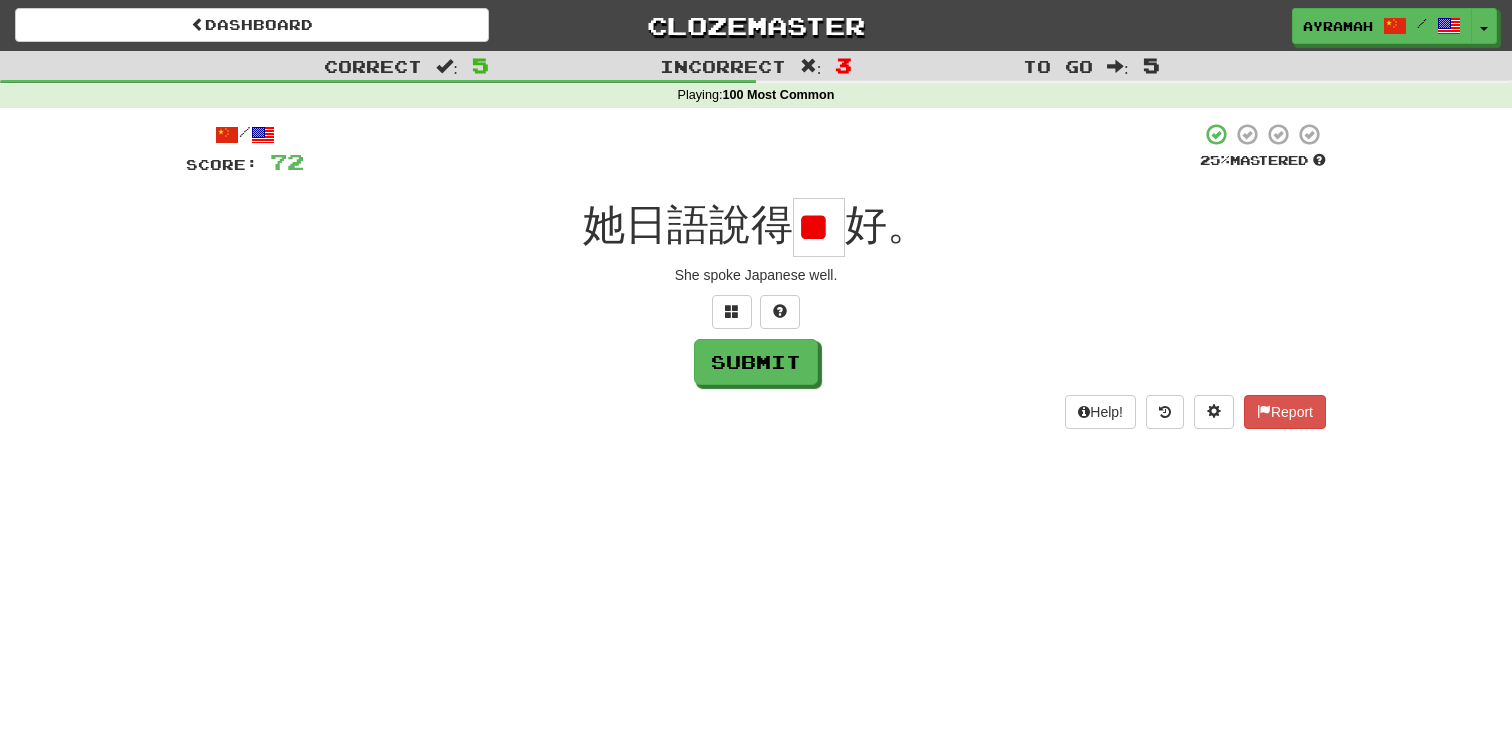 scroll, scrollTop: 0, scrollLeft: 40, axis: horizontal 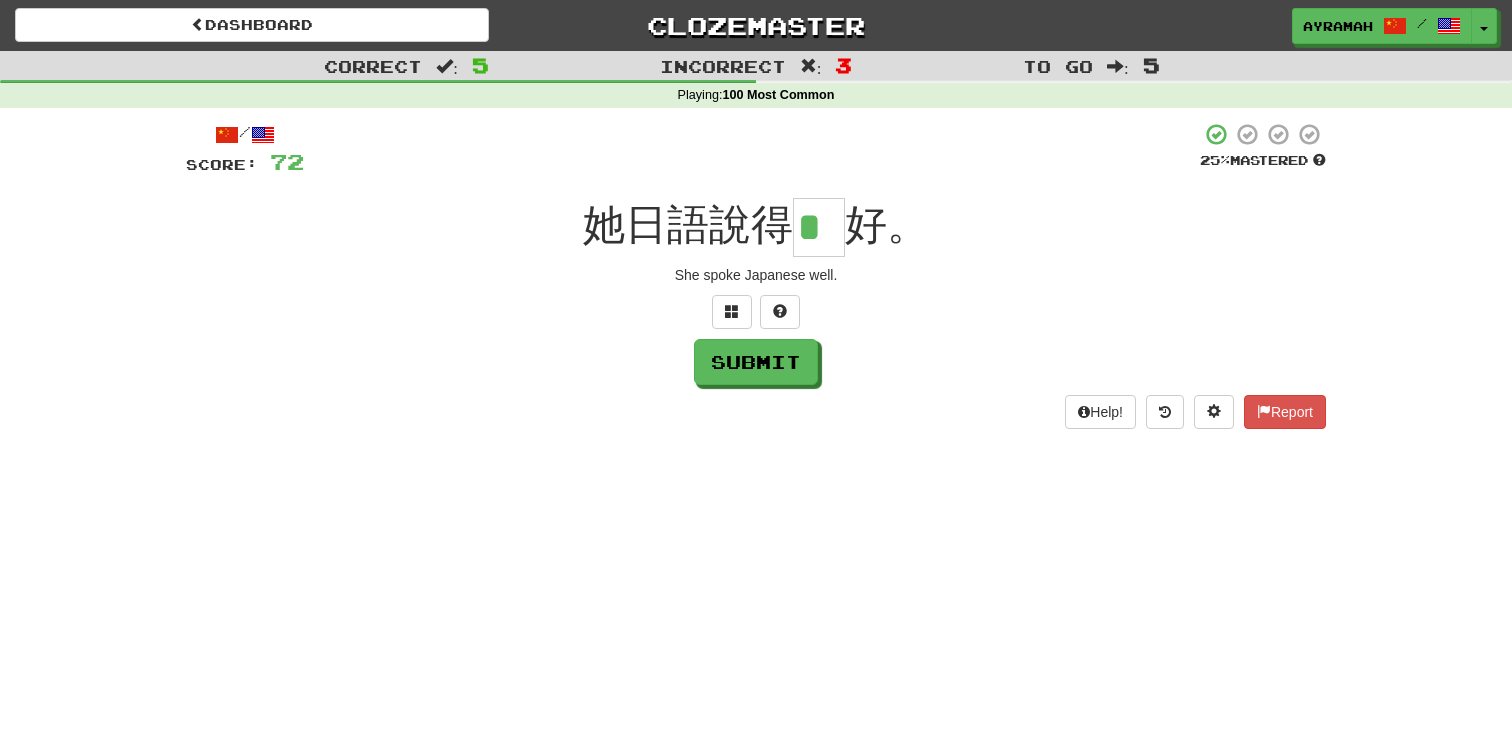 type on "*" 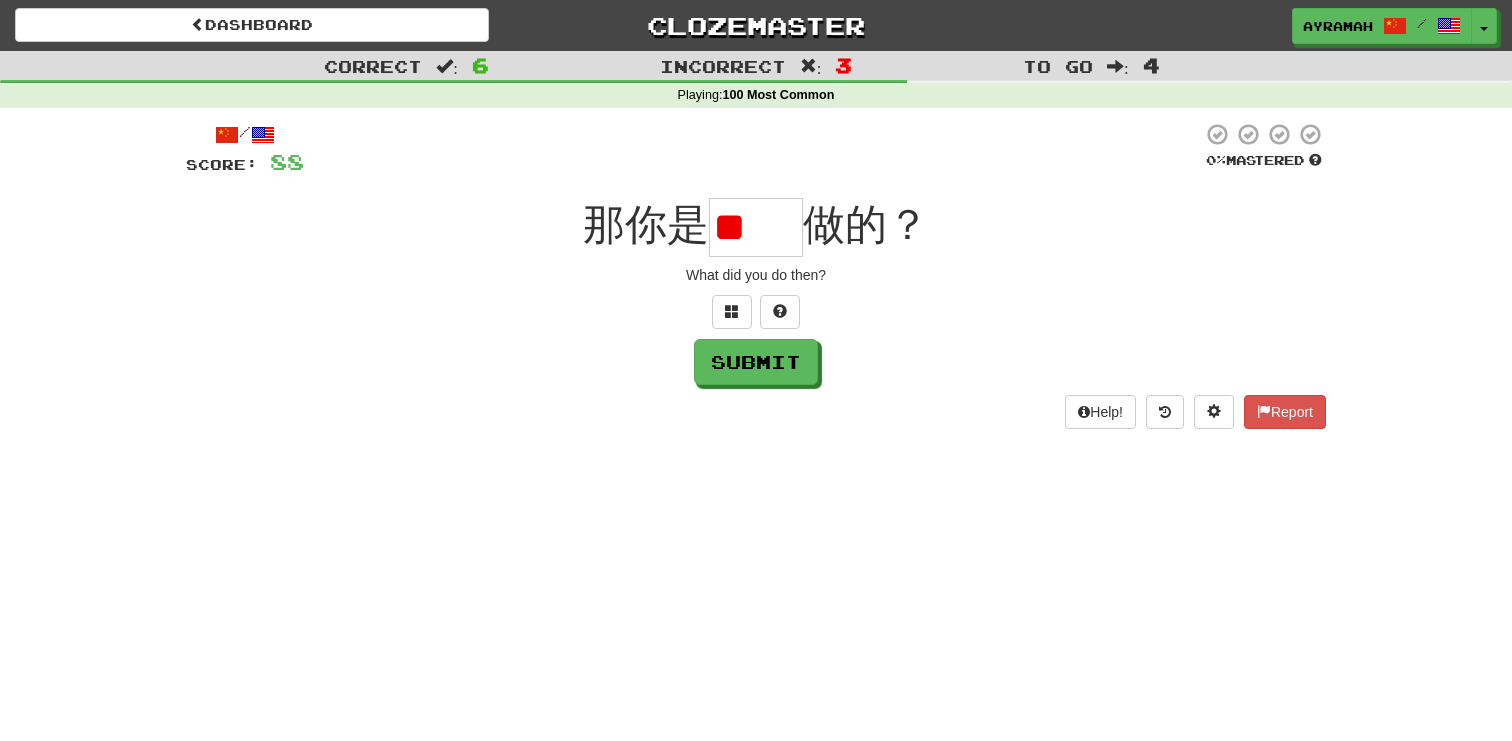 type on "*" 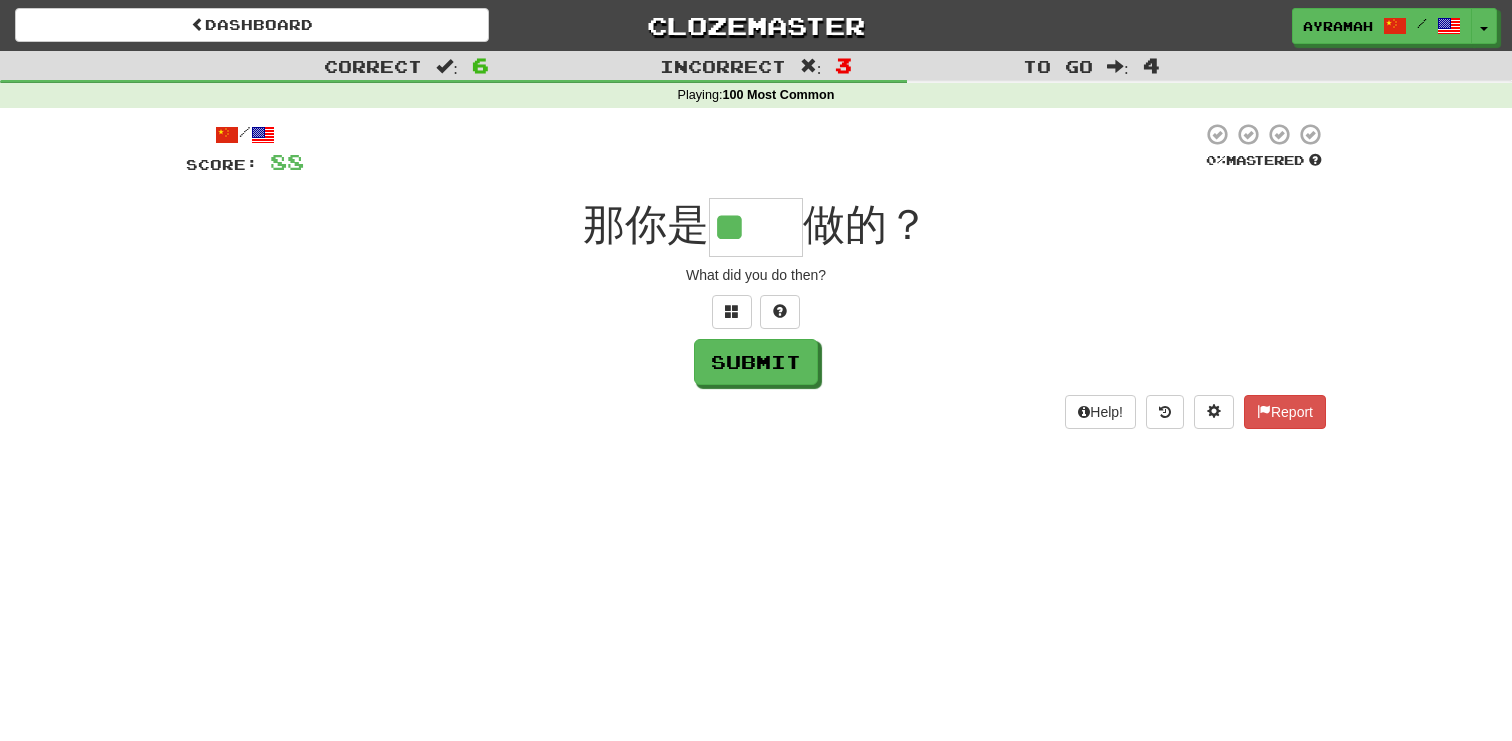 type on "**" 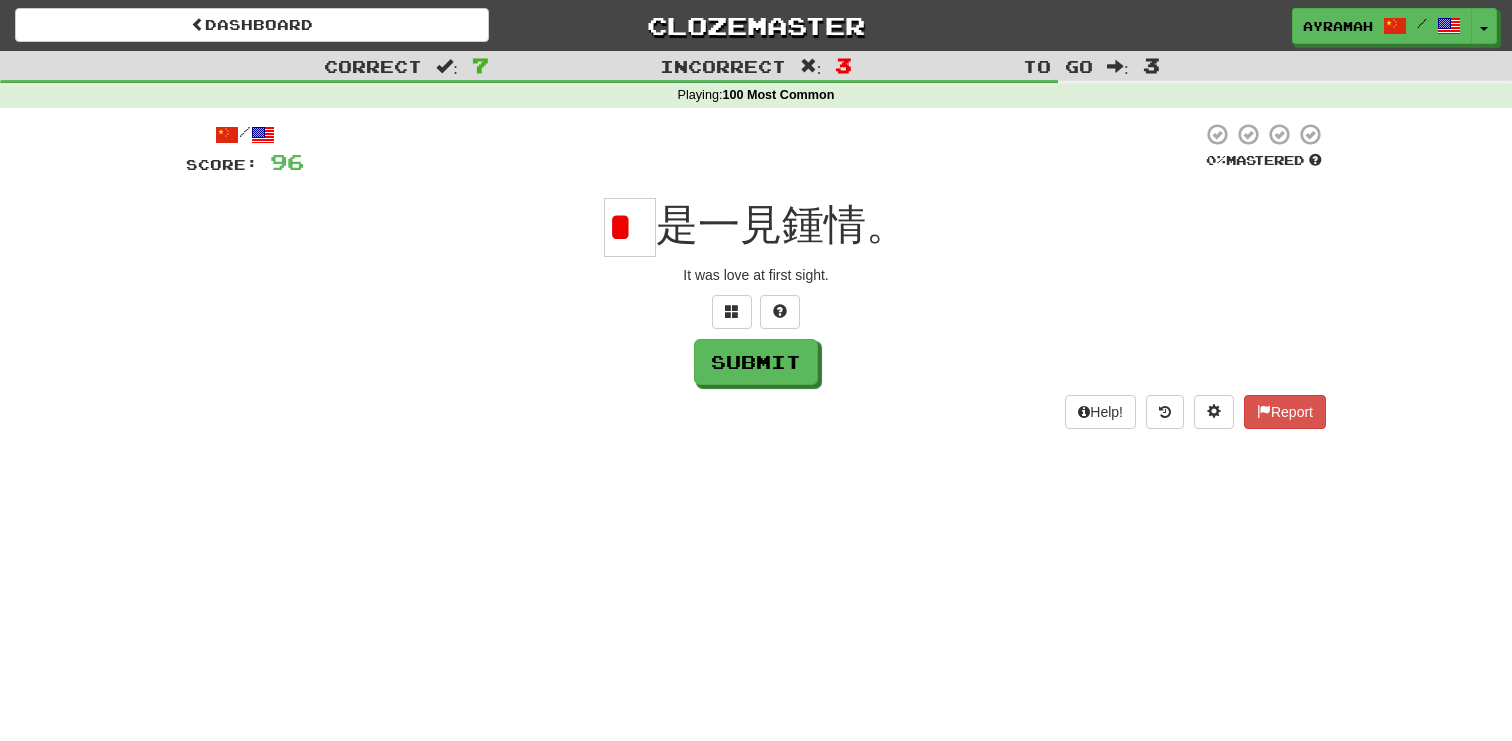 scroll, scrollTop: 0, scrollLeft: 0, axis: both 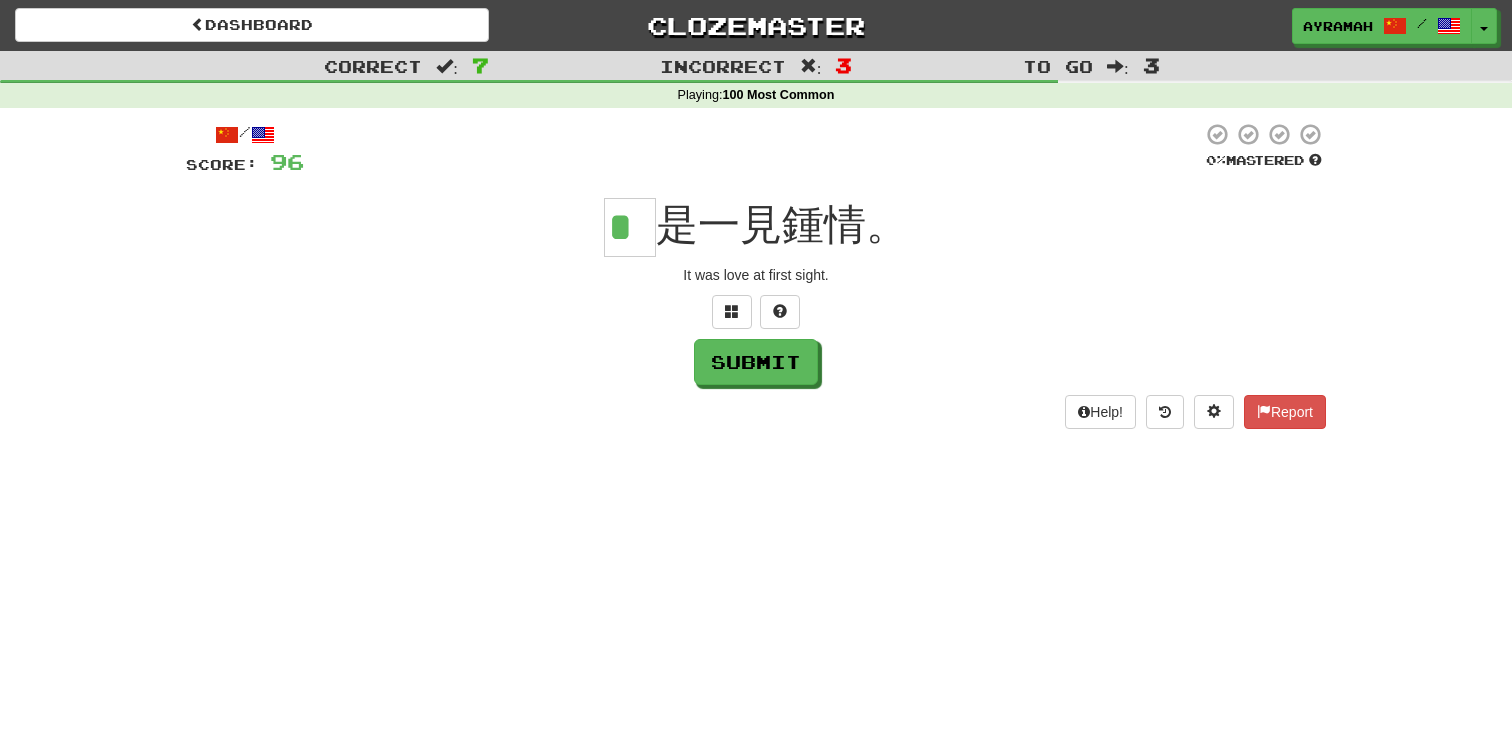 type on "*" 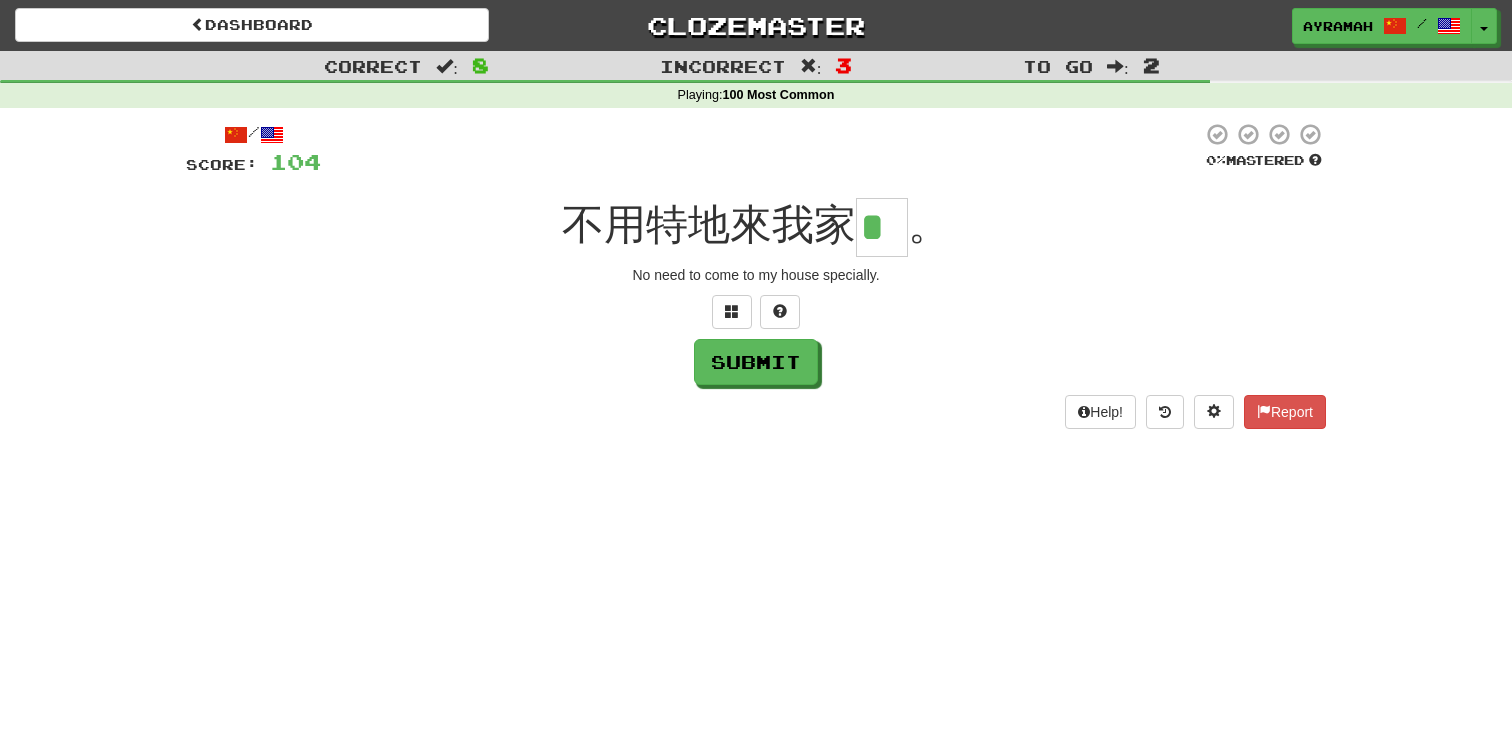 type on "*" 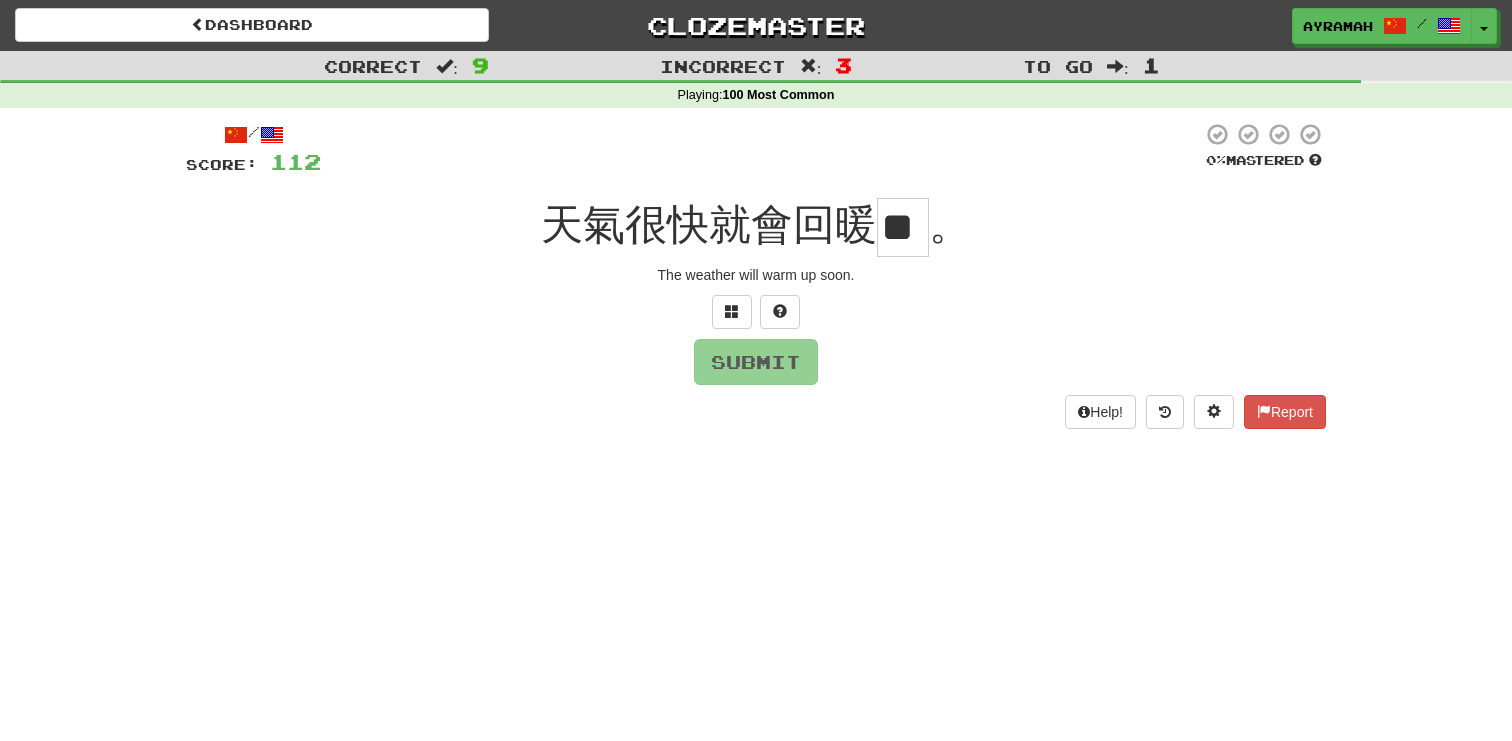 scroll, scrollTop: 0, scrollLeft: 1, axis: horizontal 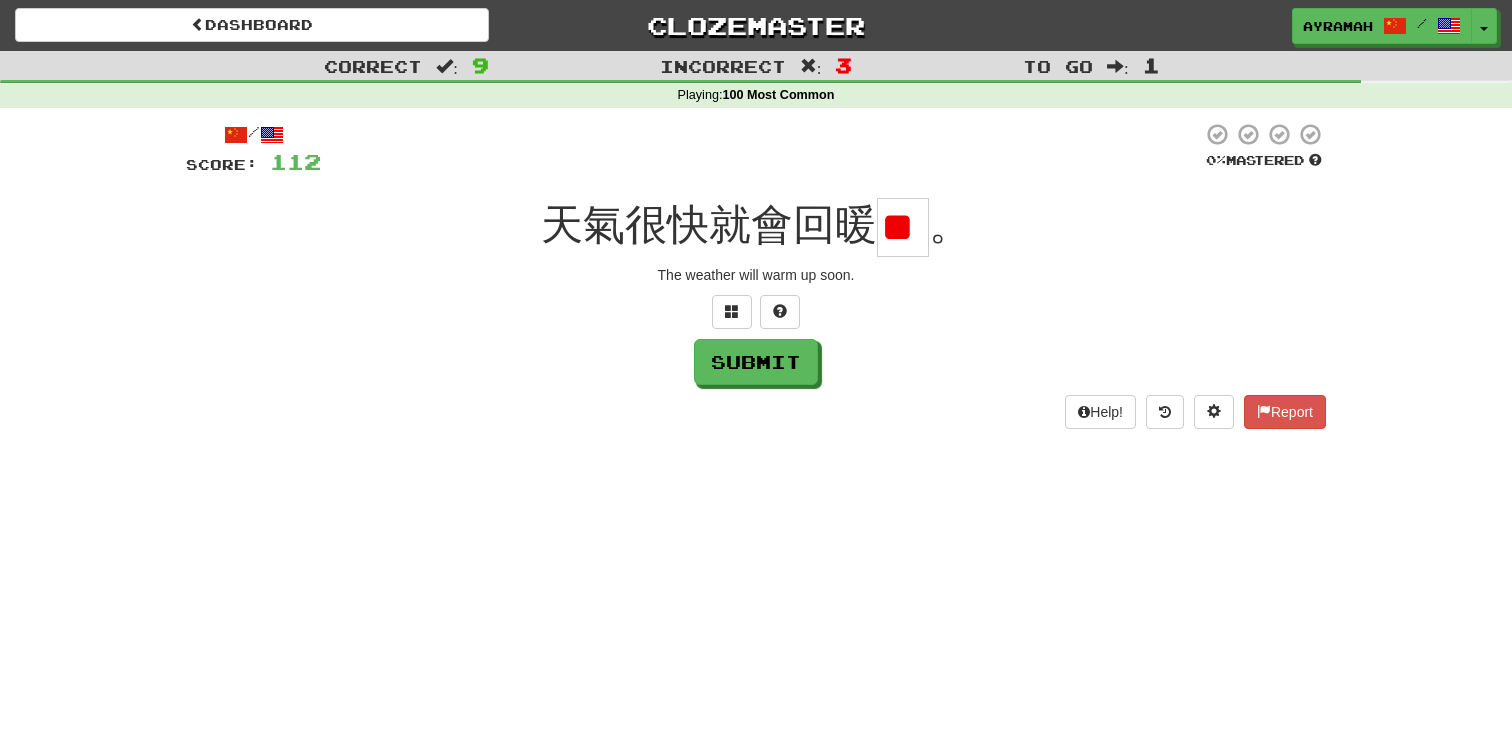 type on "*" 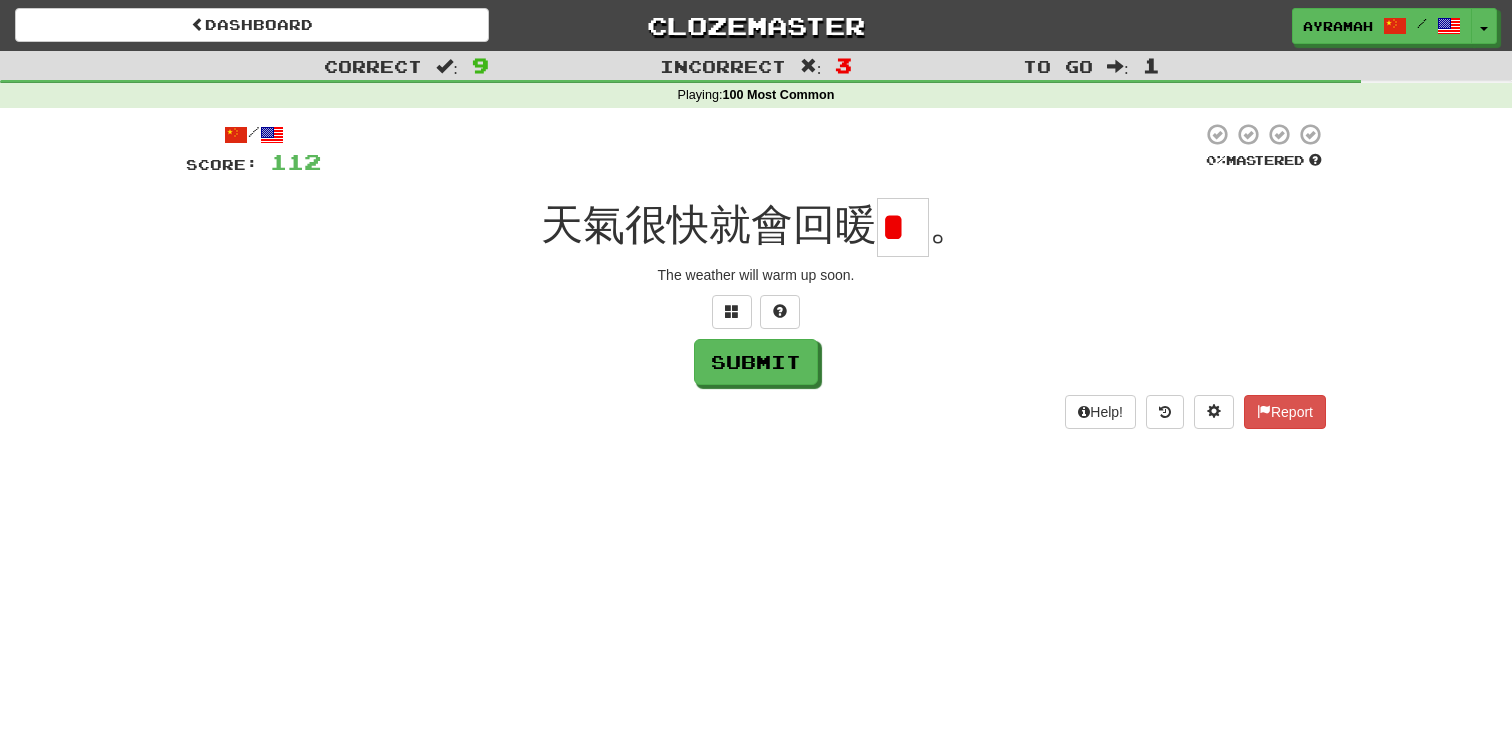 scroll, scrollTop: 0, scrollLeft: 0, axis: both 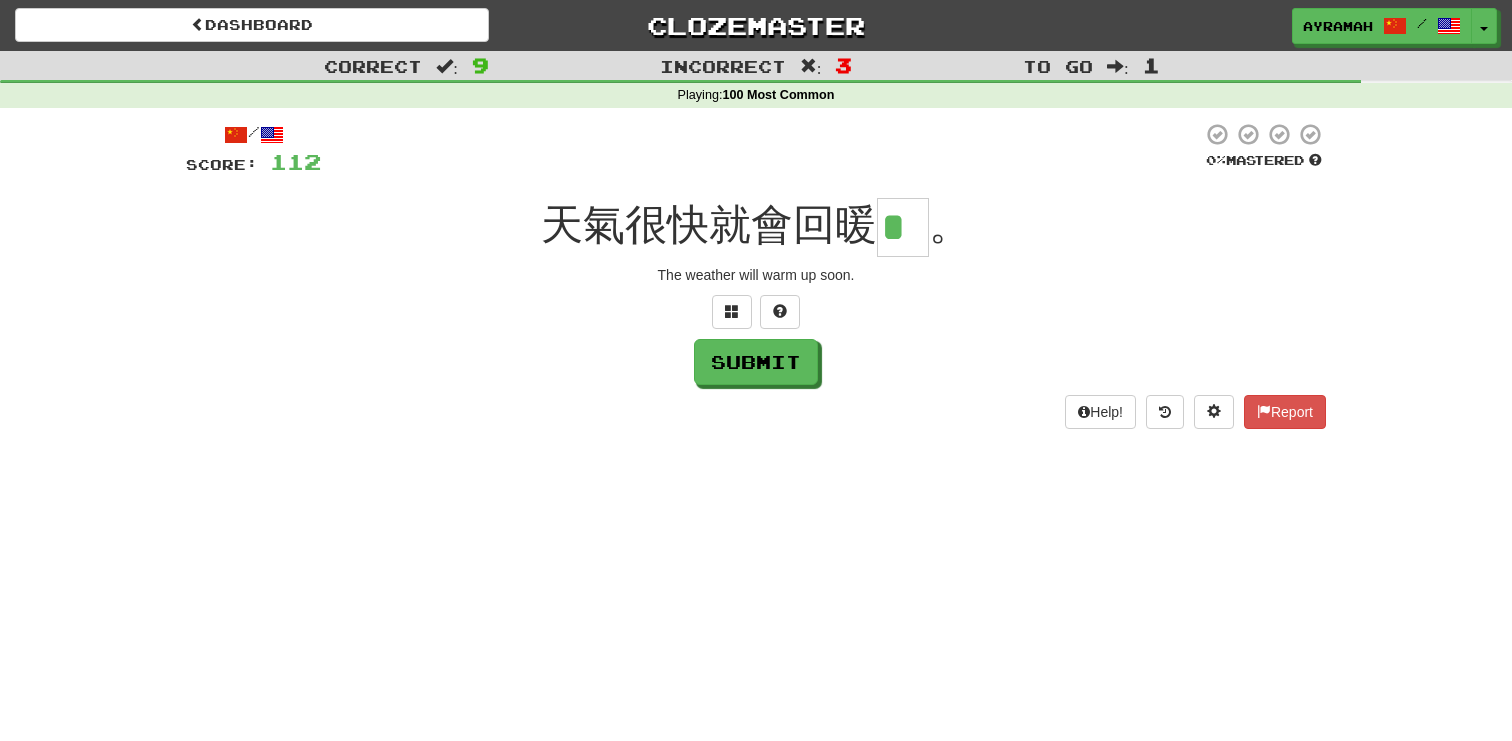 type on "*" 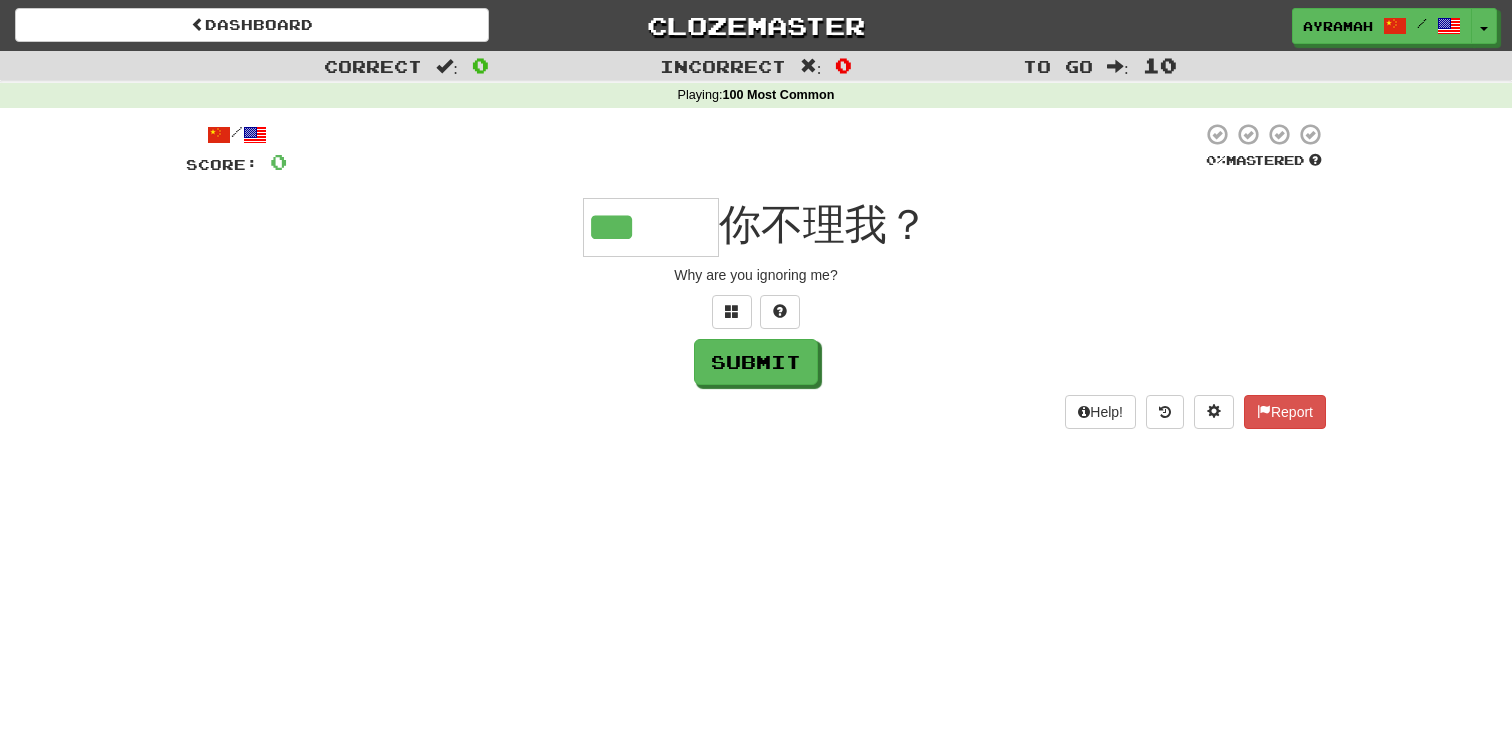 type on "***" 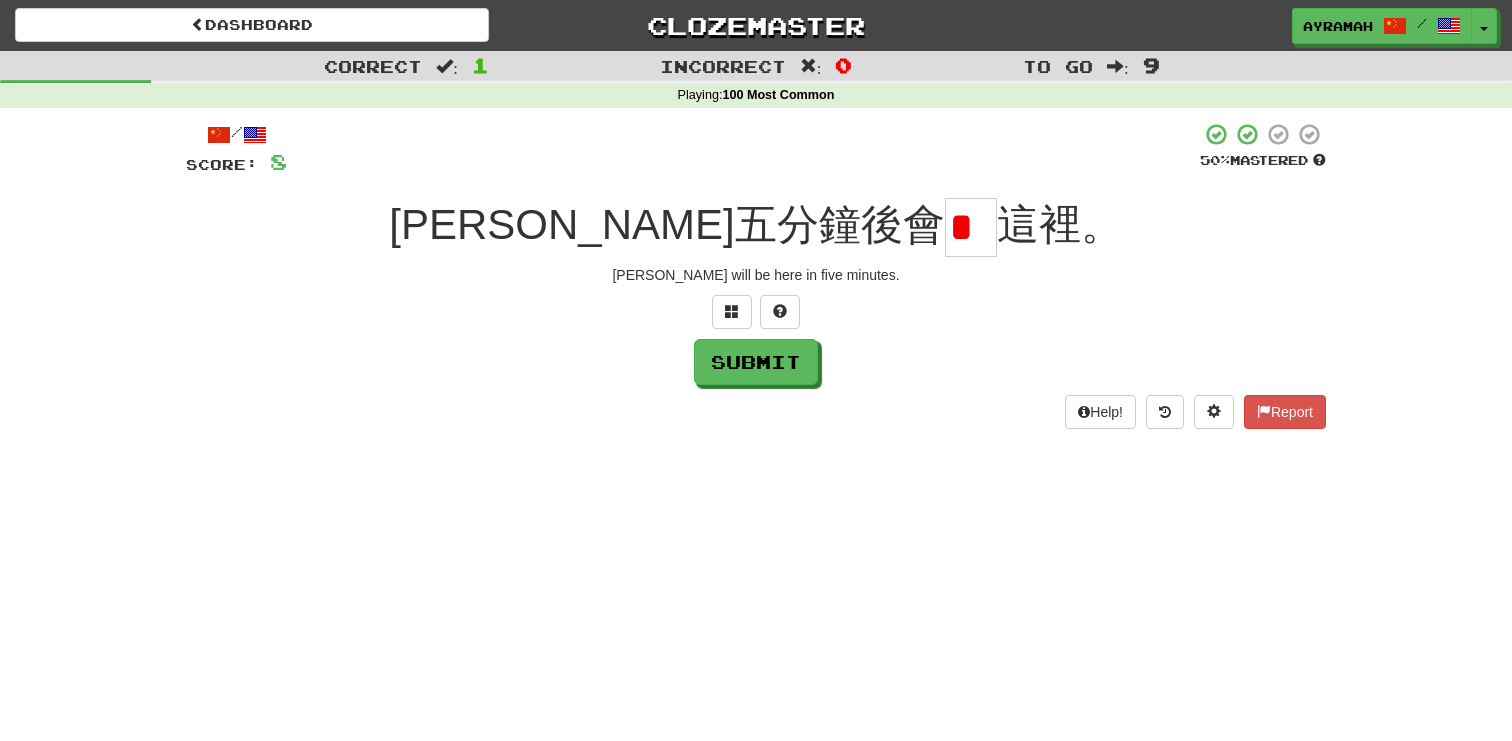 scroll, scrollTop: 0, scrollLeft: 0, axis: both 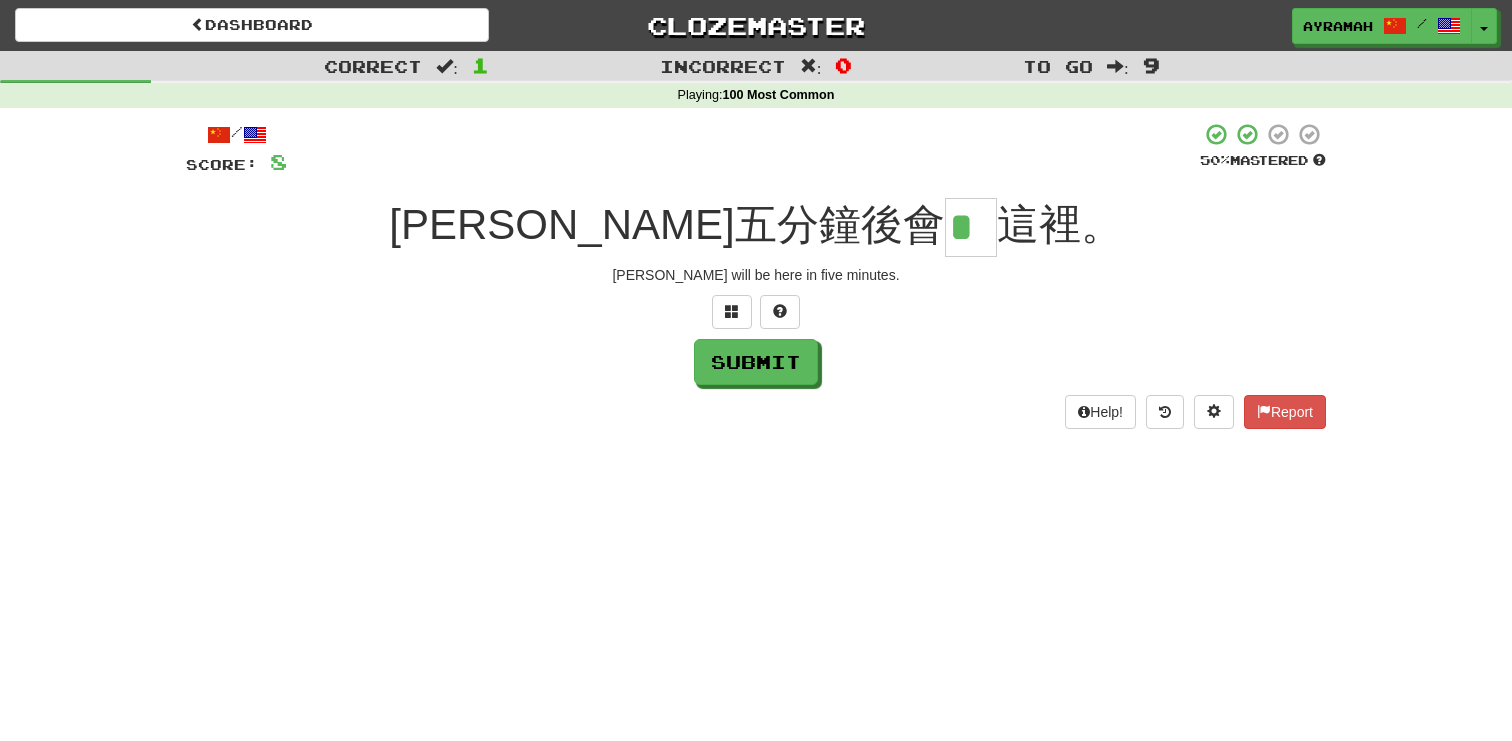 type on "*" 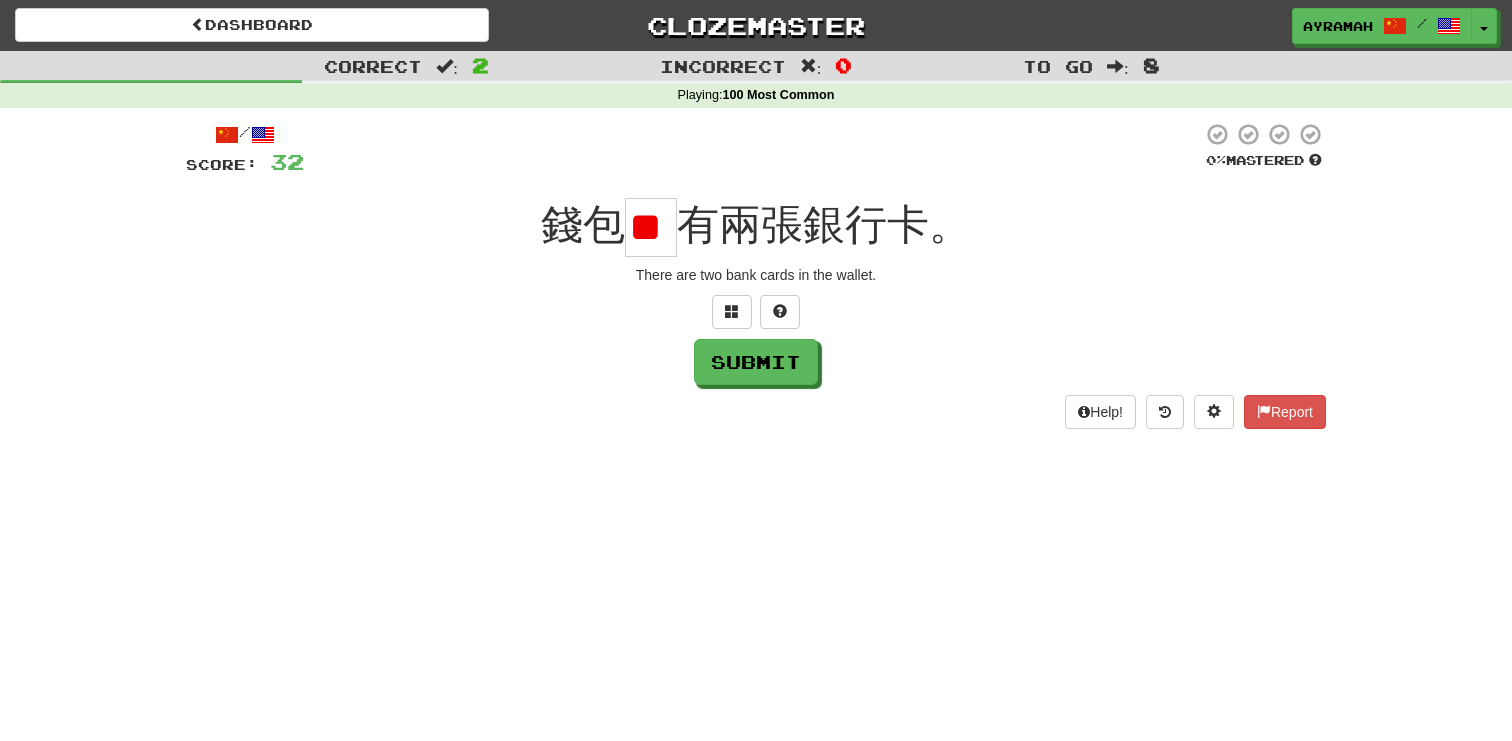 scroll, scrollTop: 0, scrollLeft: 4, axis: horizontal 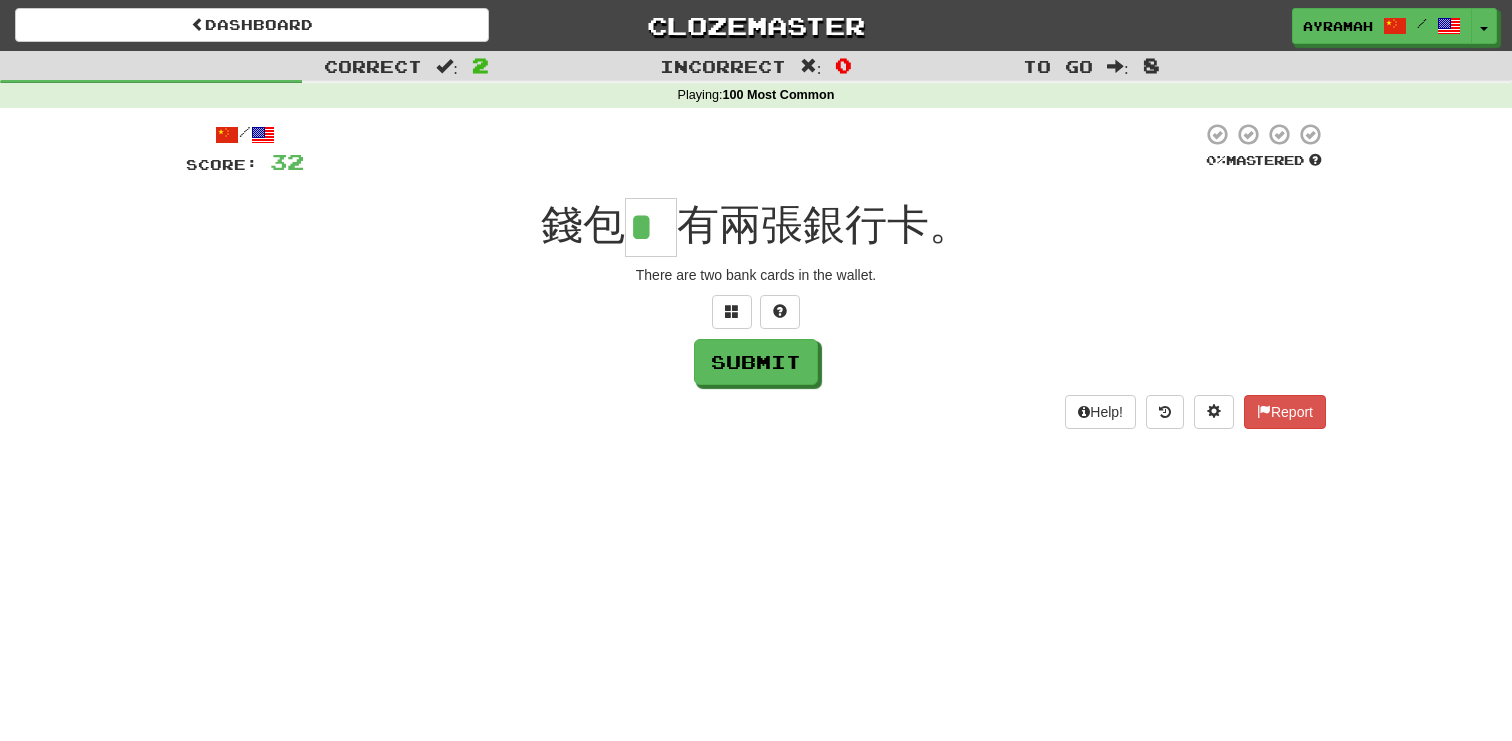 type on "*" 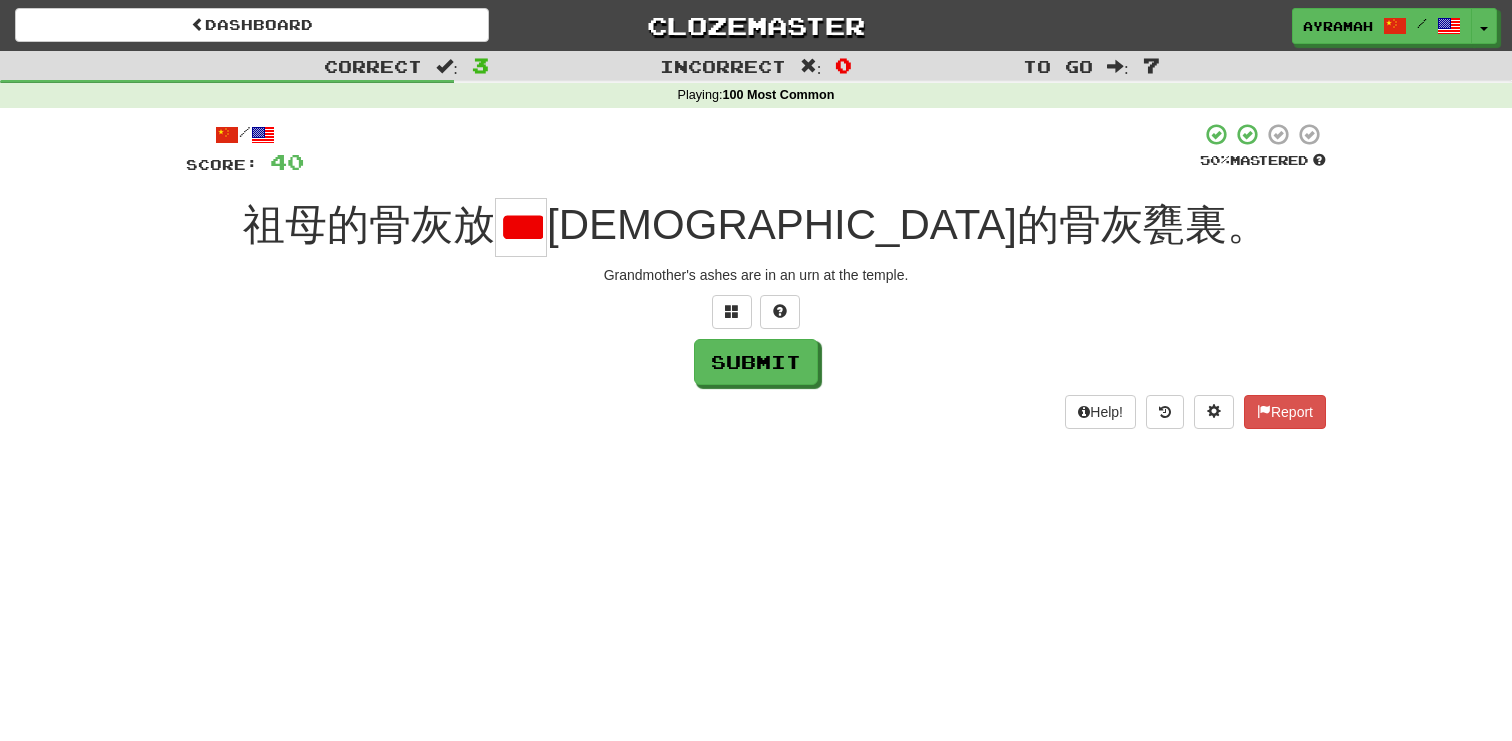 scroll, scrollTop: 0, scrollLeft: 0, axis: both 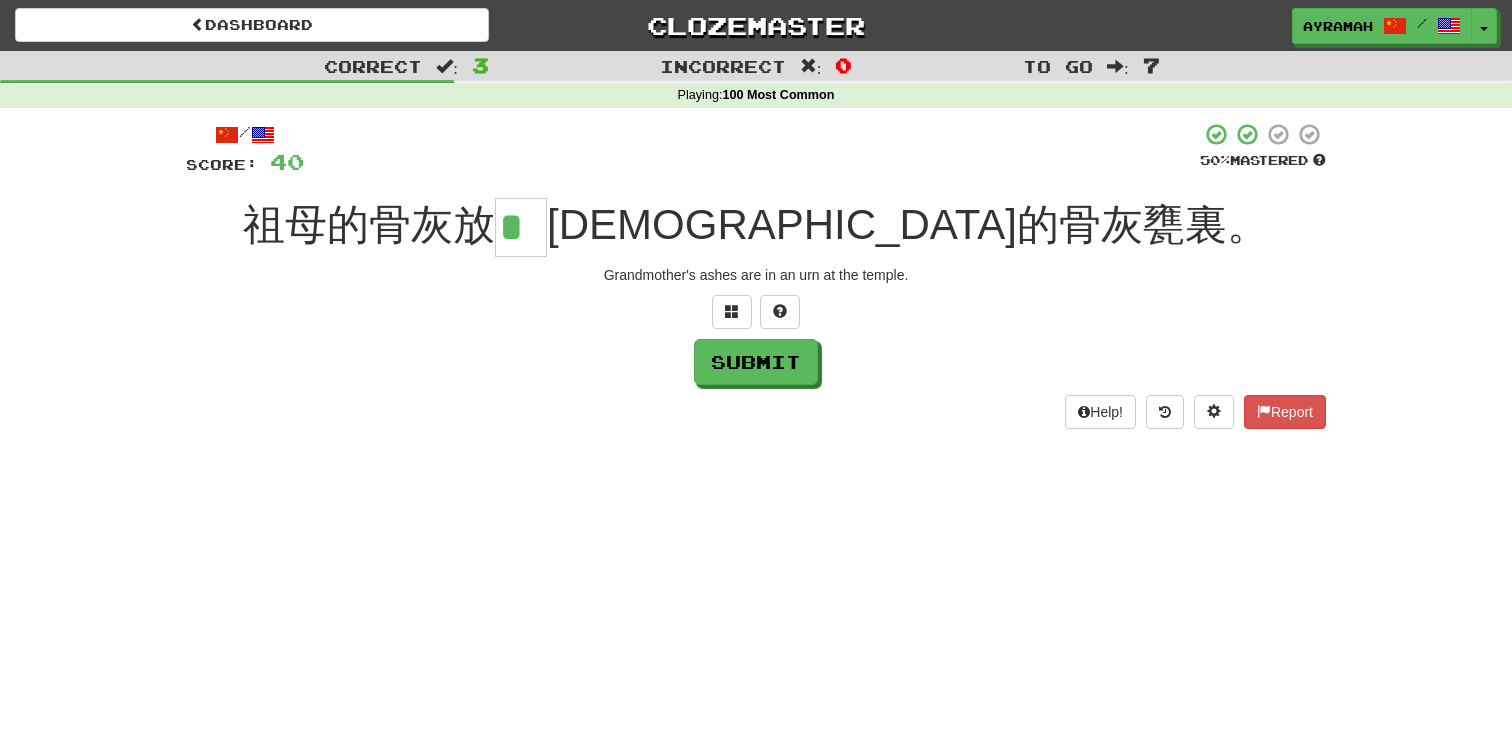 type on "*" 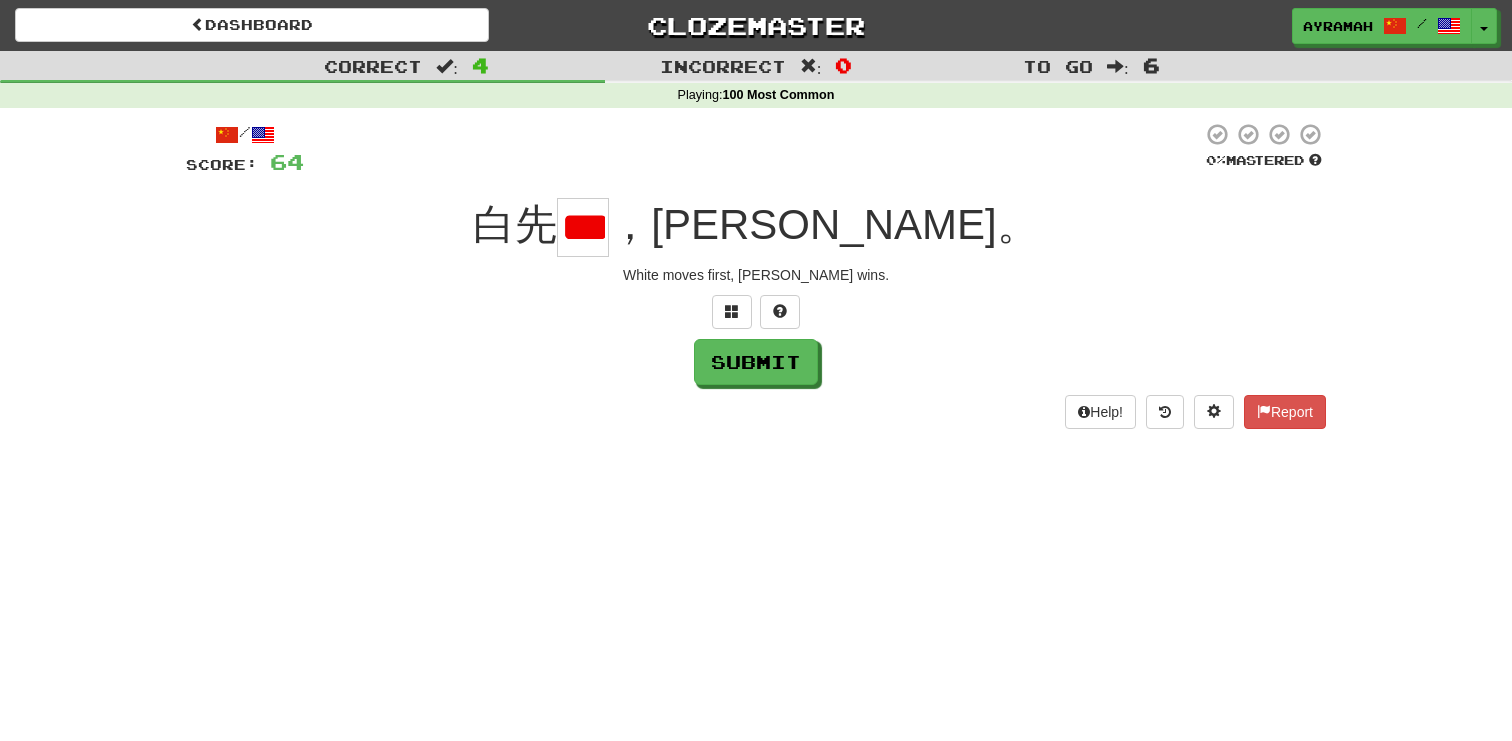 scroll, scrollTop: 0, scrollLeft: 9, axis: horizontal 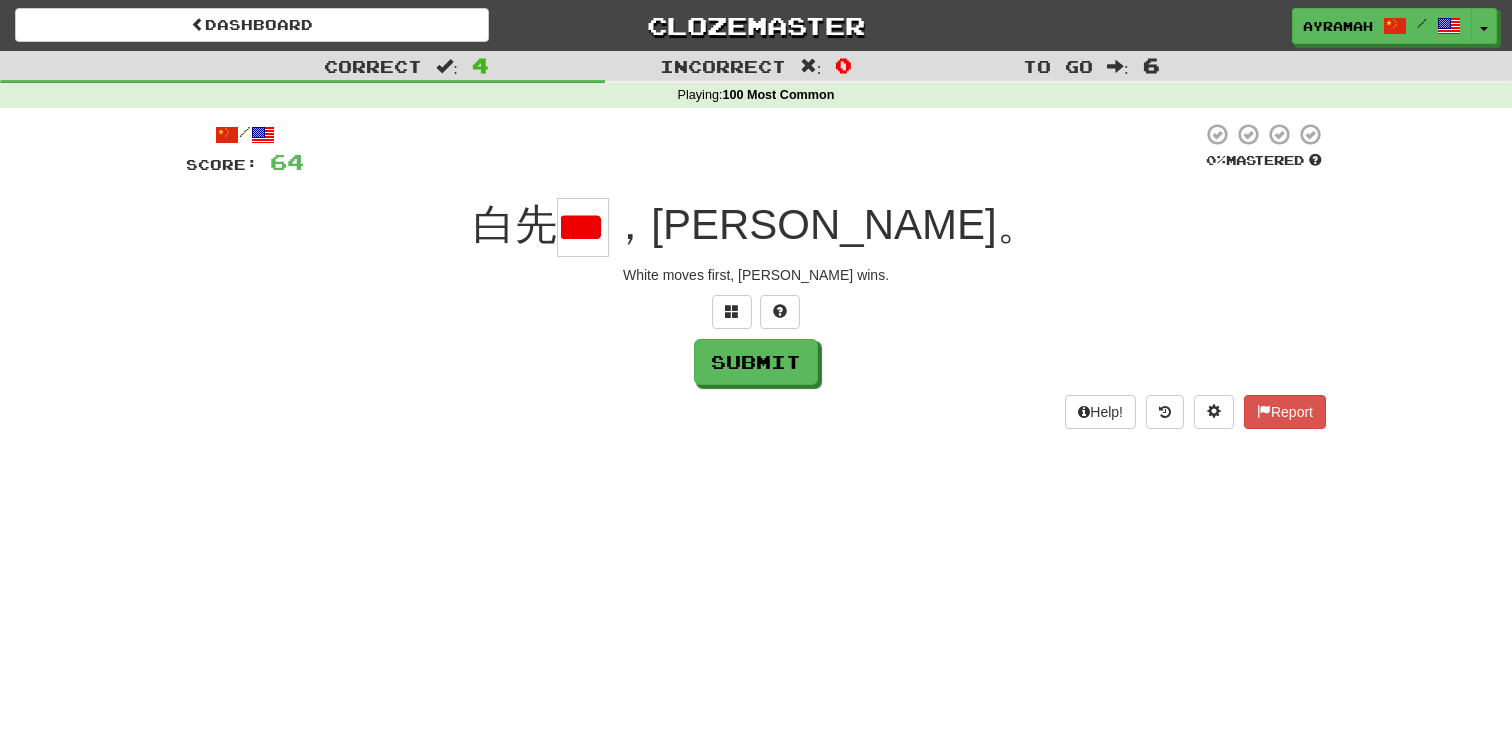 type on "*" 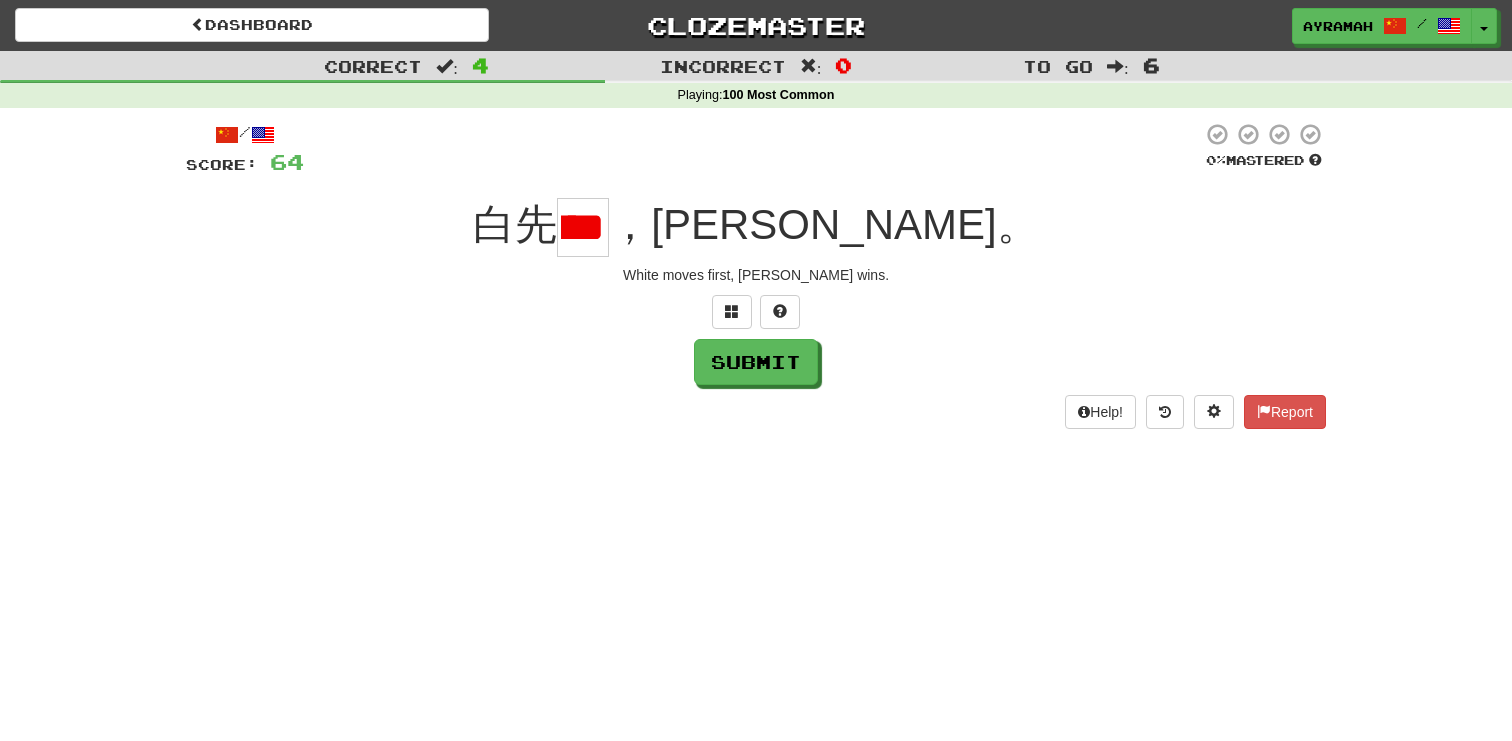 type on "*" 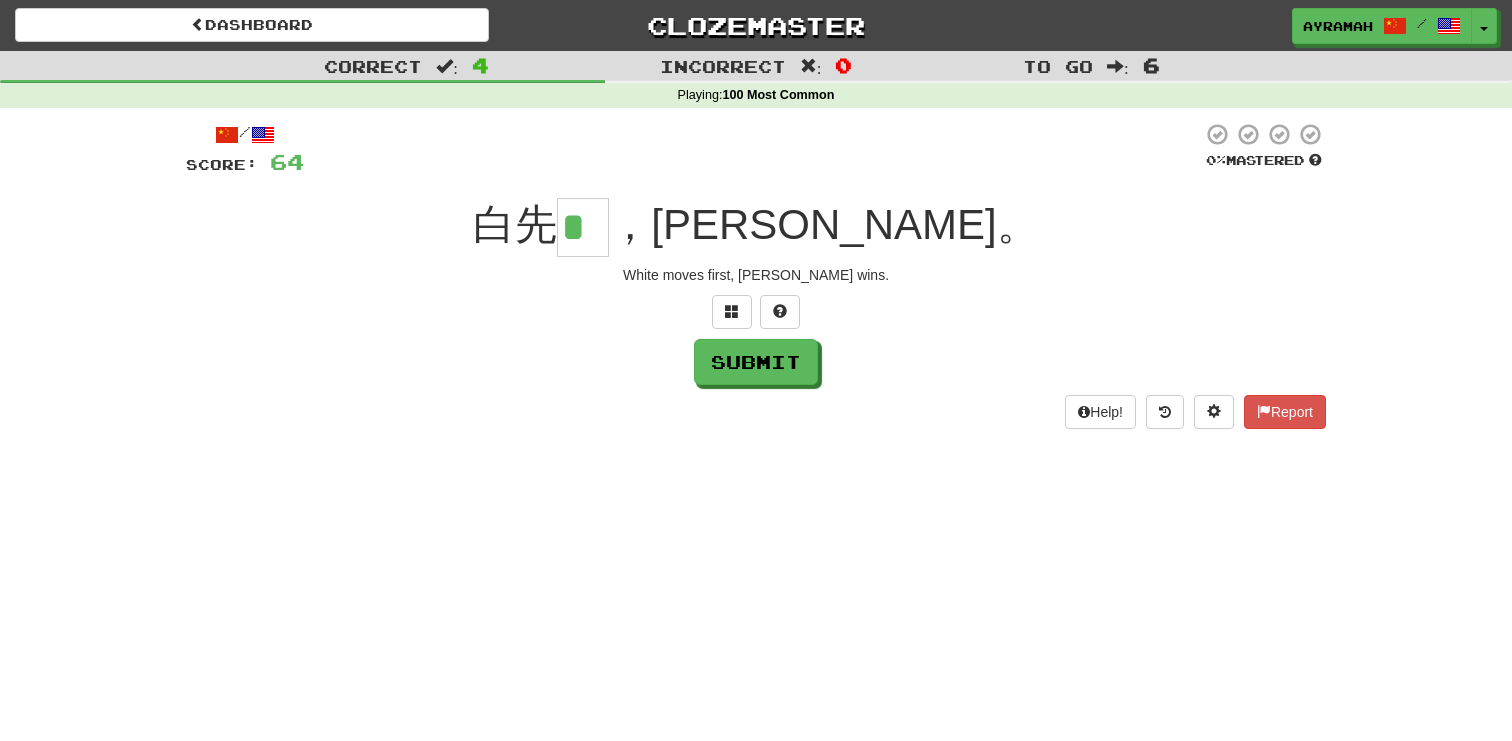 scroll, scrollTop: 0, scrollLeft: 0, axis: both 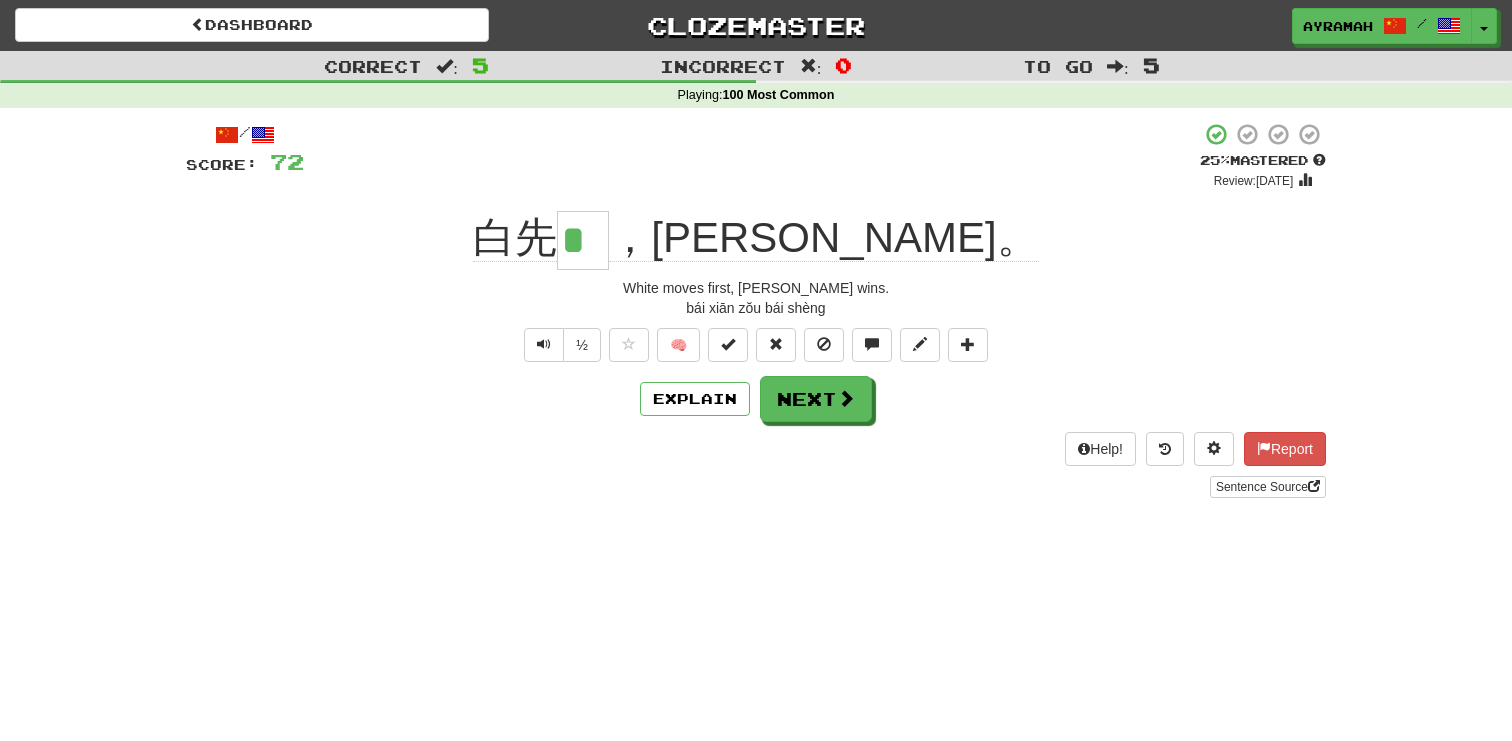 click on "白先" 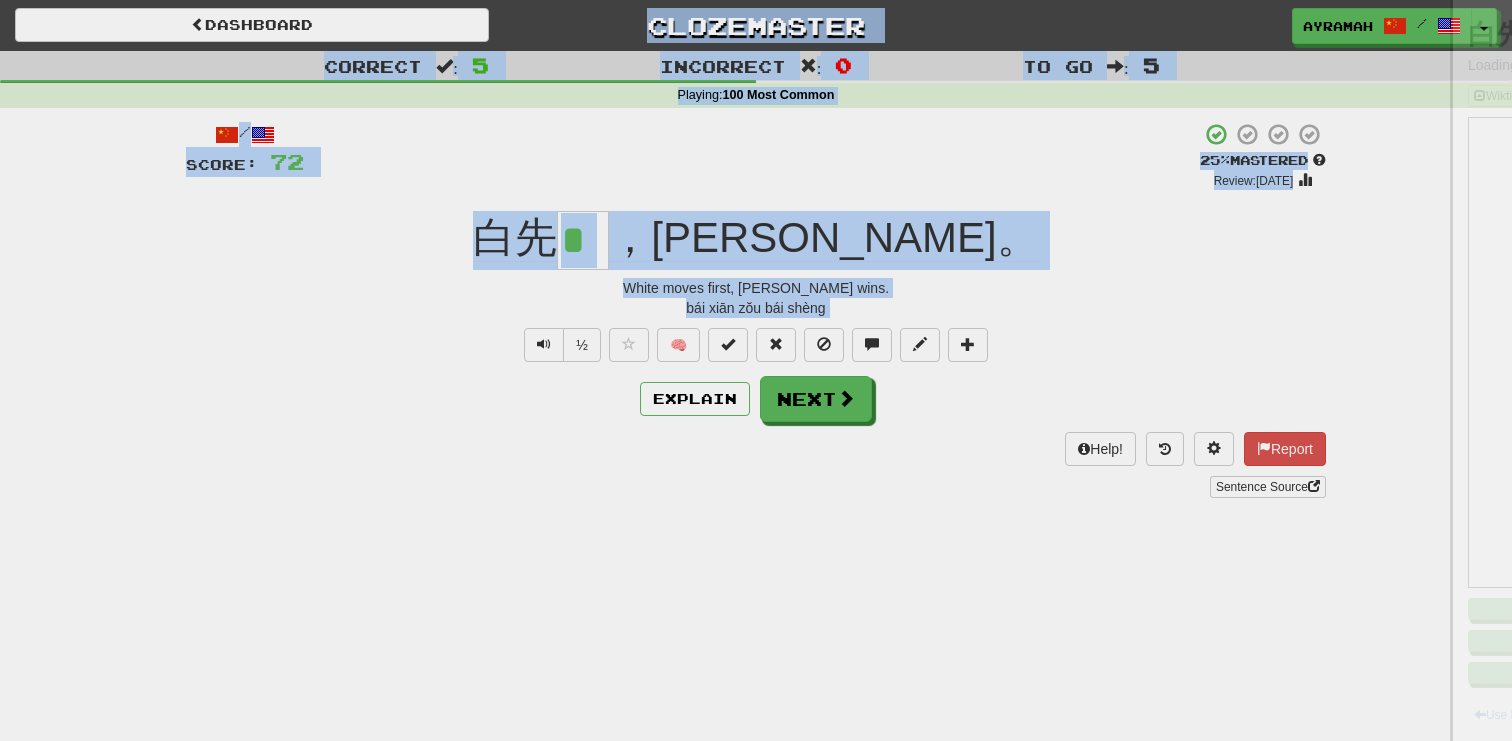 click at bounding box center (756, 370) 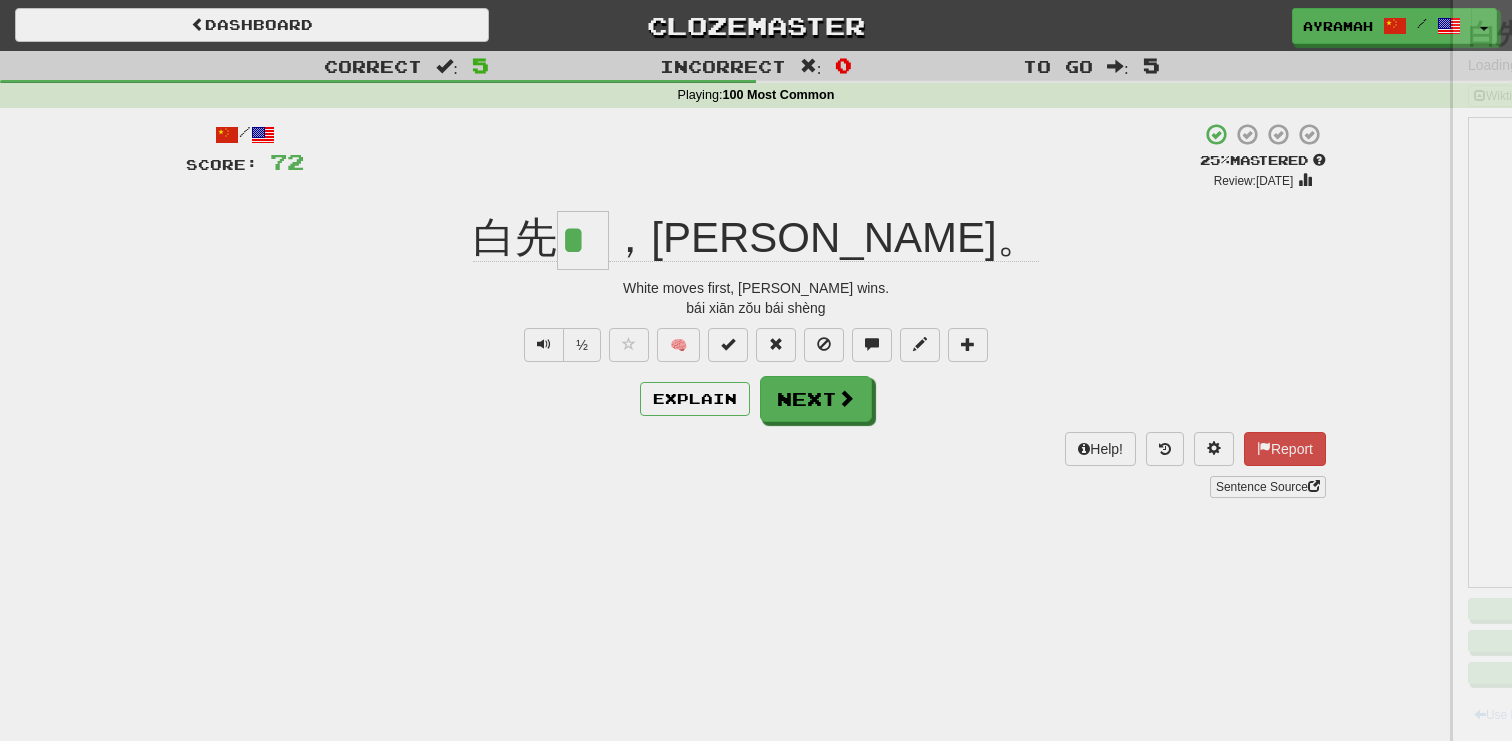 click at bounding box center [756, 370] 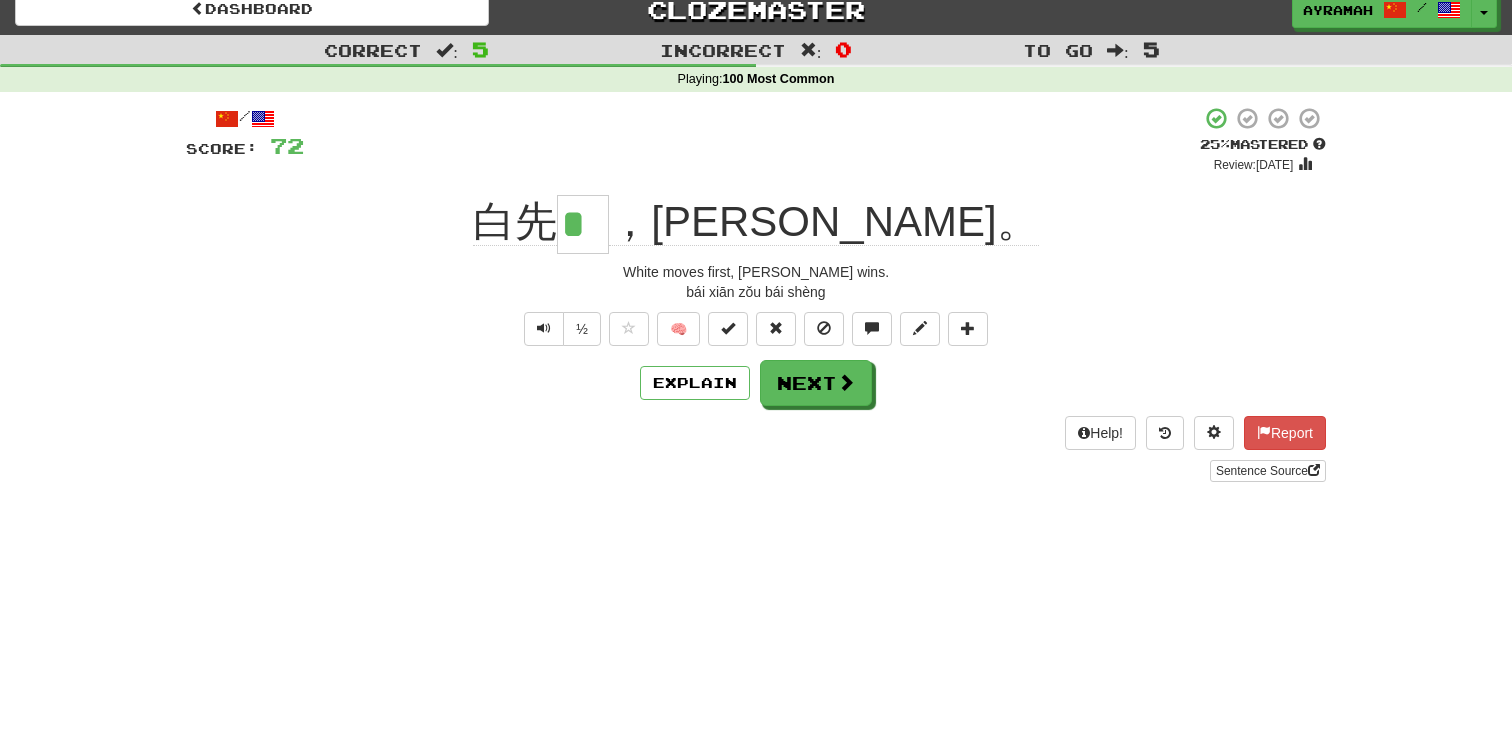 click on "，[PERSON_NAME]。" 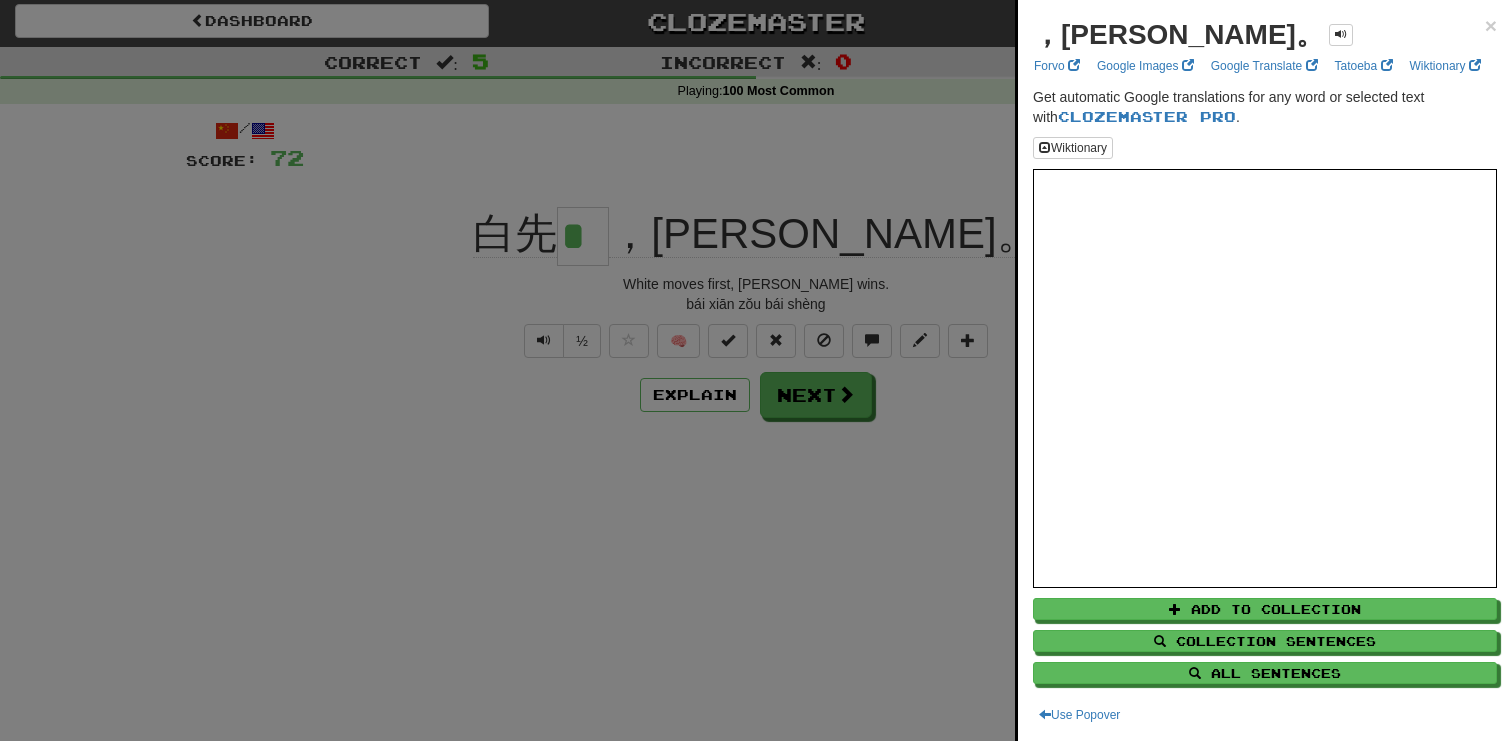 scroll, scrollTop: 5, scrollLeft: 0, axis: vertical 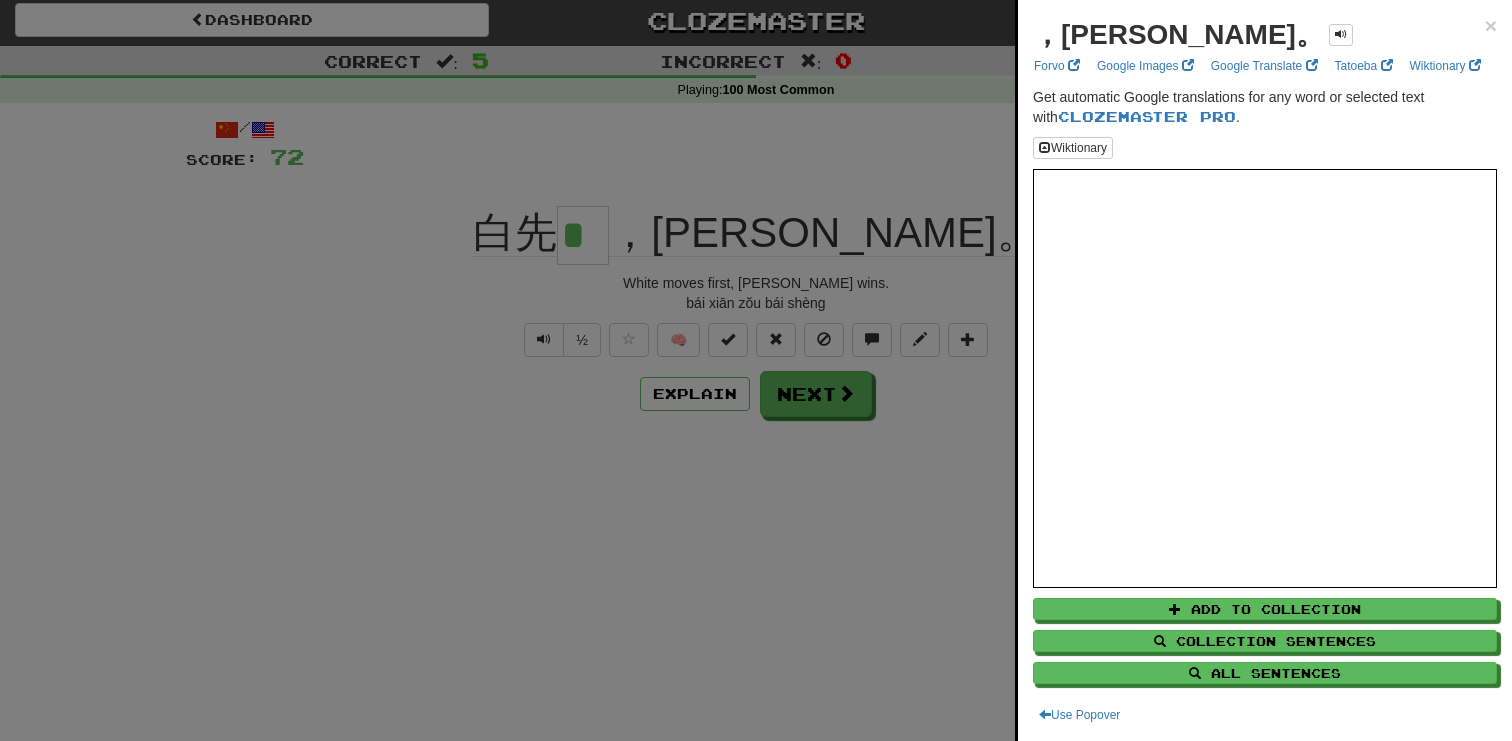 click at bounding box center (756, 370) 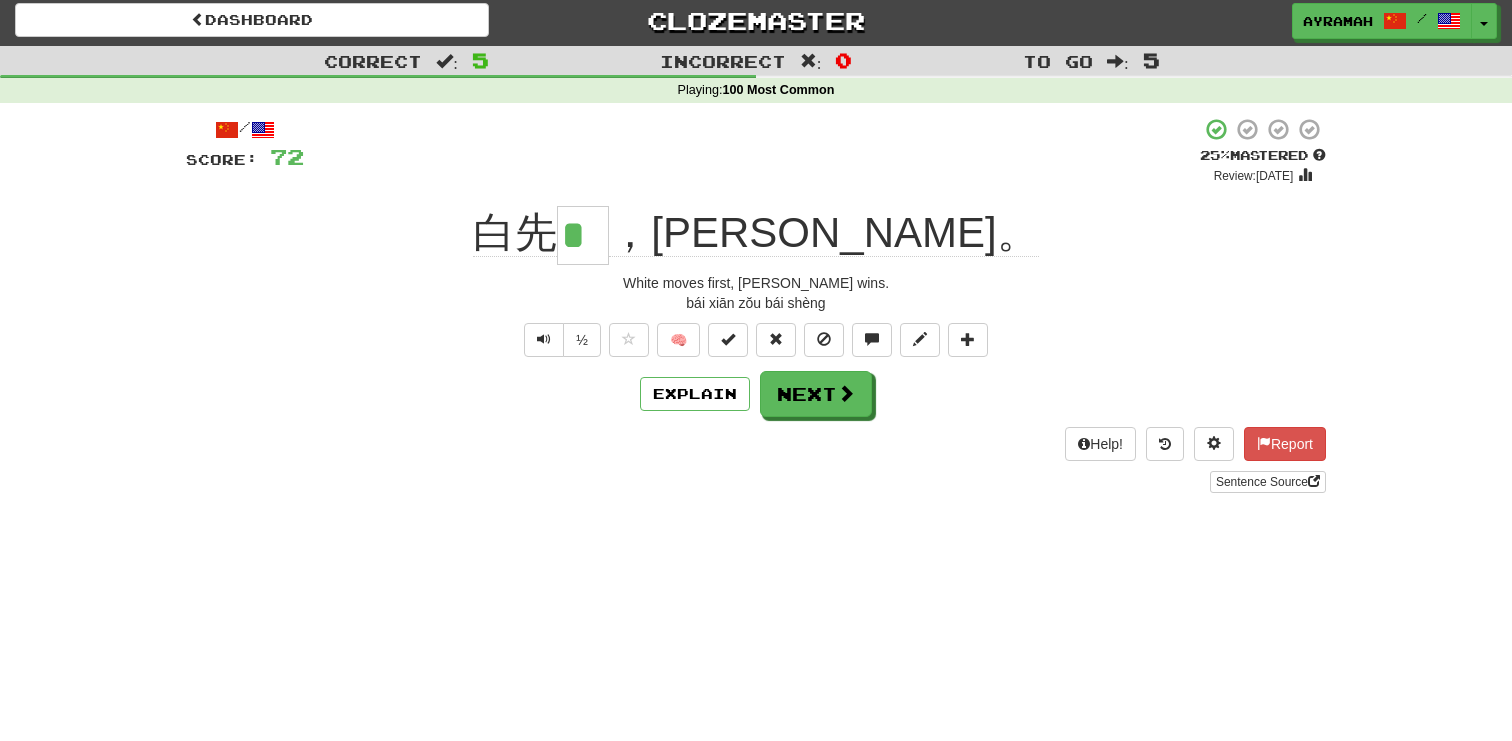 drag, startPoint x: 620, startPoint y: 235, endPoint x: 909, endPoint y: 228, distance: 289.08478 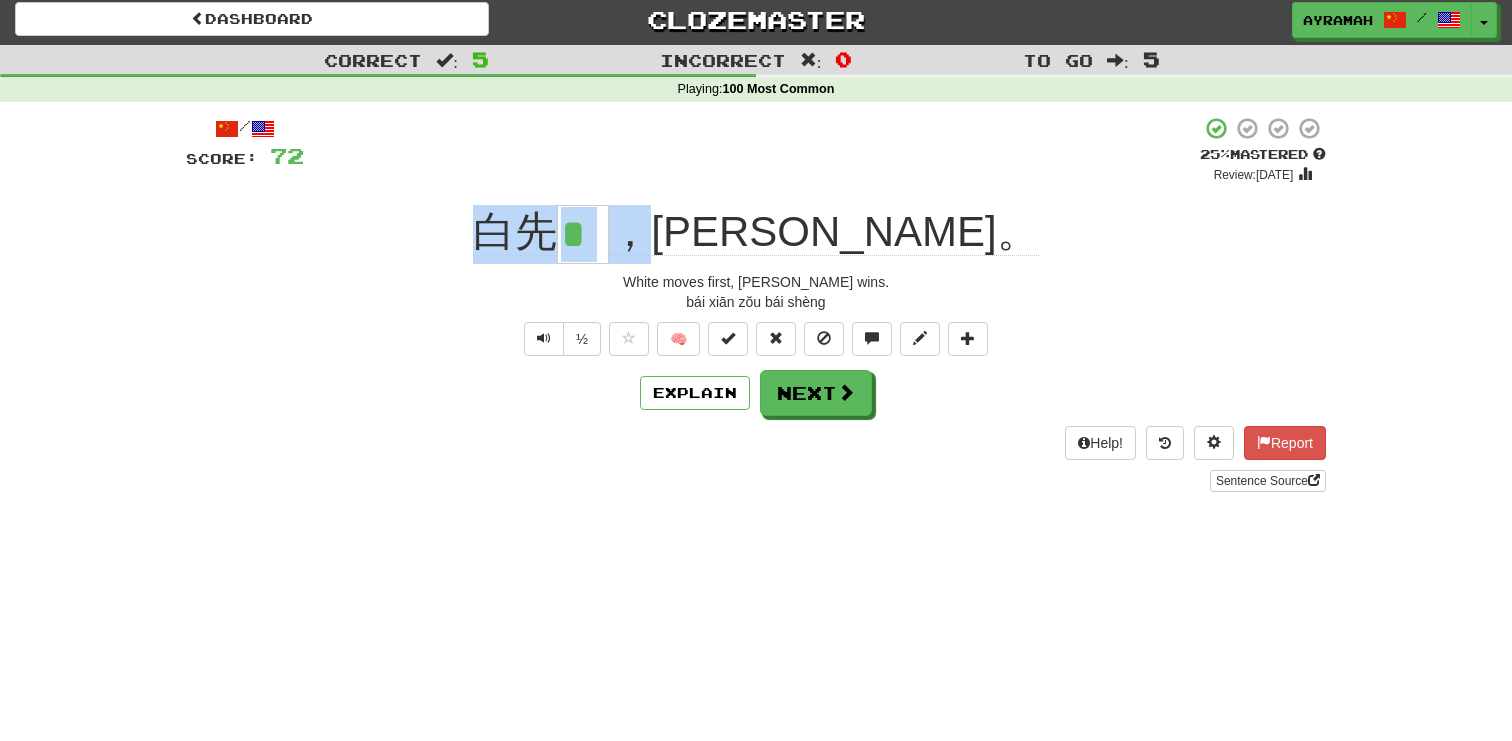 drag, startPoint x: 853, startPoint y: 209, endPoint x: 770, endPoint y: 254, distance: 94.41398 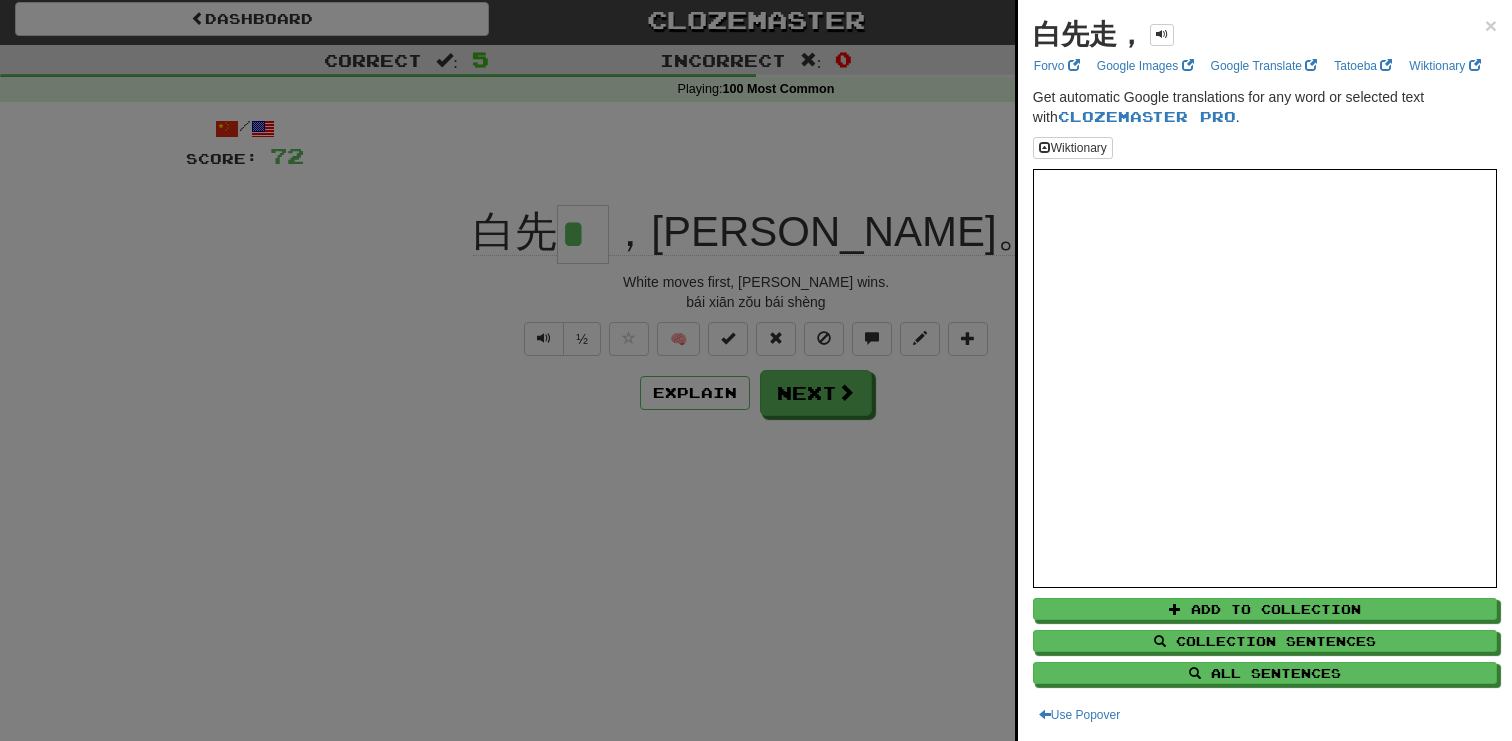 click at bounding box center [756, 370] 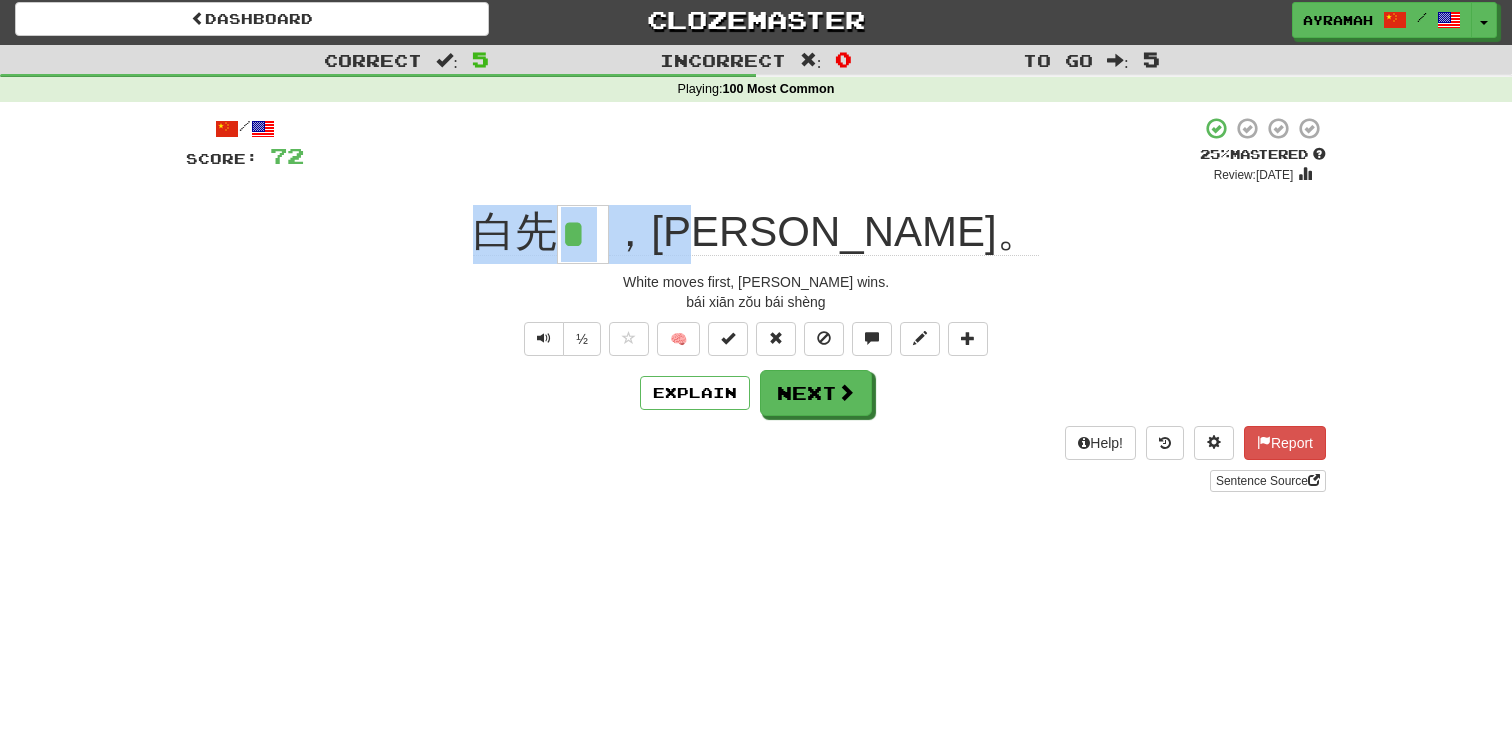 scroll, scrollTop: 7, scrollLeft: 0, axis: vertical 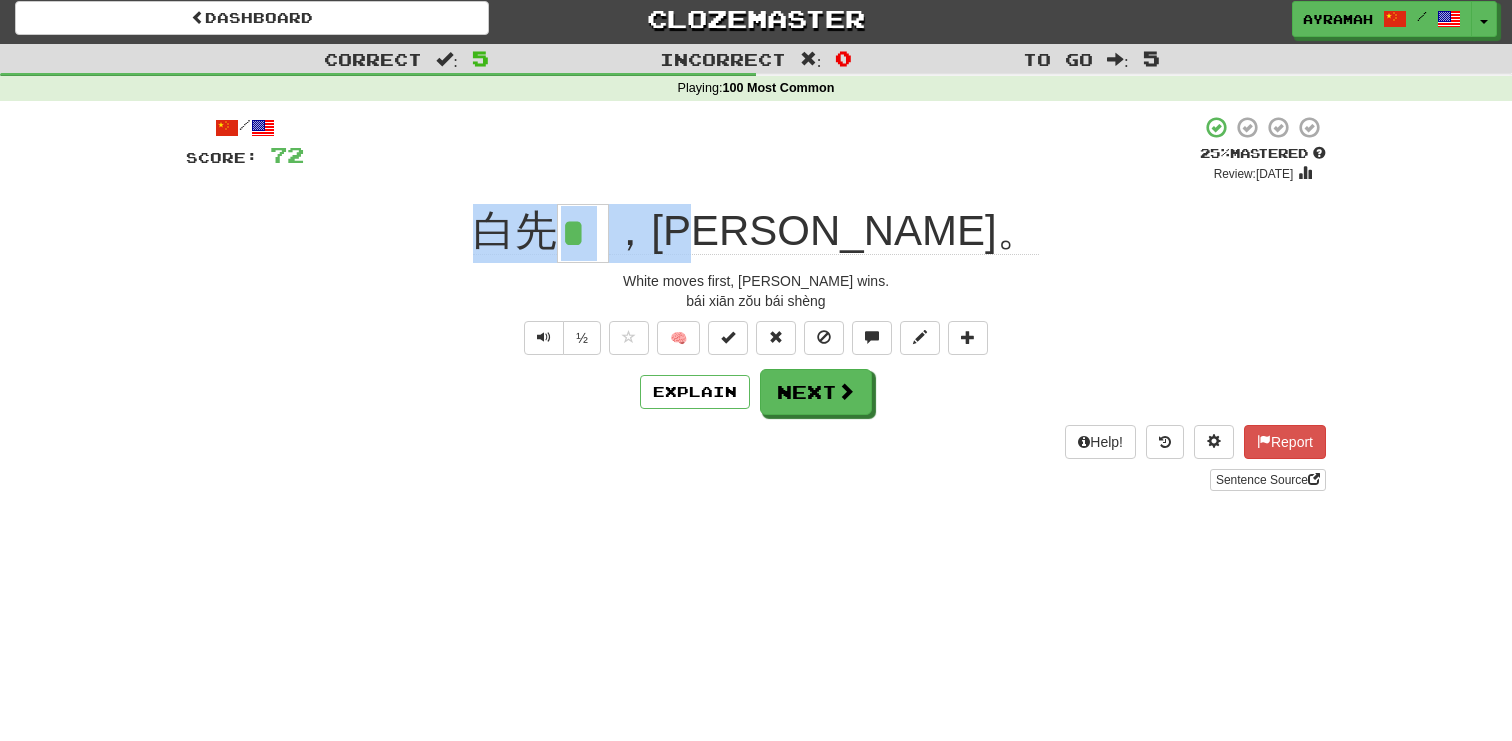drag, startPoint x: 560, startPoint y: 217, endPoint x: 852, endPoint y: 234, distance: 292.49445 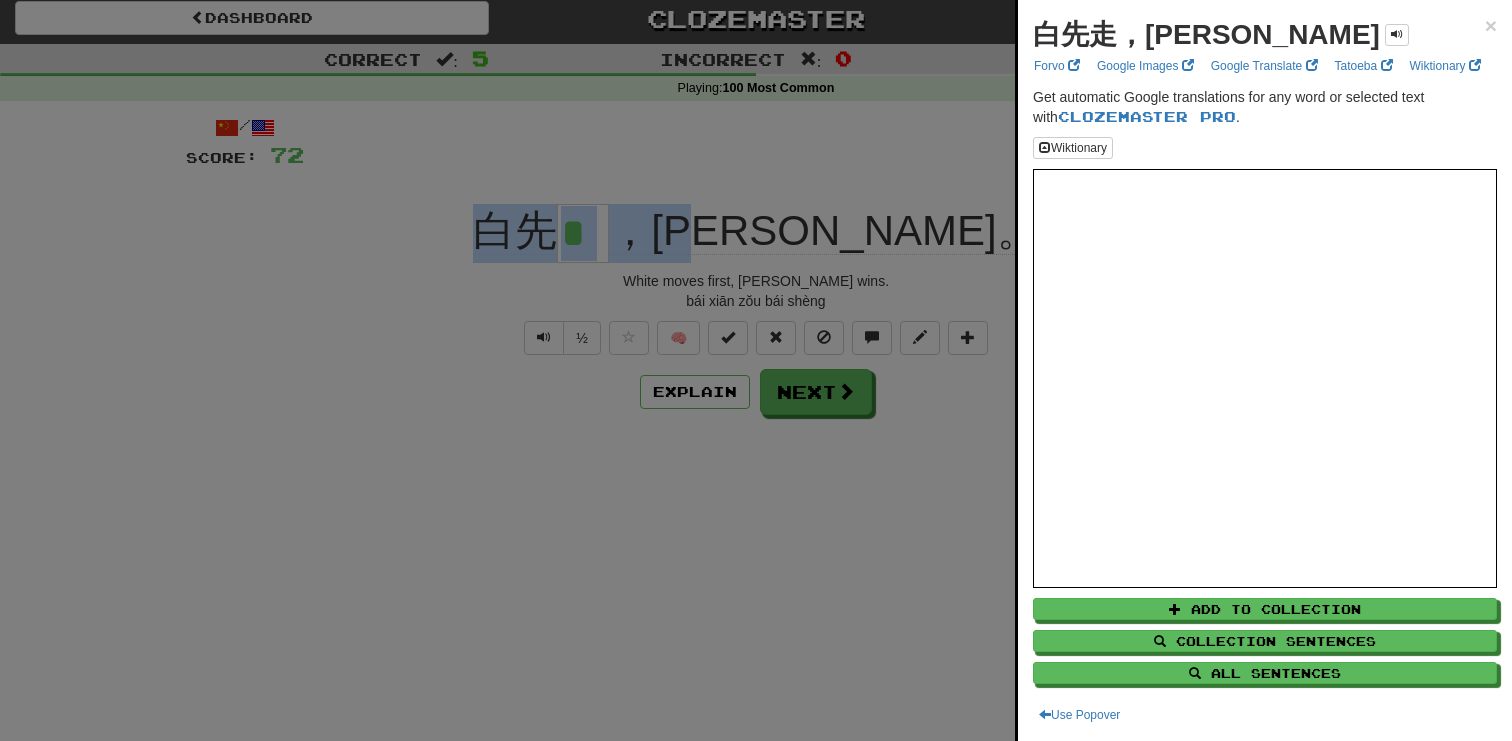 copy on "白先 ，[PERSON_NAME]" 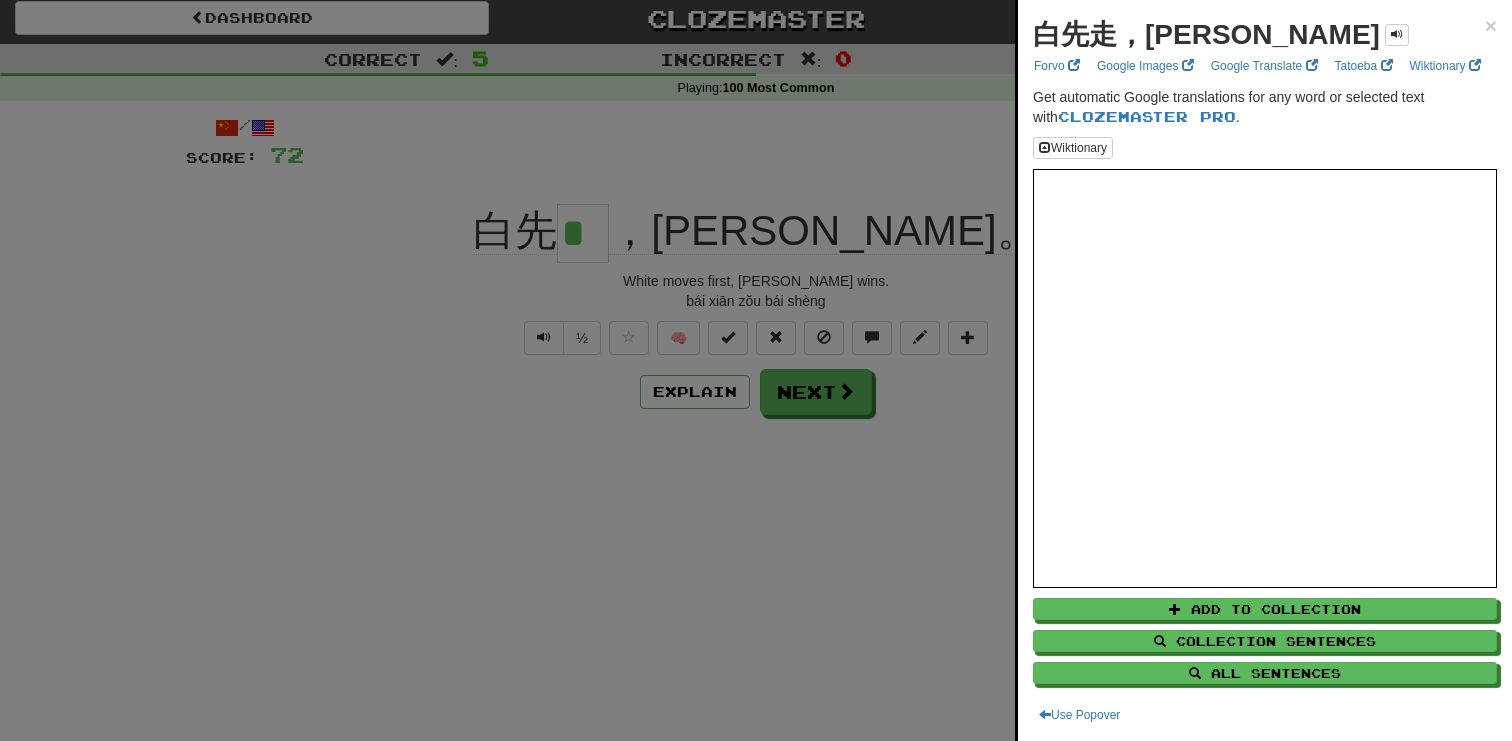 click at bounding box center (756, 370) 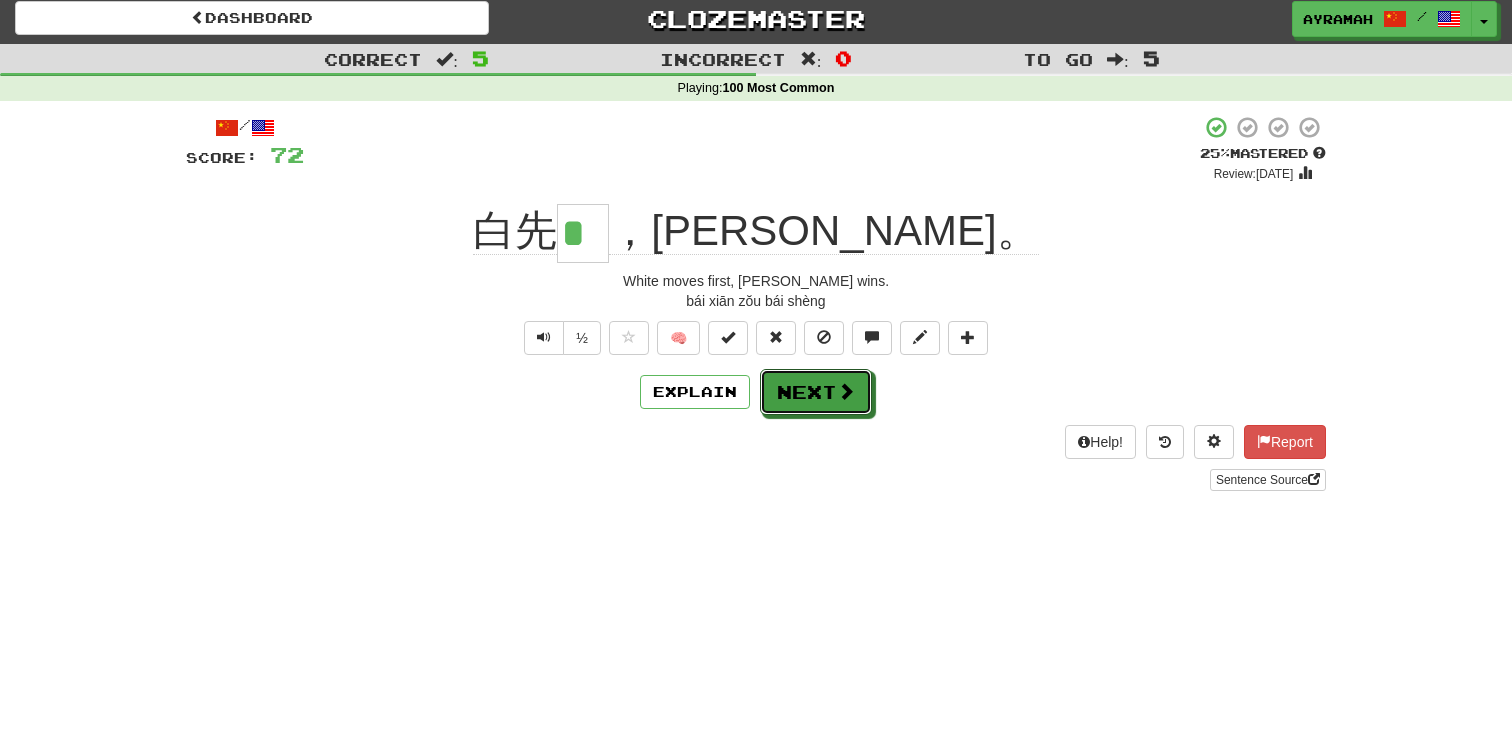 click at bounding box center [846, 391] 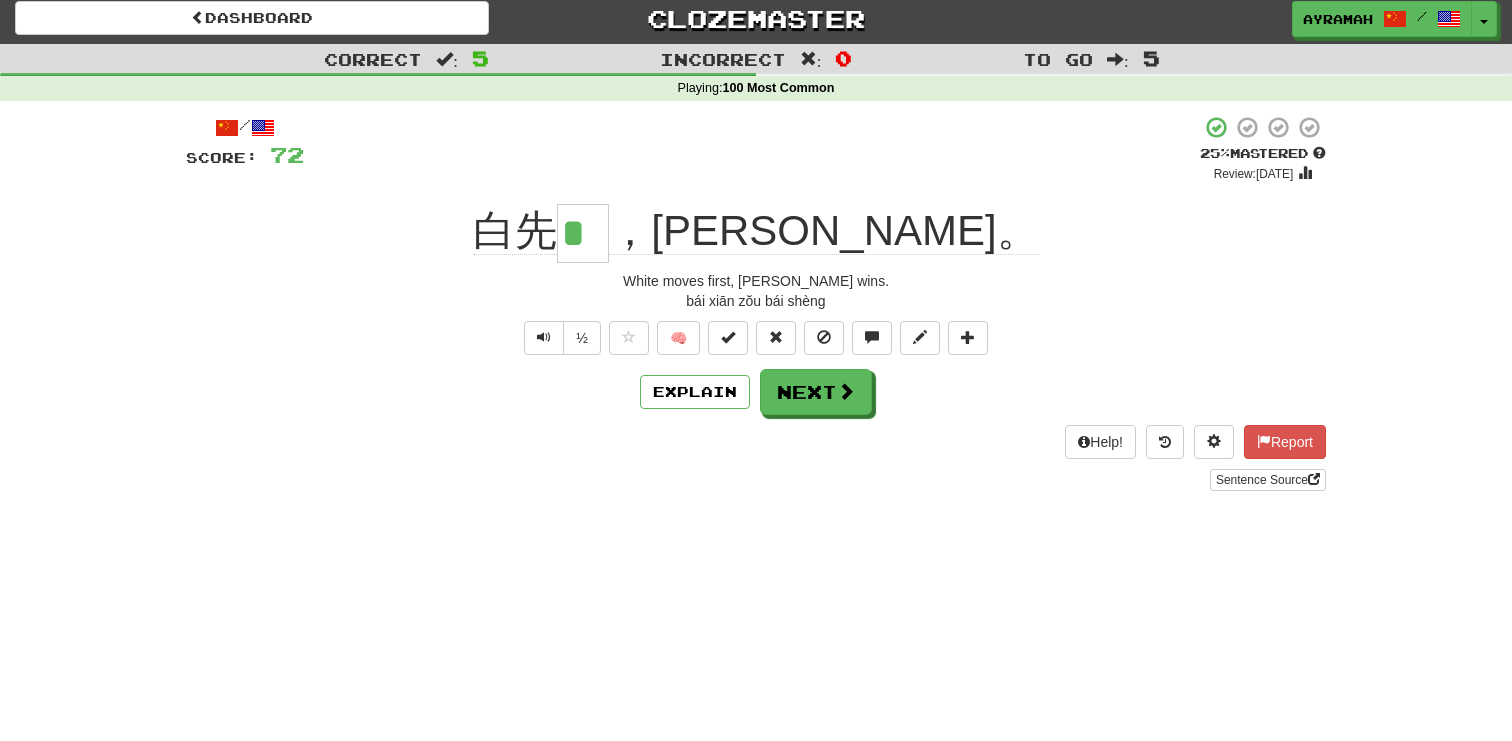 type 